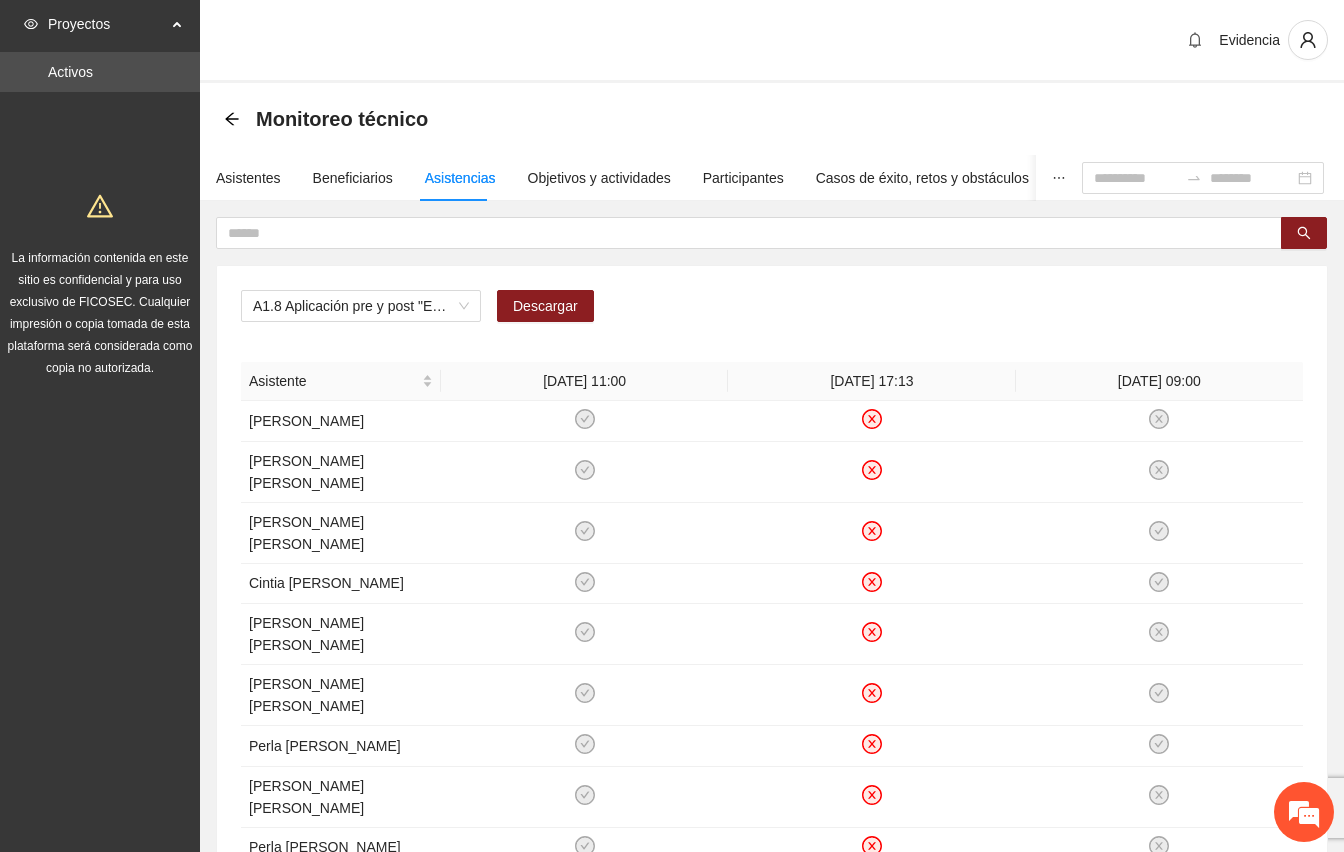 scroll, scrollTop: 0, scrollLeft: 0, axis: both 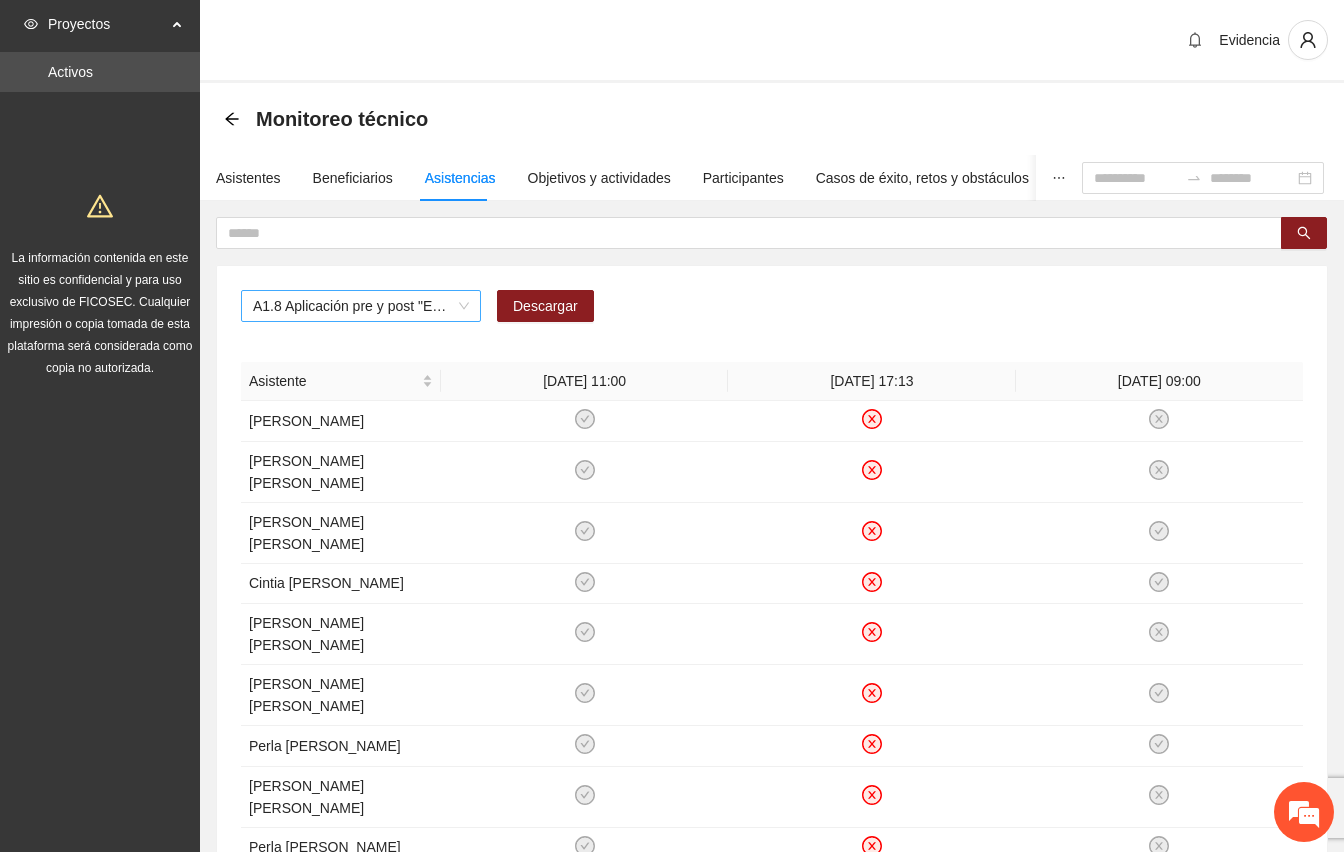 click on "A1.8 Aplicación pre y post "Escala para medir creencias que perpetúan la violencia intrafamiliar" - [GEOGRAPHIC_DATA]" at bounding box center (361, 306) 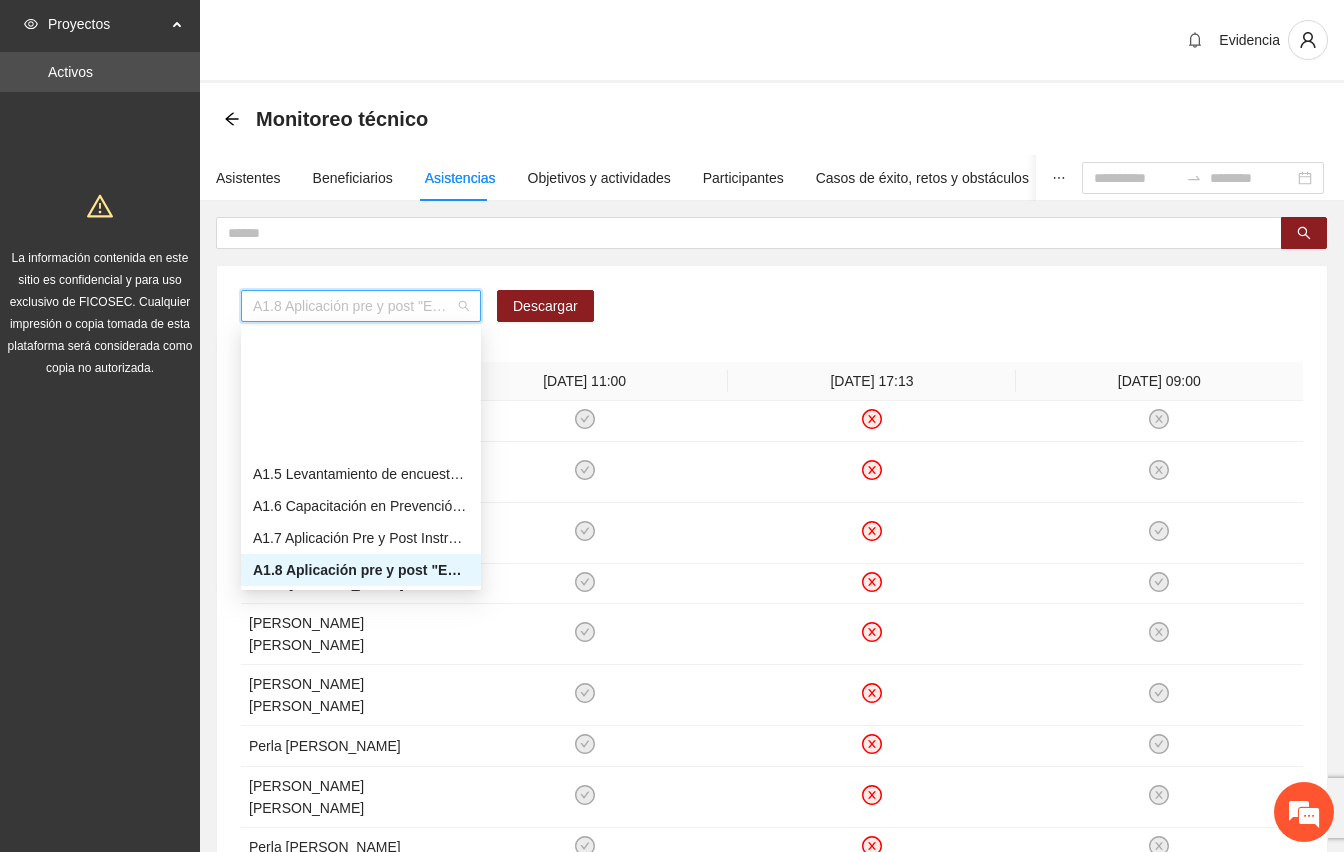 click on "A1.9 Capacitaciones sobre la metodología de funcionamiento familiar a mentoras/promotoras de Vistas de [GEOGRAPHIC_DATA] de etapas 1, 2 y 3" at bounding box center (361, 602) 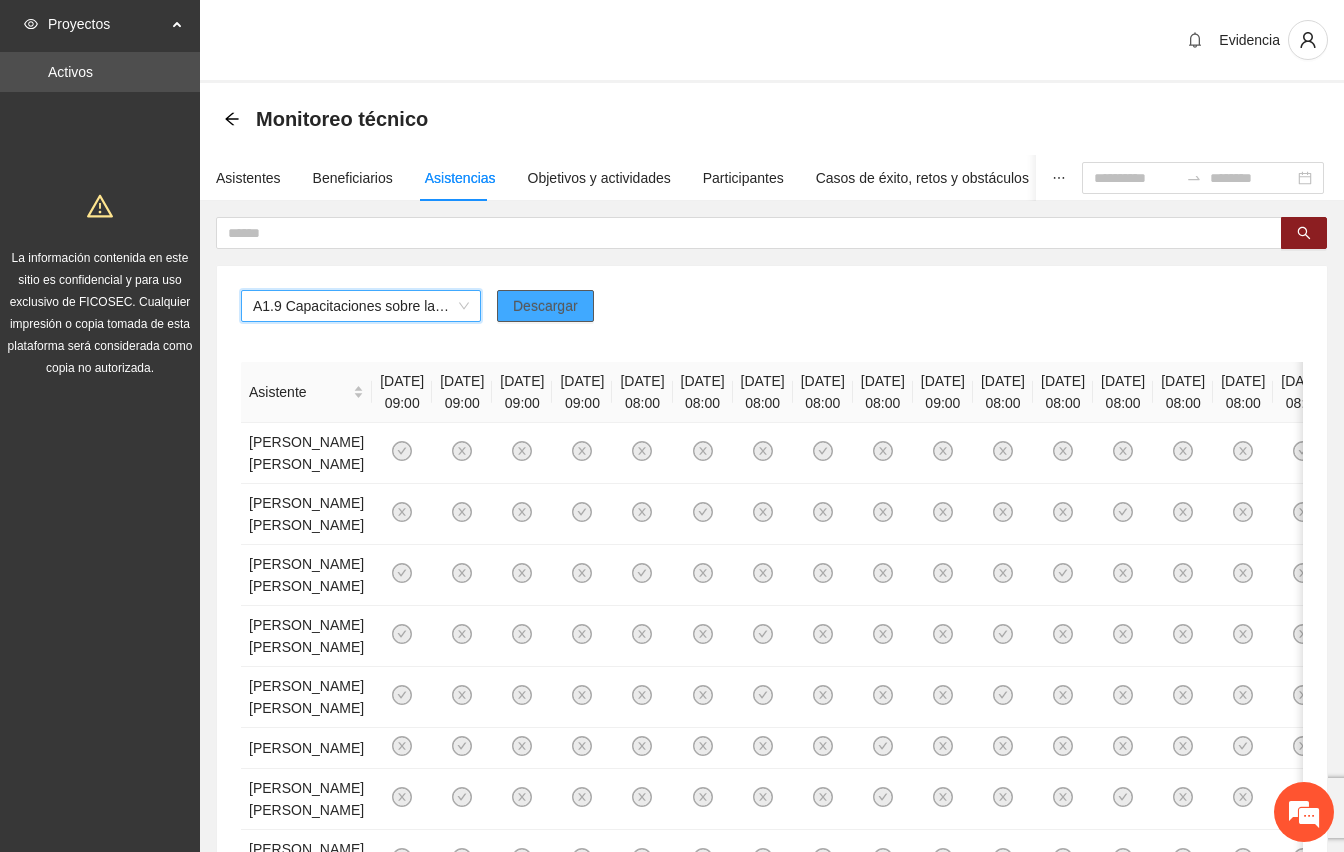 click on "Descargar" at bounding box center (545, 306) 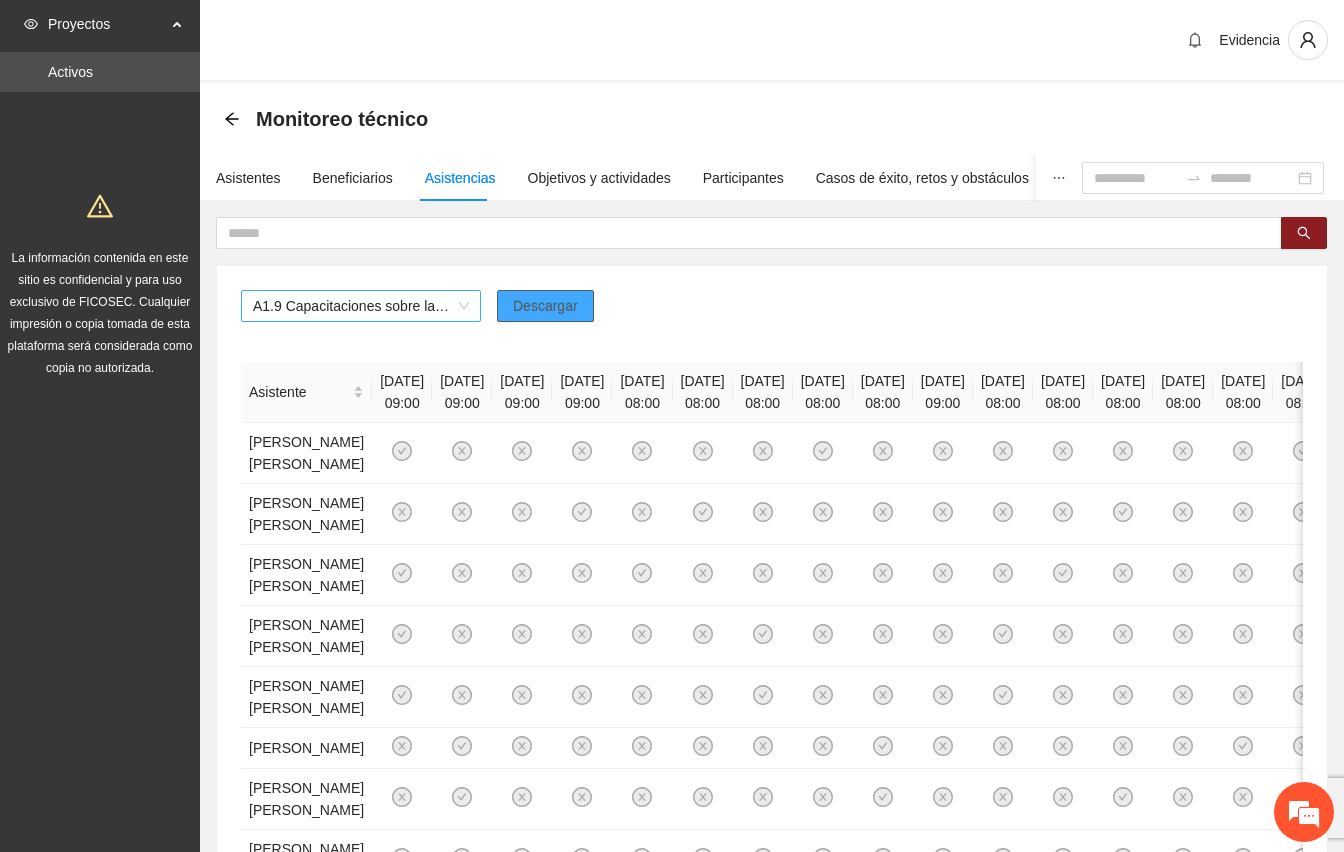 click on "A1.9 Capacitaciones sobre la metodología de funcionamiento familiar a mentoras/promotoras de Vistas de [GEOGRAPHIC_DATA] de etapas 1, 2 y 3" at bounding box center [361, 306] 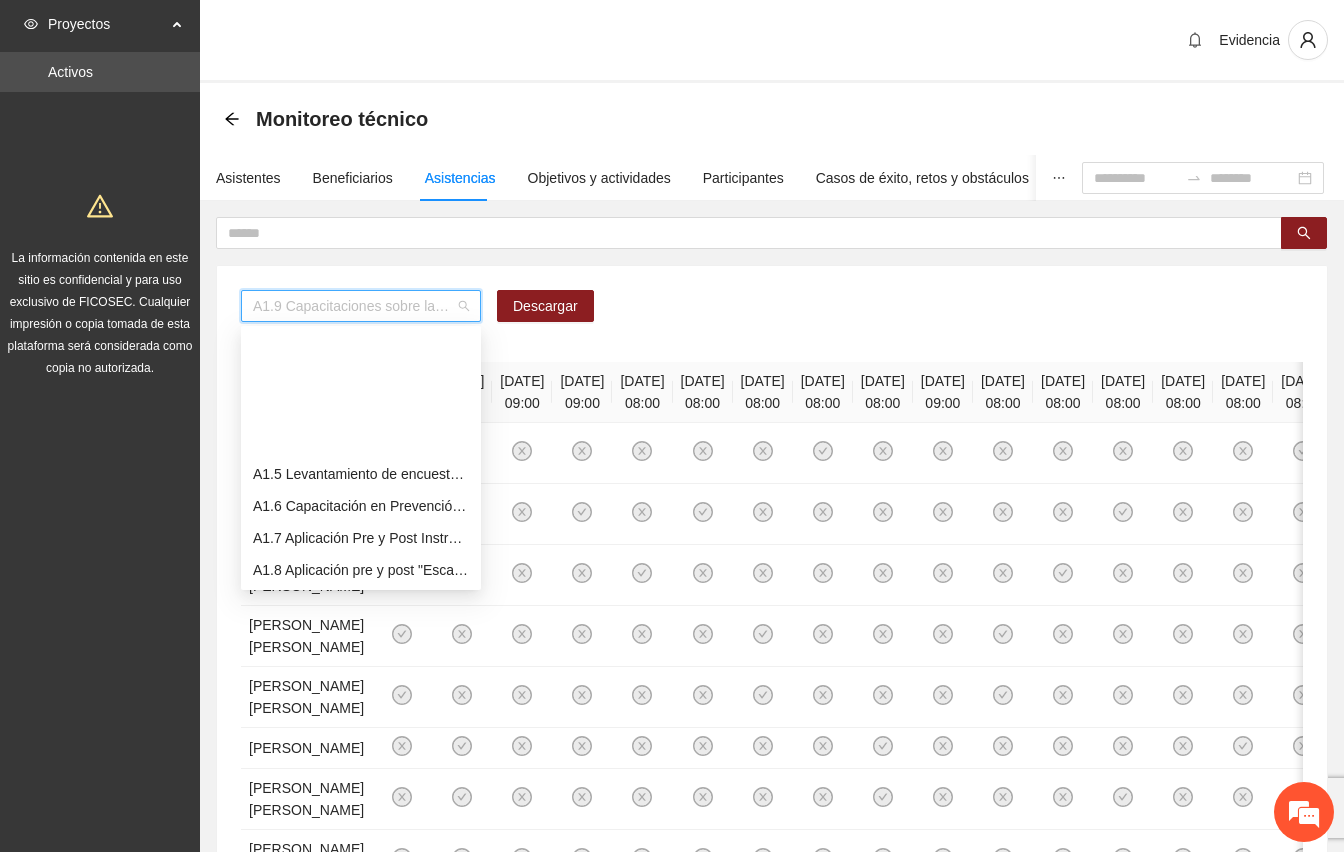 click on "A1.10 Sesiones de terapia individual con enfoque de género y prevención de la violencia a mentoras/promotoras en Vistas de [GEOGRAPHIC_DATA]" at bounding box center (361, 634) 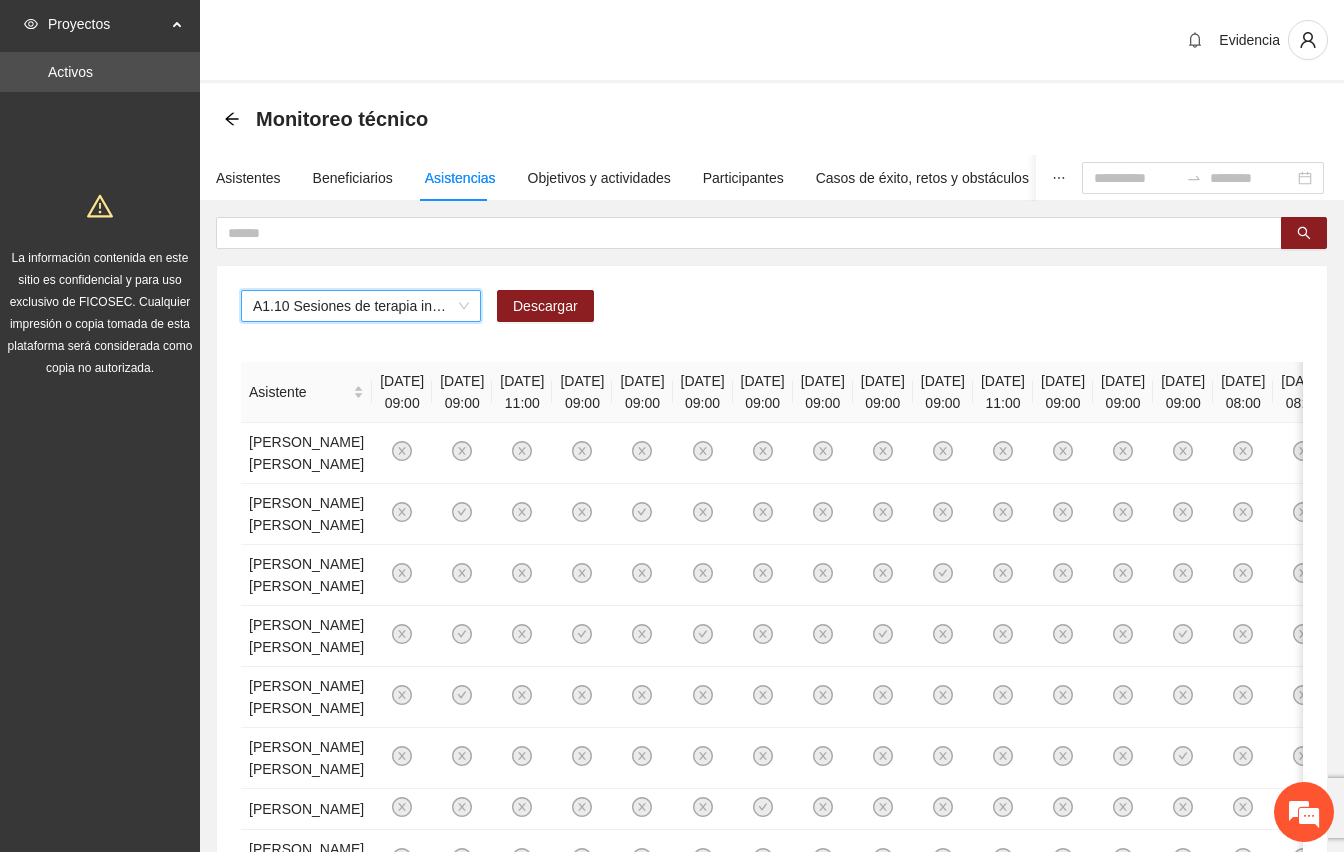 click on "Evidencia" at bounding box center (772, 41) 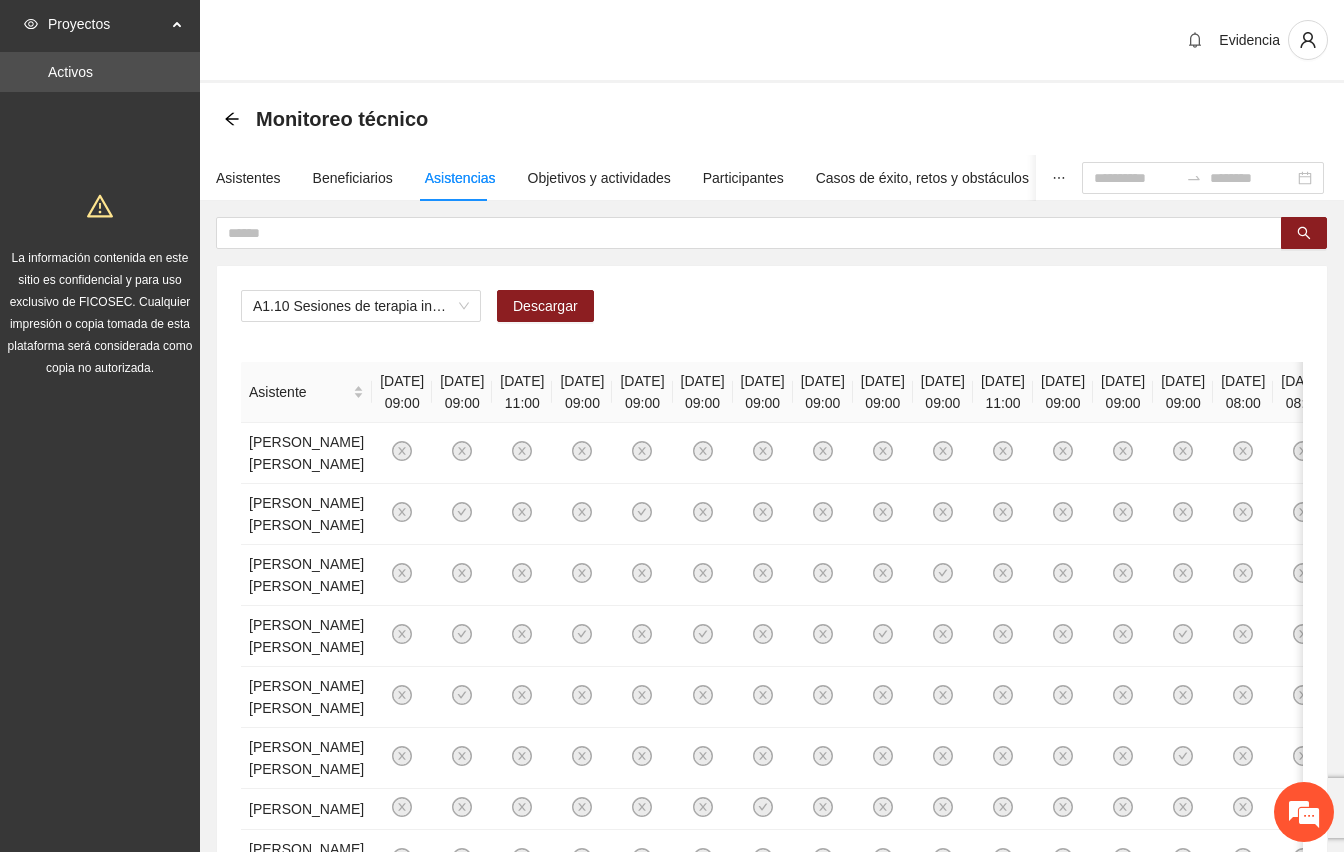 click on "A1.10 Sesiones de terapia individual con enfoque de género y prevención de la violencia a mentoras/promotoras en Vistas de [GEOGRAPHIC_DATA]
Descargar" at bounding box center (772, 314) 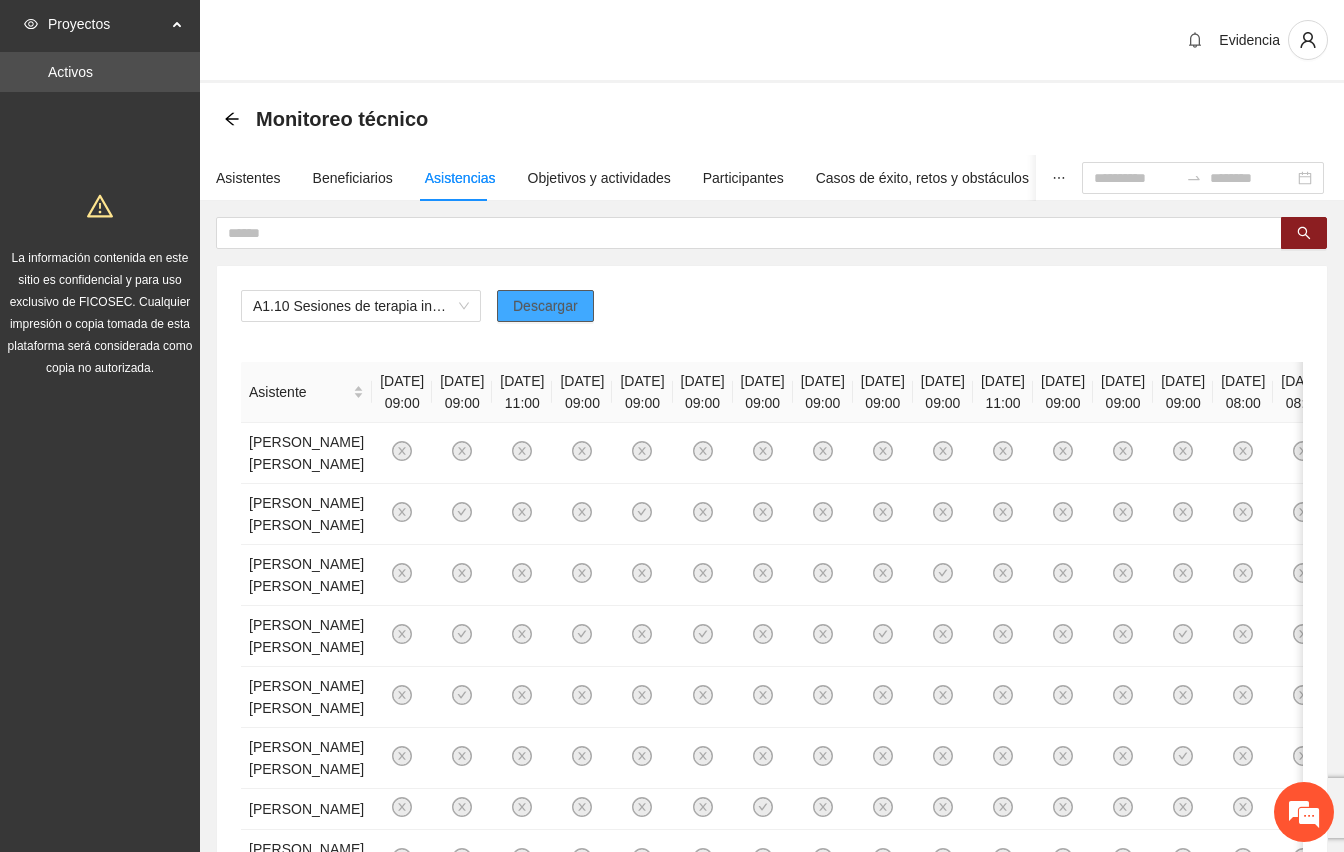 click on "Descargar" at bounding box center [545, 306] 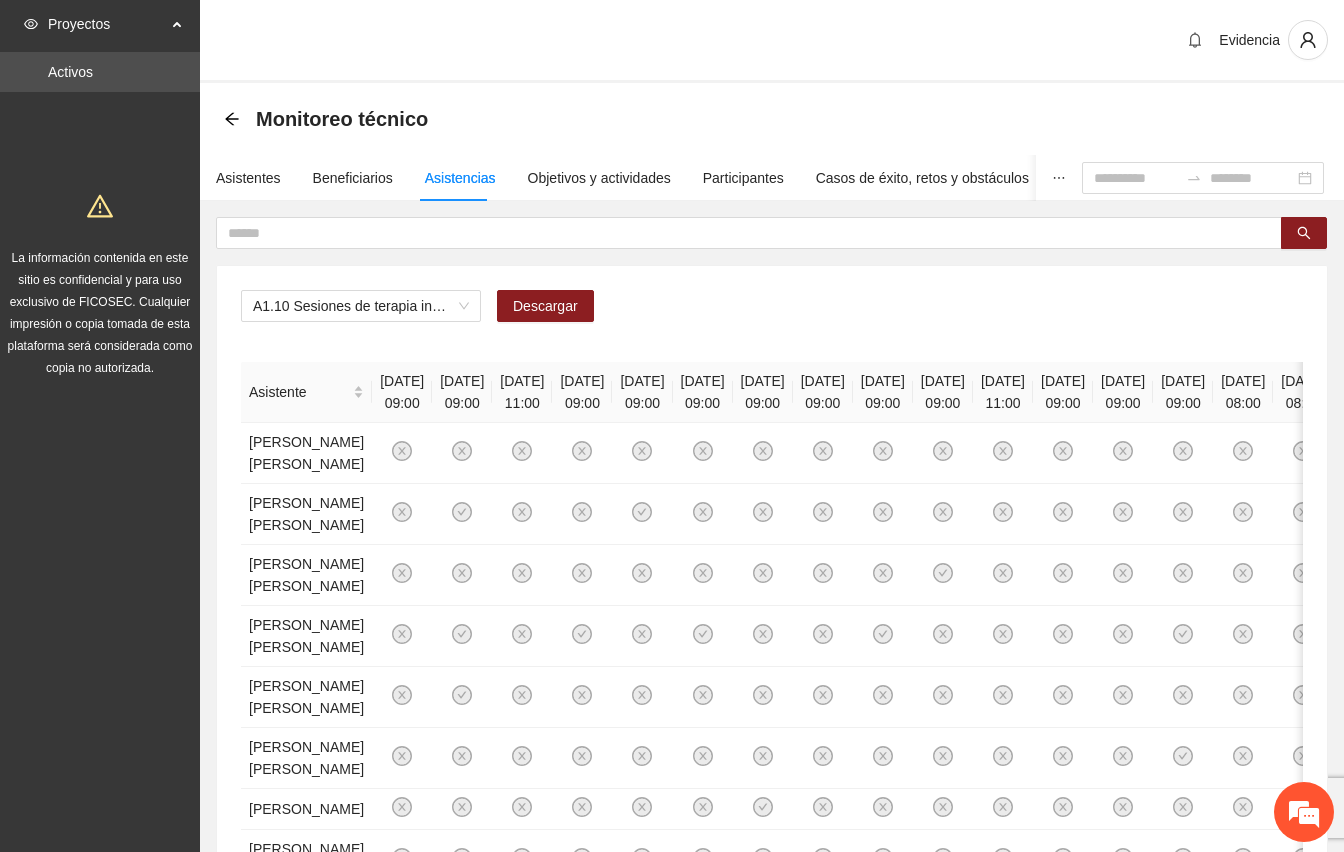 click on "A1.10 Sesiones de terapia individual con enfoque de género y prevención de la violencia a mentoras/promotoras en Vistas de [GEOGRAPHIC_DATA]
Descargar Asistente [DATE] 09:00 [DATE] 09:00 [DATE] 11:00 [DATE] 09:00 [DATE] 09:00 [DATE] 09:00 [DATE] 09:00 [DATE] 09:00 [DATE] 09:00 [DATE] 09:00 [DATE] 11:00 [DATE] 09:00 [DATE] 09:00 [DATE] 09:00 [DATE] 08:00 [DATE] 08:00 [DATE] 08:00 [DATE] 11:00 [DATE] 08:00 [DATE] 08:00 [DATE] 08:00 [DATE] 08:00 [DATE] 08:00 [DATE] 08:00 [DATE] 08:00 [DATE] 08:00 [DATE] 08:00 [DATE] 08:00 [DATE] 08:00 [DATE] 08:00 [DATE] 08:00 [DATE] 08:00 [DATE] 11:00 [DATE] 08:00 [DATE] 11:00 [DATE] 08:00 [DATE] 11:00 [DATE] 11:00 [DATE] 08:00 [DATE] 08:00 [DATE] 11:00 [DATE] 11:00 [DATE] 11:00 [DATE] 08:00 [DATE] 09:00 [DATE] 09:00 [DATE] 09:00 [DATE] 09:00 [DATE] 09:00 [DATE] 09:00" at bounding box center (772, 985) 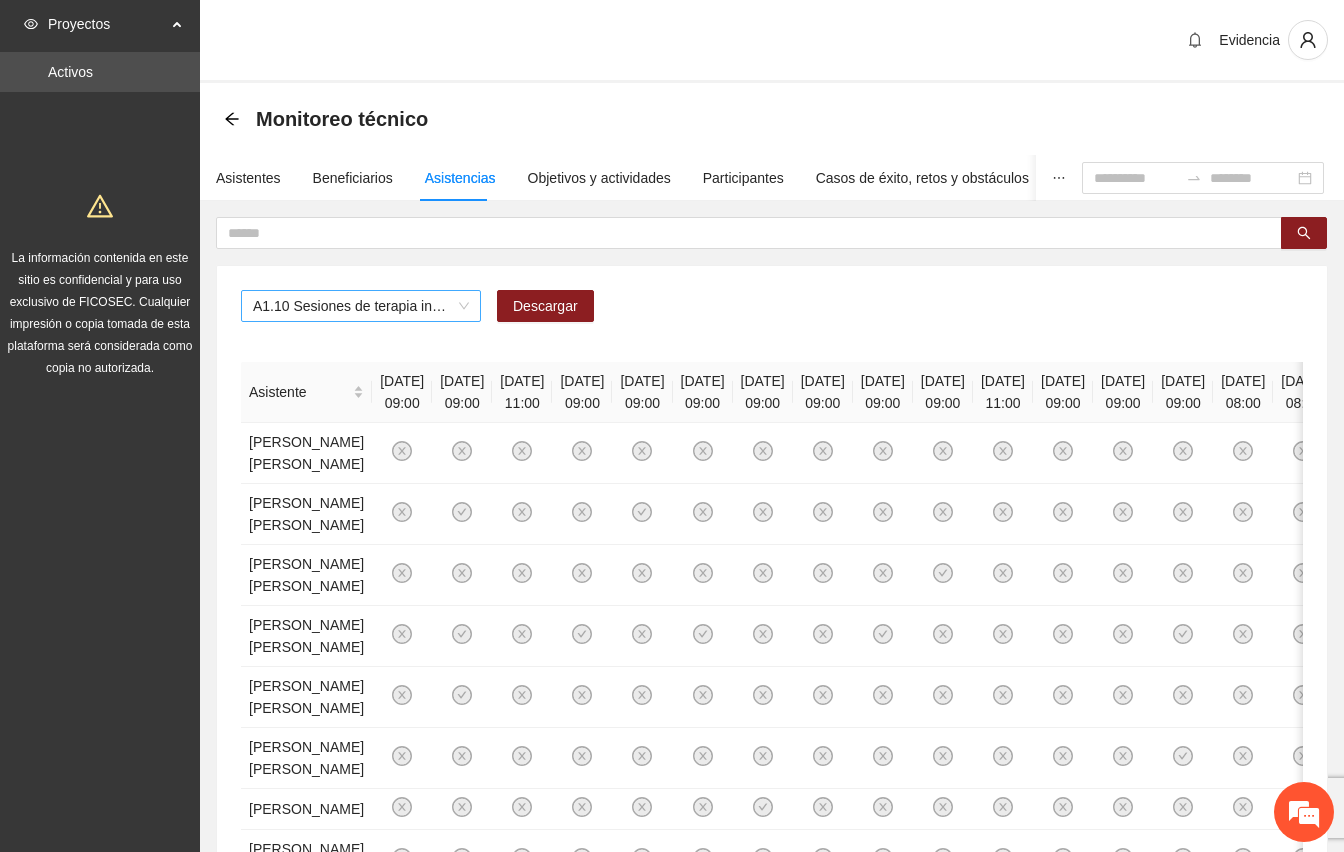 click on "A1.10 Sesiones de terapia individual con enfoque de género y prevención de la violencia a mentoras/promotoras en Vistas de [GEOGRAPHIC_DATA]" at bounding box center [361, 306] 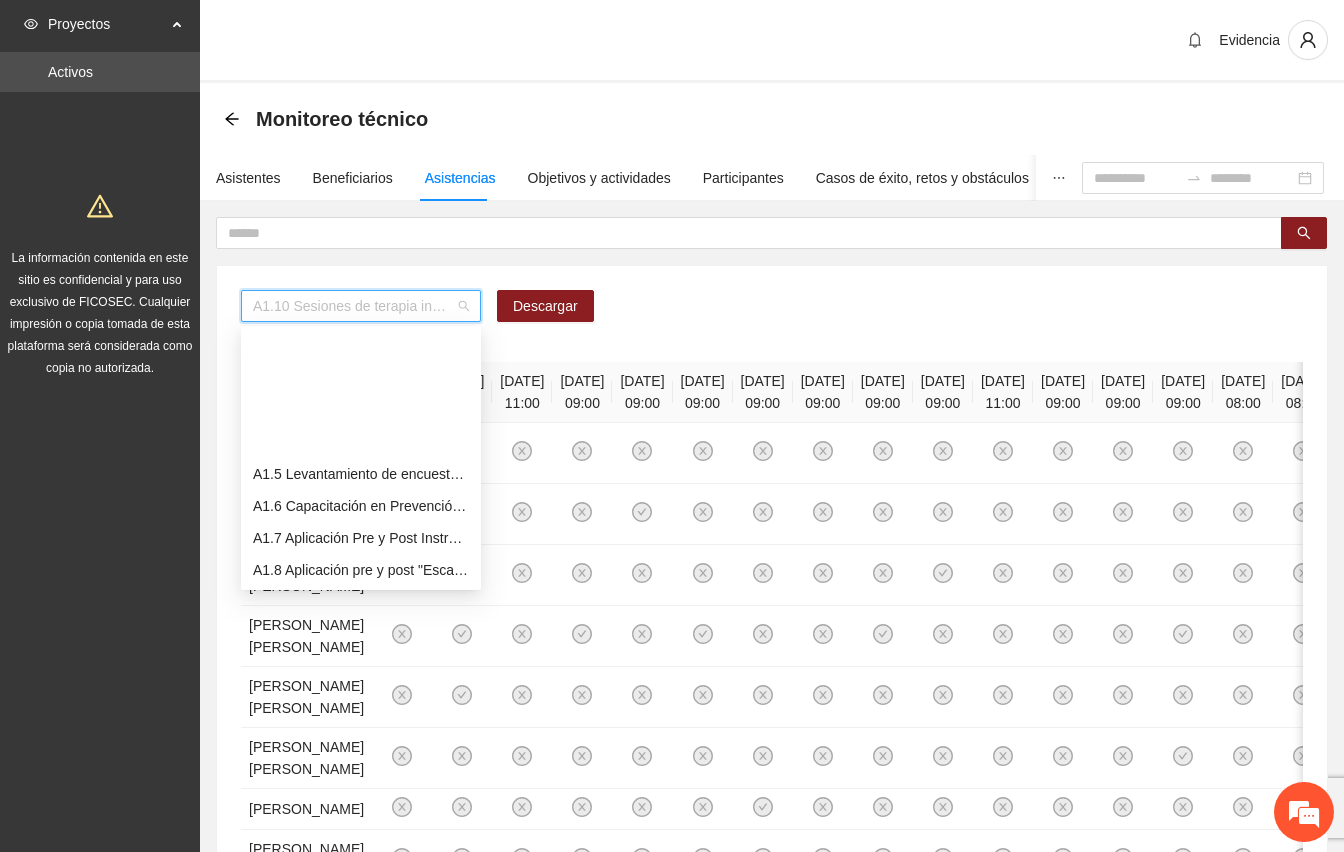click on "A1.11 Talleres grupales de Desarrollo Humano a mentoras/promotoras de Vistas de [GEOGRAPHIC_DATA]" at bounding box center (361, 666) 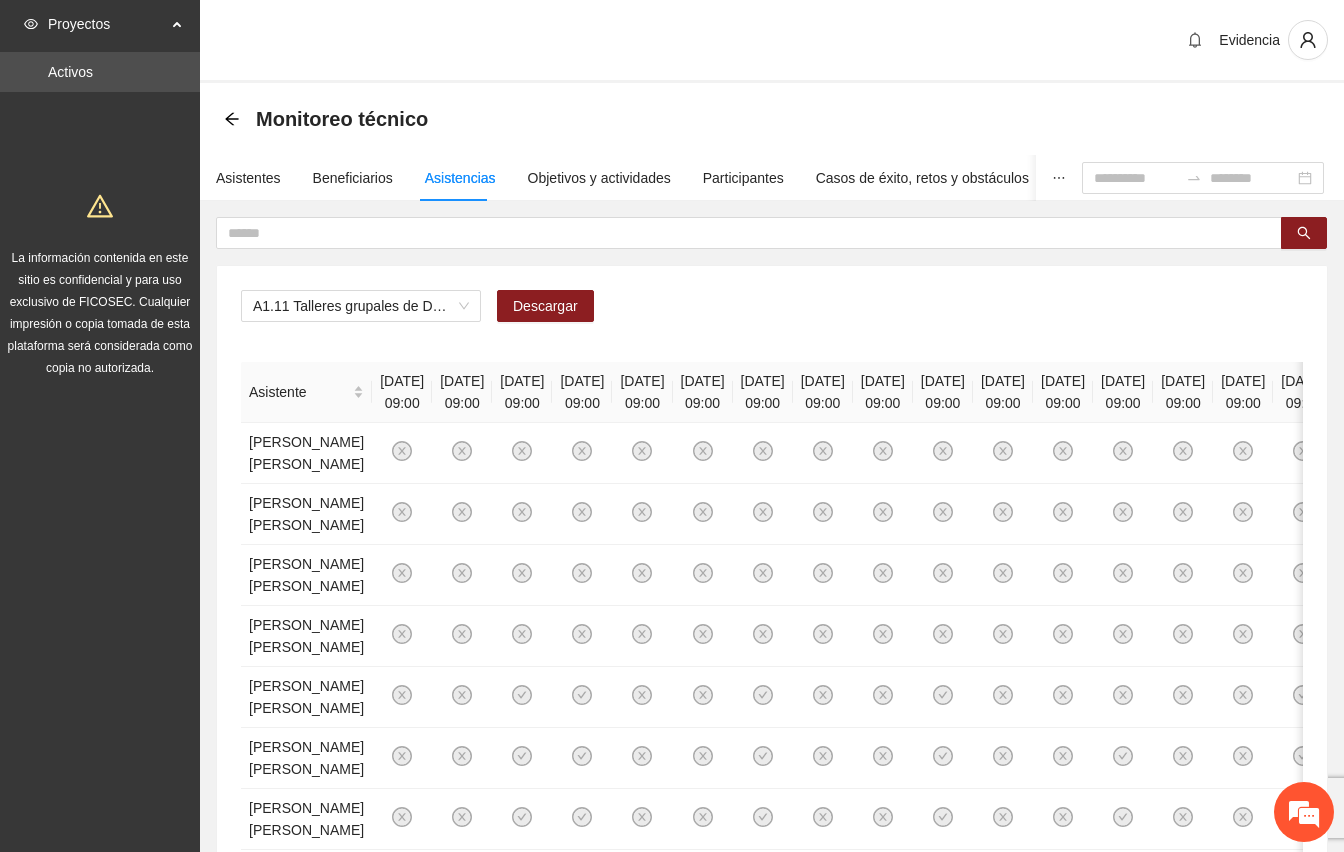 click on "A1.11 Talleres grupales de Desarrollo Humano a mentoras/promotoras de Vistas de Cerro Grande
Descargar" at bounding box center [772, 314] 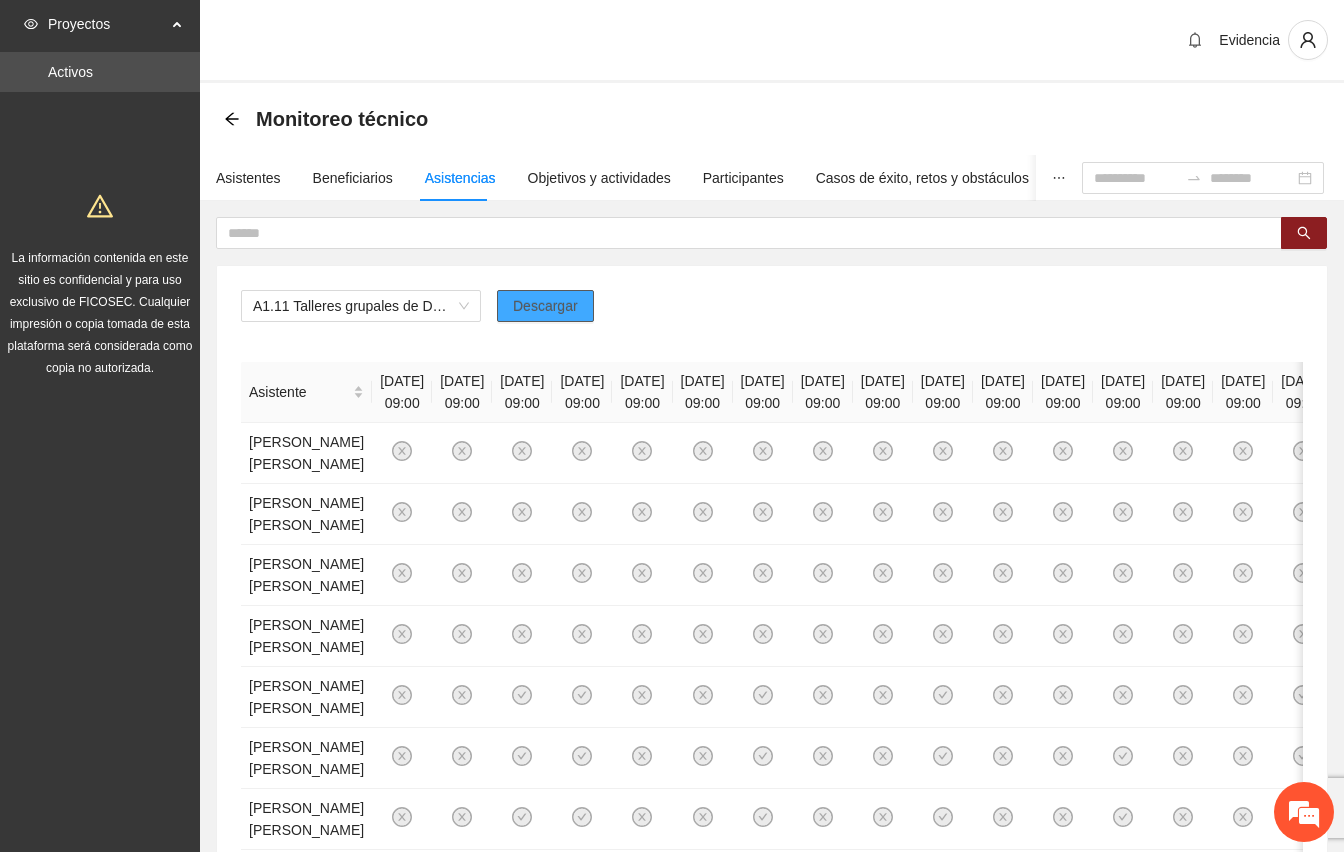 click on "Descargar" at bounding box center [545, 306] 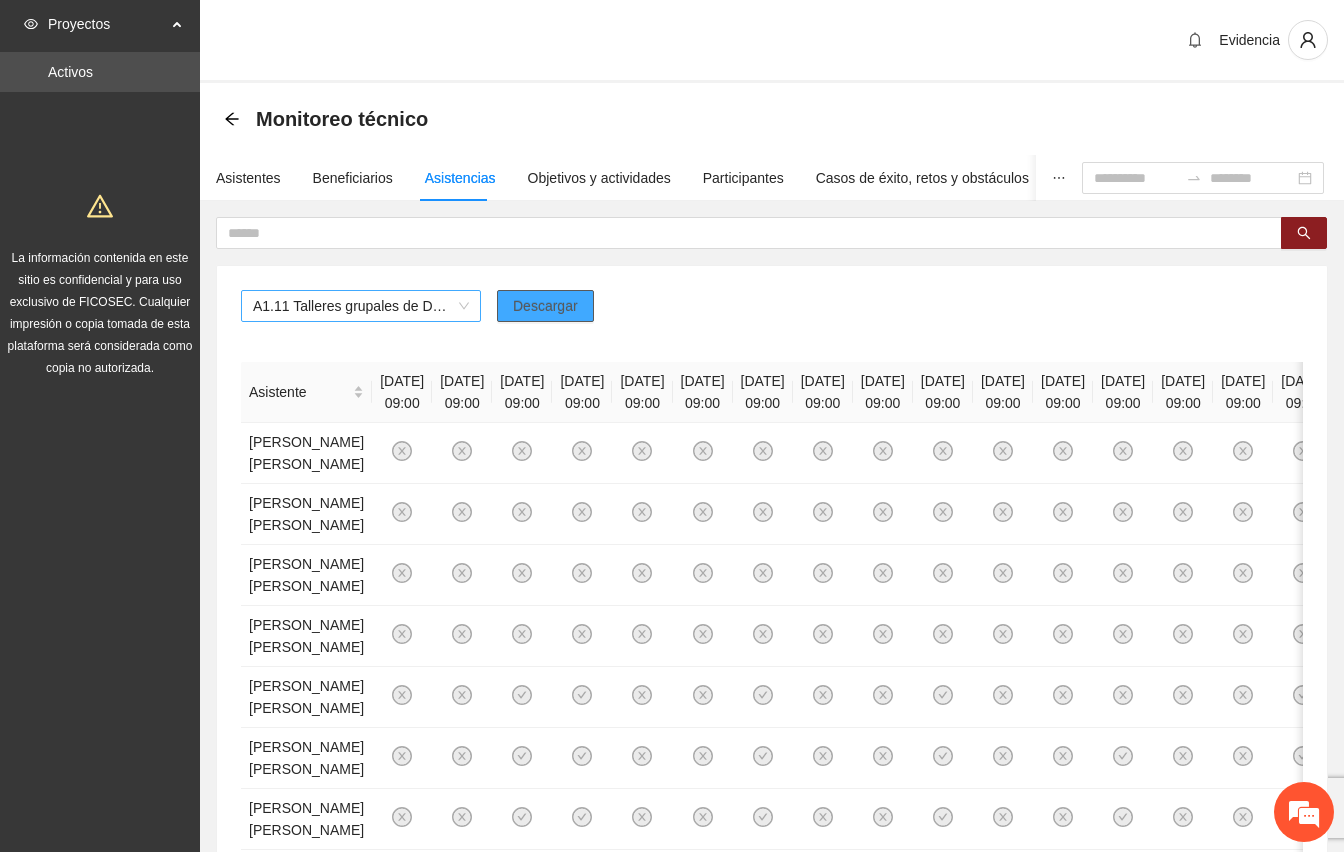 click on "A1.11 Talleres grupales de Desarrollo Humano a mentoras/promotoras de Vistas de [GEOGRAPHIC_DATA]" at bounding box center [361, 306] 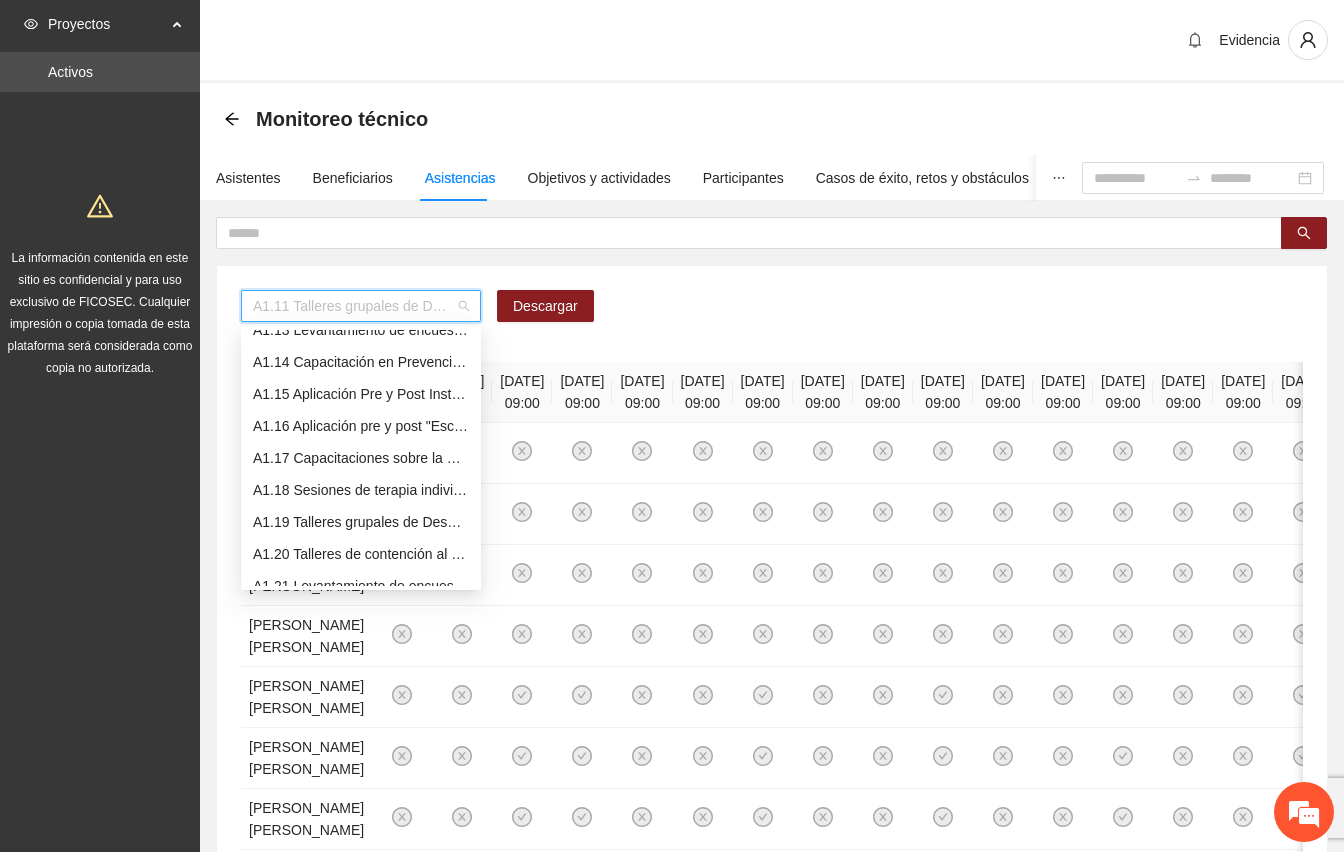 scroll, scrollTop: 266, scrollLeft: 0, axis: vertical 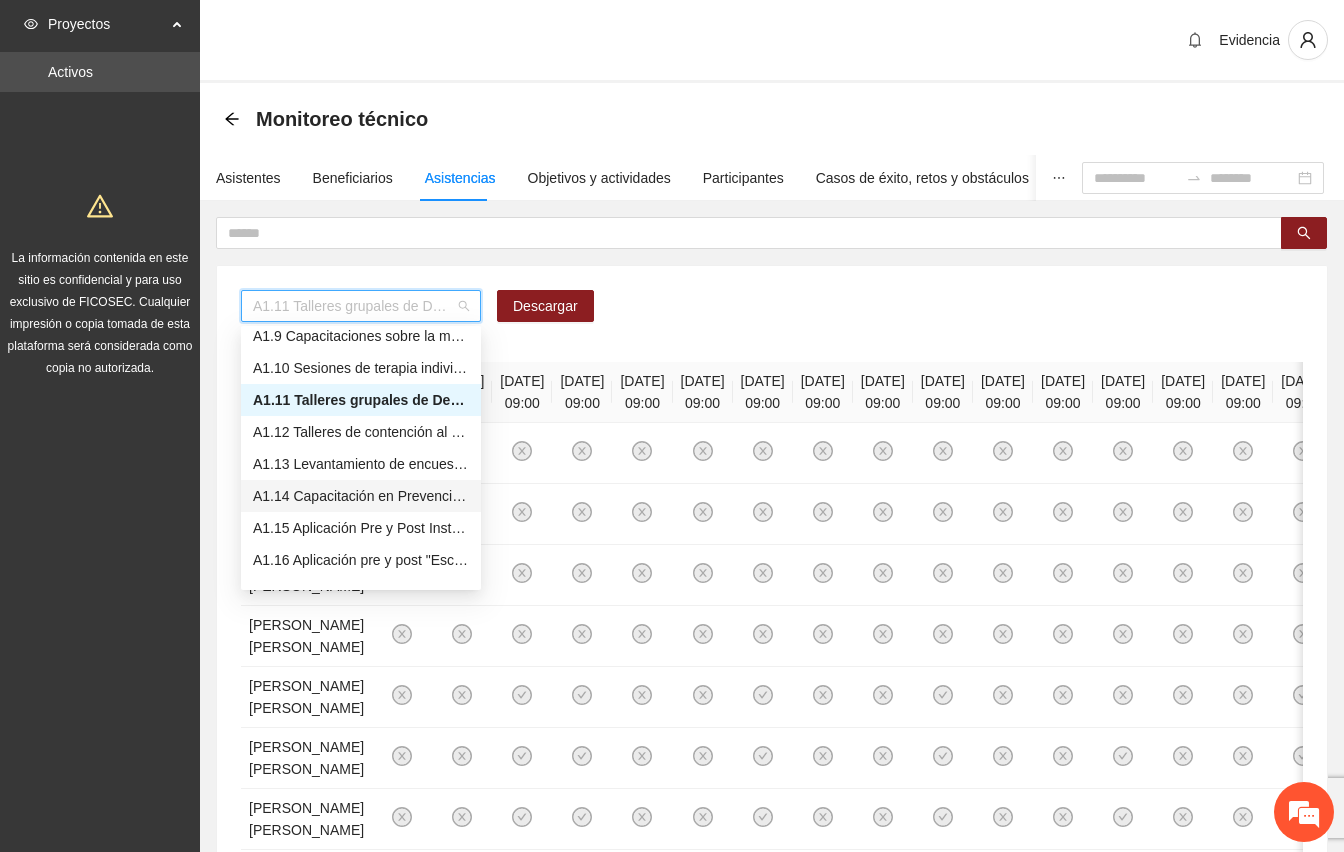 click on "A1.14 Capacitación en Prevención de la Violencia Familiar para Promotoras - Vistas [GEOGRAPHIC_DATA]" at bounding box center (361, 496) 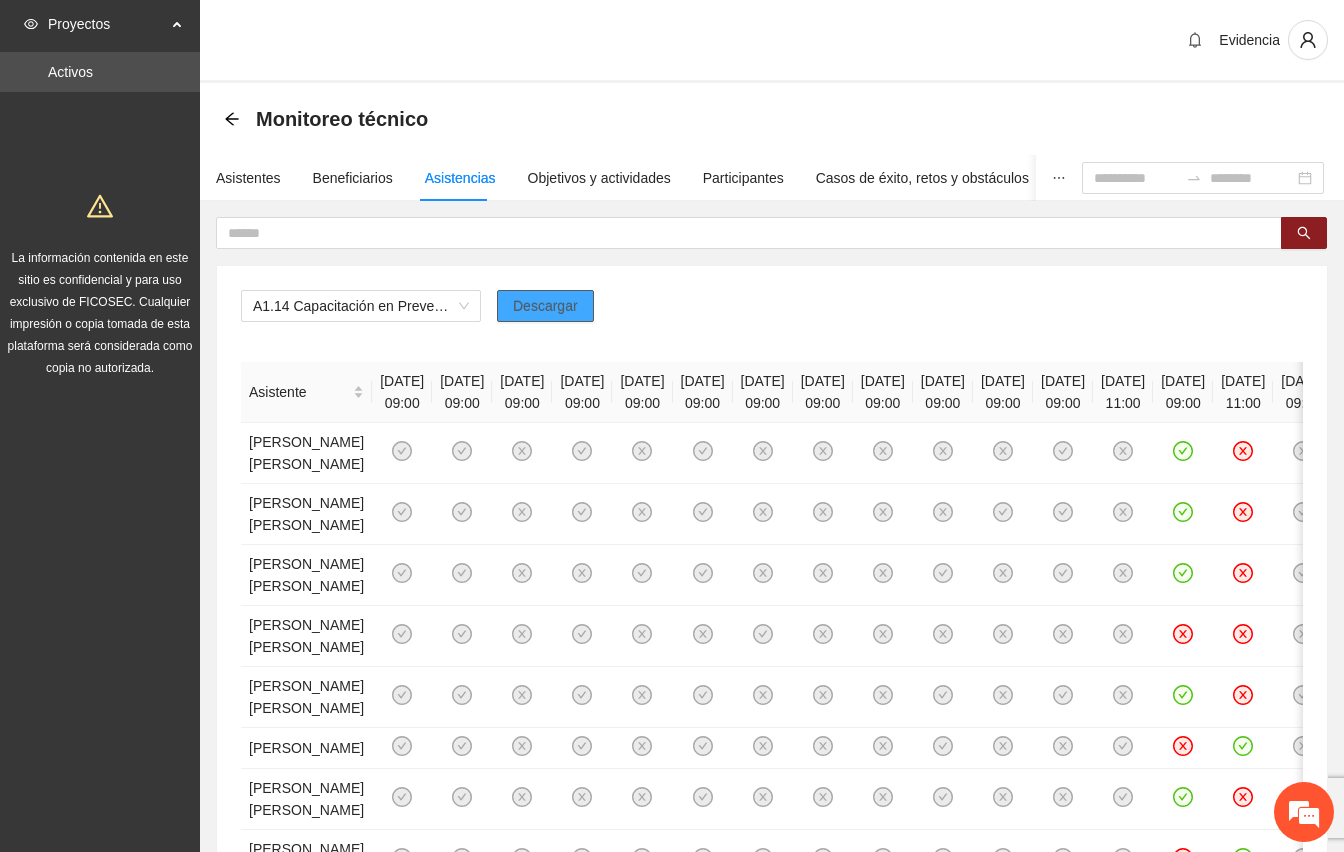 click on "Descargar" at bounding box center (545, 306) 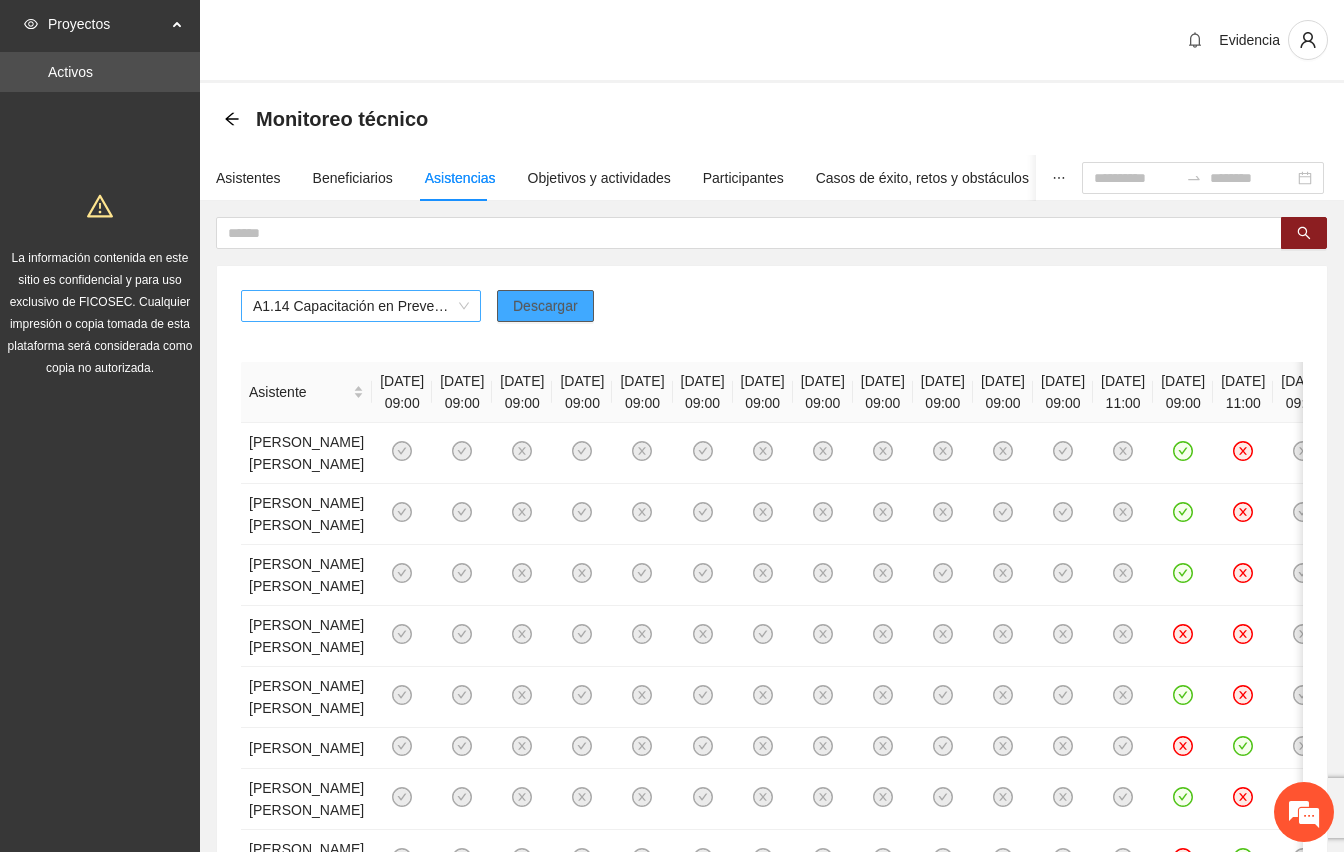 click on "A1.14 Capacitación en Prevención de la Violencia Familiar para Promotoras - Vistas [GEOGRAPHIC_DATA]" at bounding box center (361, 306) 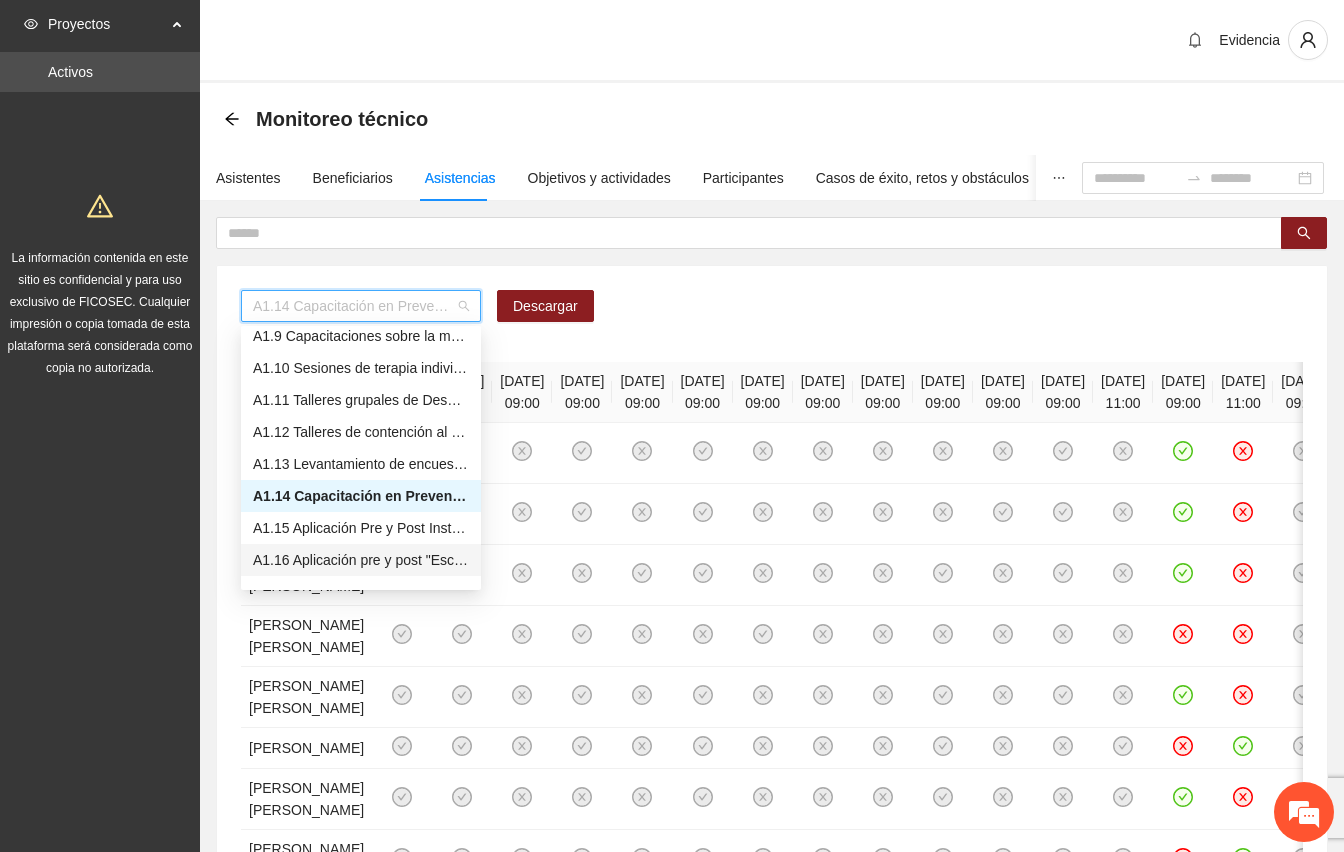 click on "A1.16 Aplicación pre y post "Escala para medir creencias que perpetúan la violencia intrafamiliar" - Vistas [GEOGRAPHIC_DATA]" at bounding box center (361, 560) 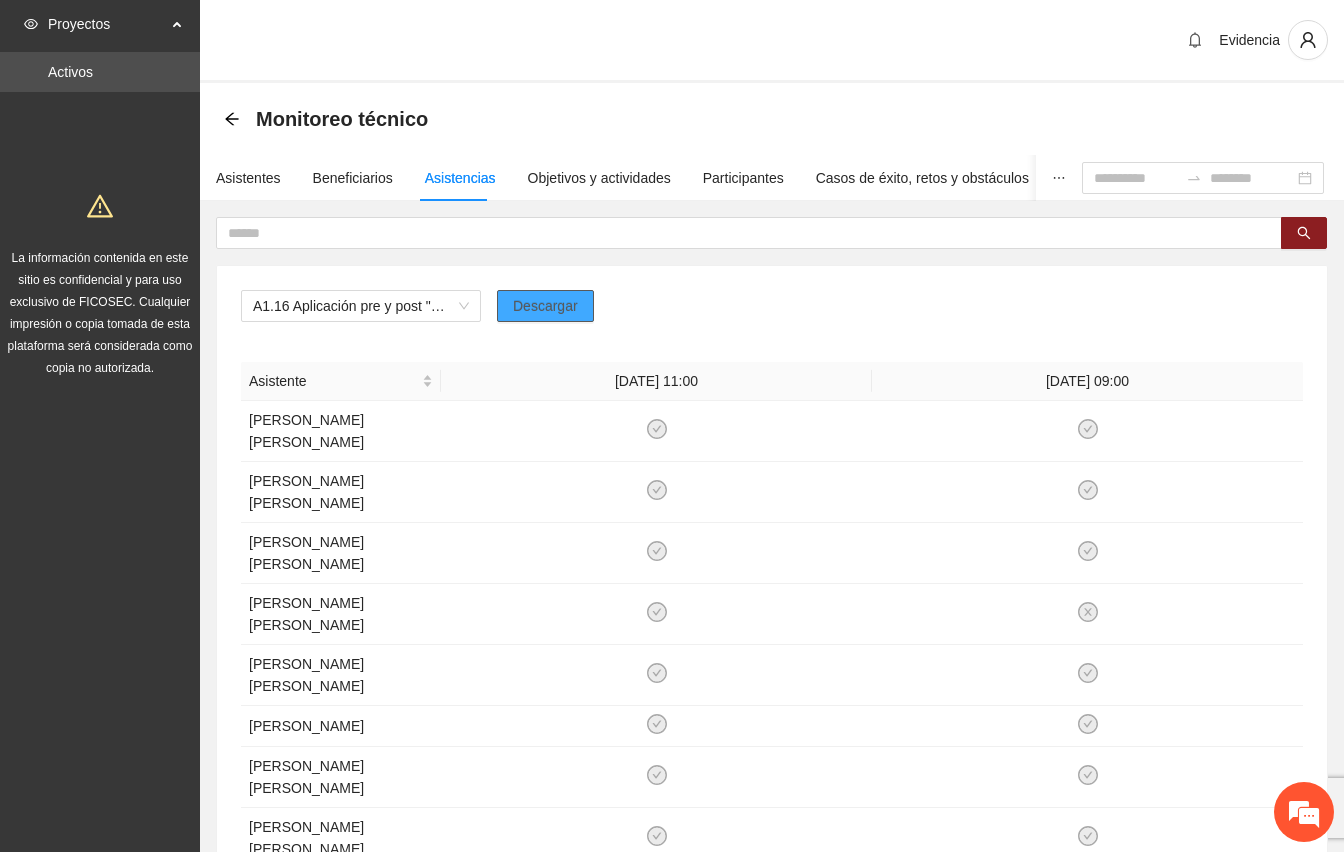 click on "Descargar" at bounding box center [545, 306] 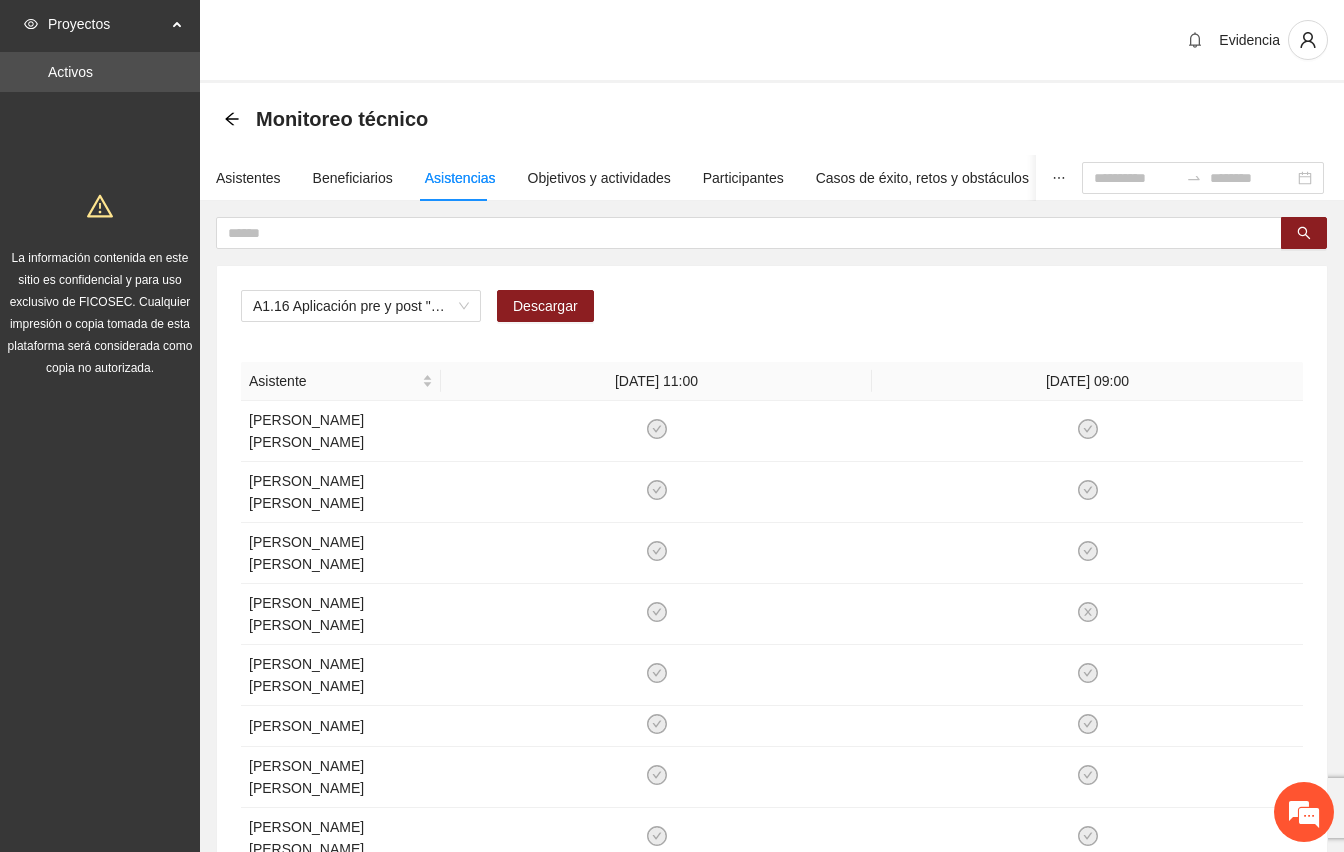 drag, startPoint x: 417, startPoint y: 12, endPoint x: 417, endPoint y: 30, distance: 18 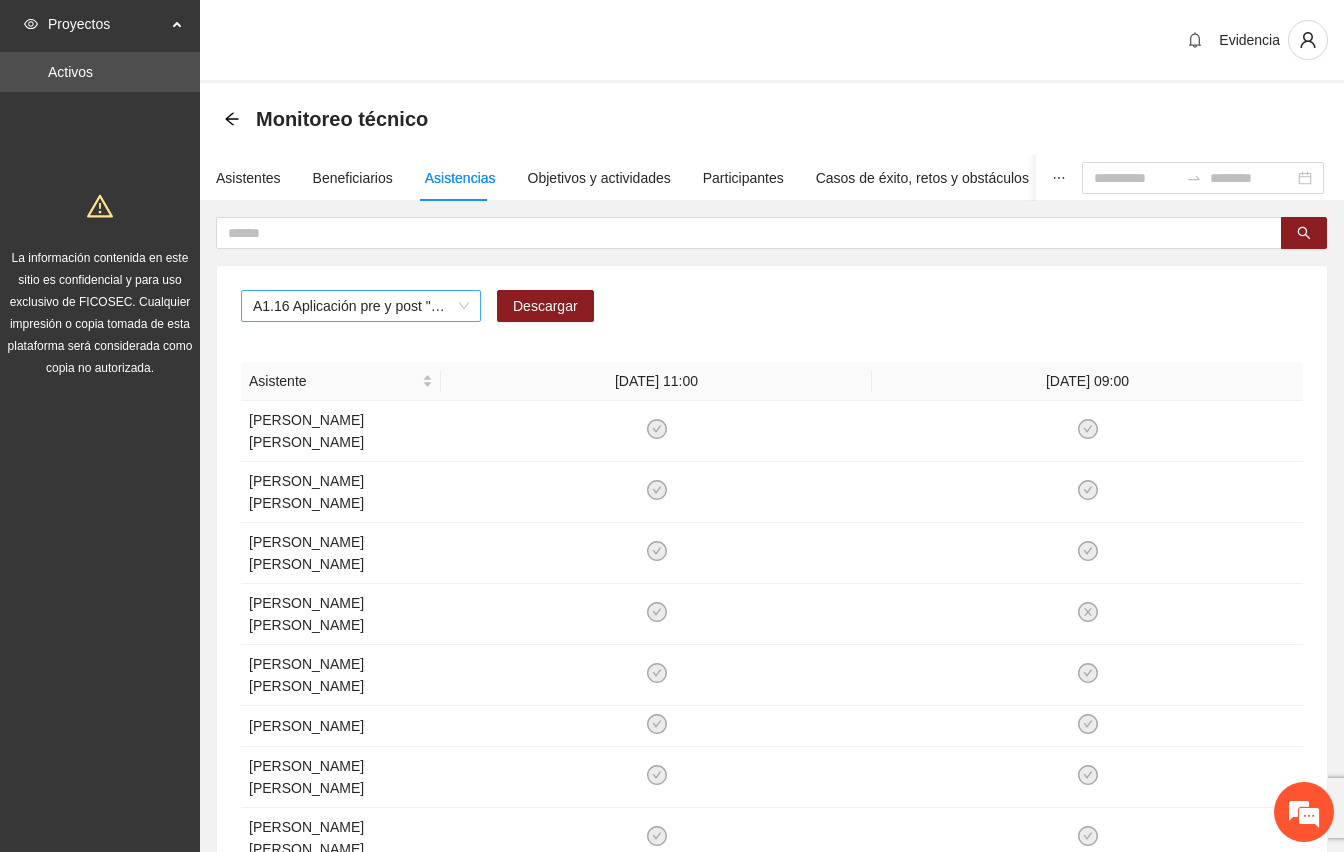 click on "A1.16 Aplicación pre y post "Escala para medir creencias que perpetúan la violencia intrafamiliar" - Vistas [GEOGRAPHIC_DATA]" at bounding box center [361, 306] 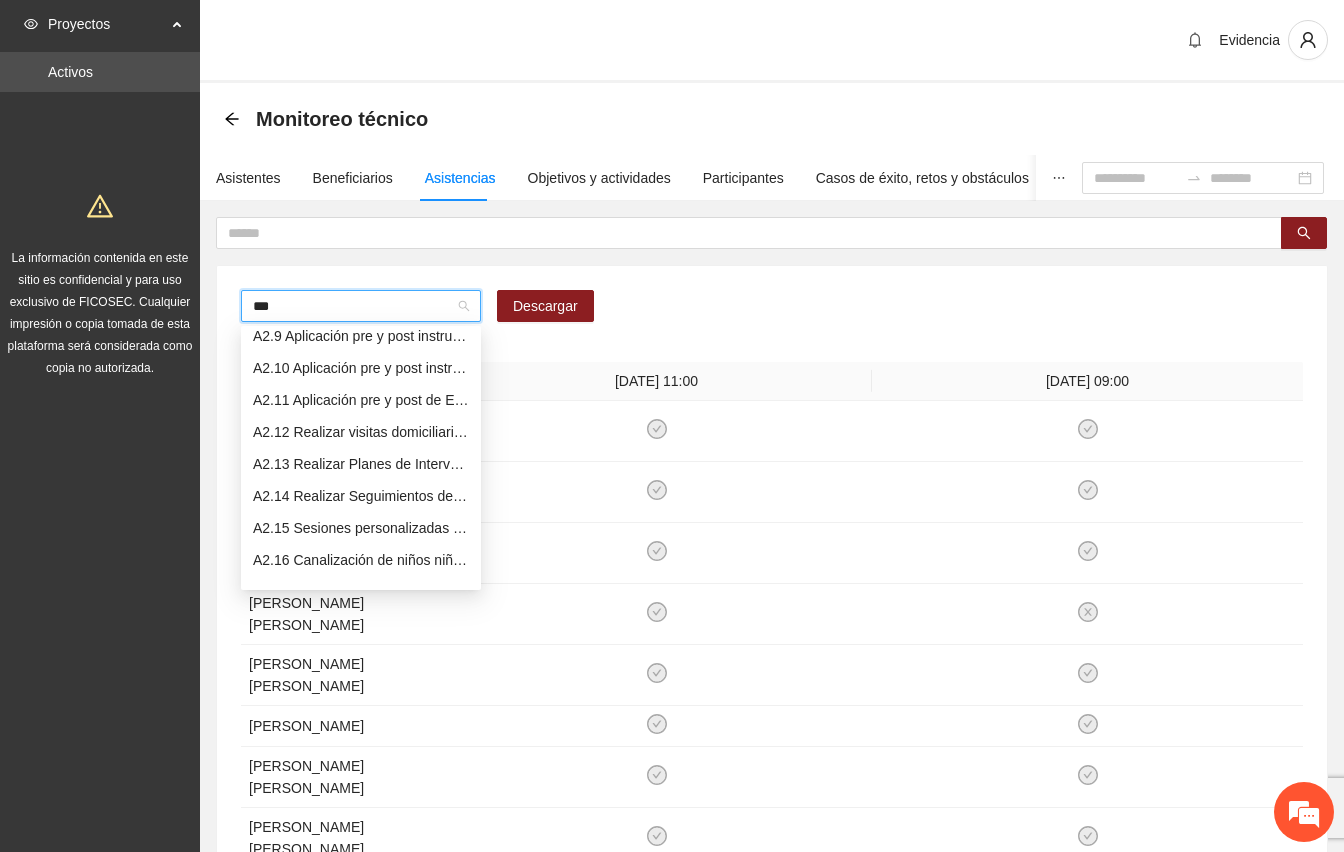 type on "****" 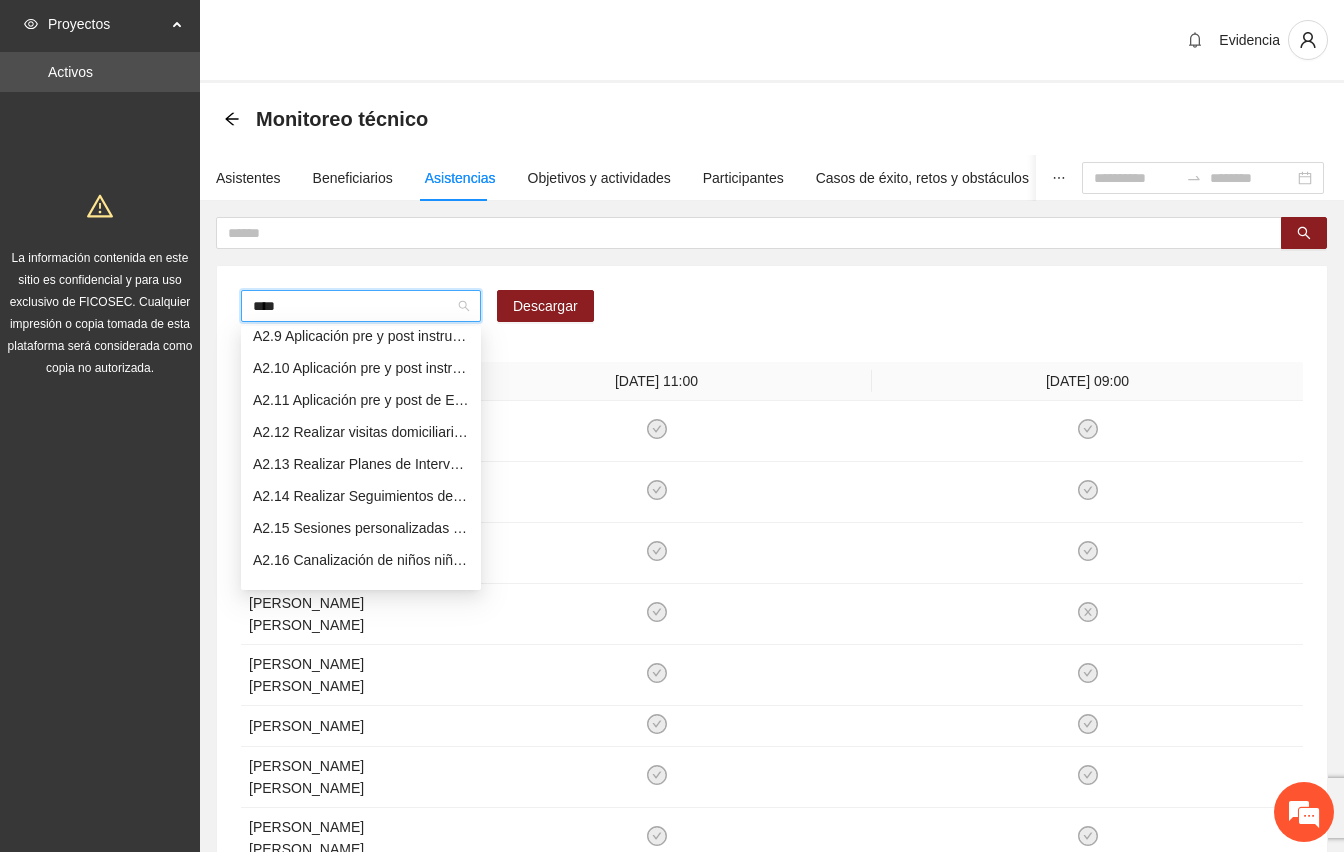 scroll, scrollTop: 0, scrollLeft: 0, axis: both 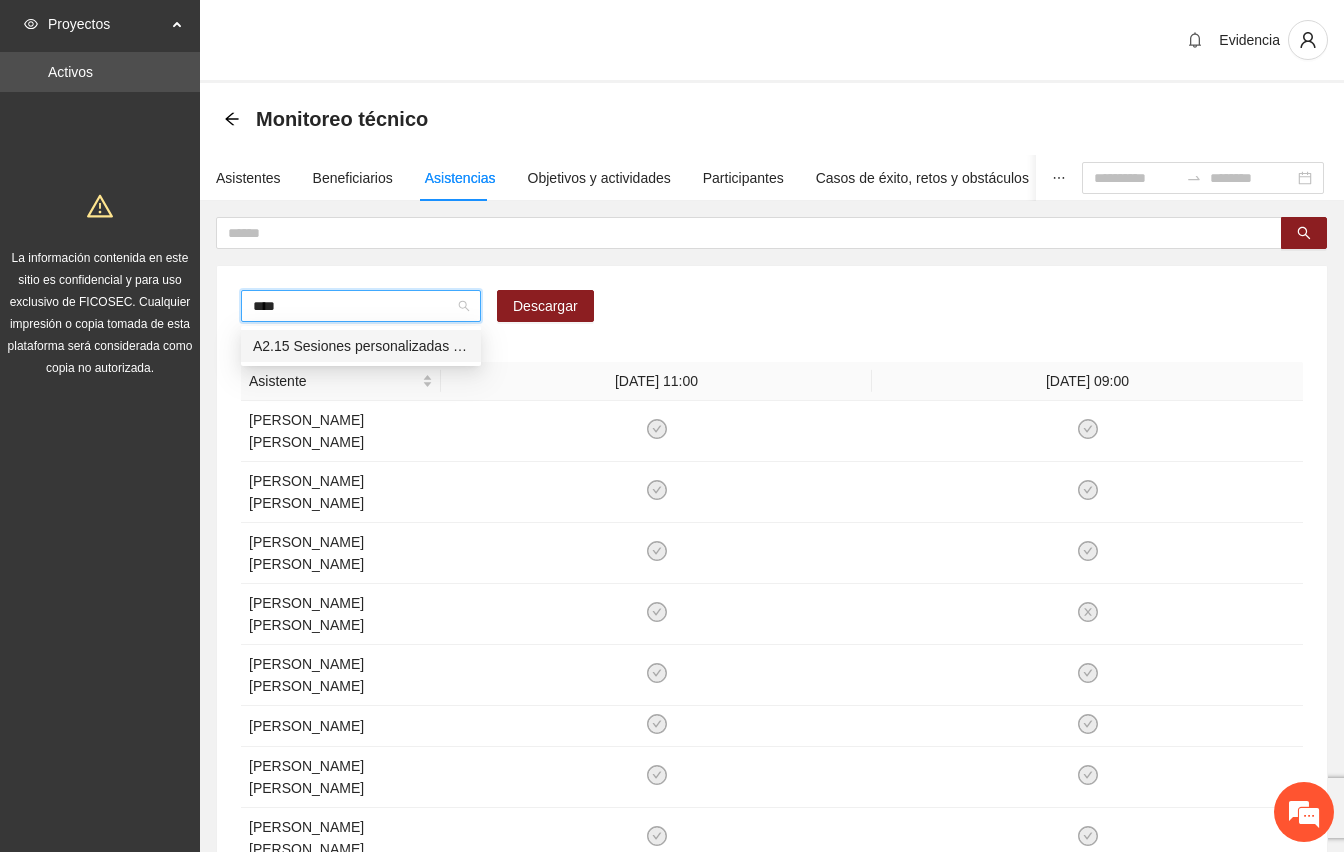 type 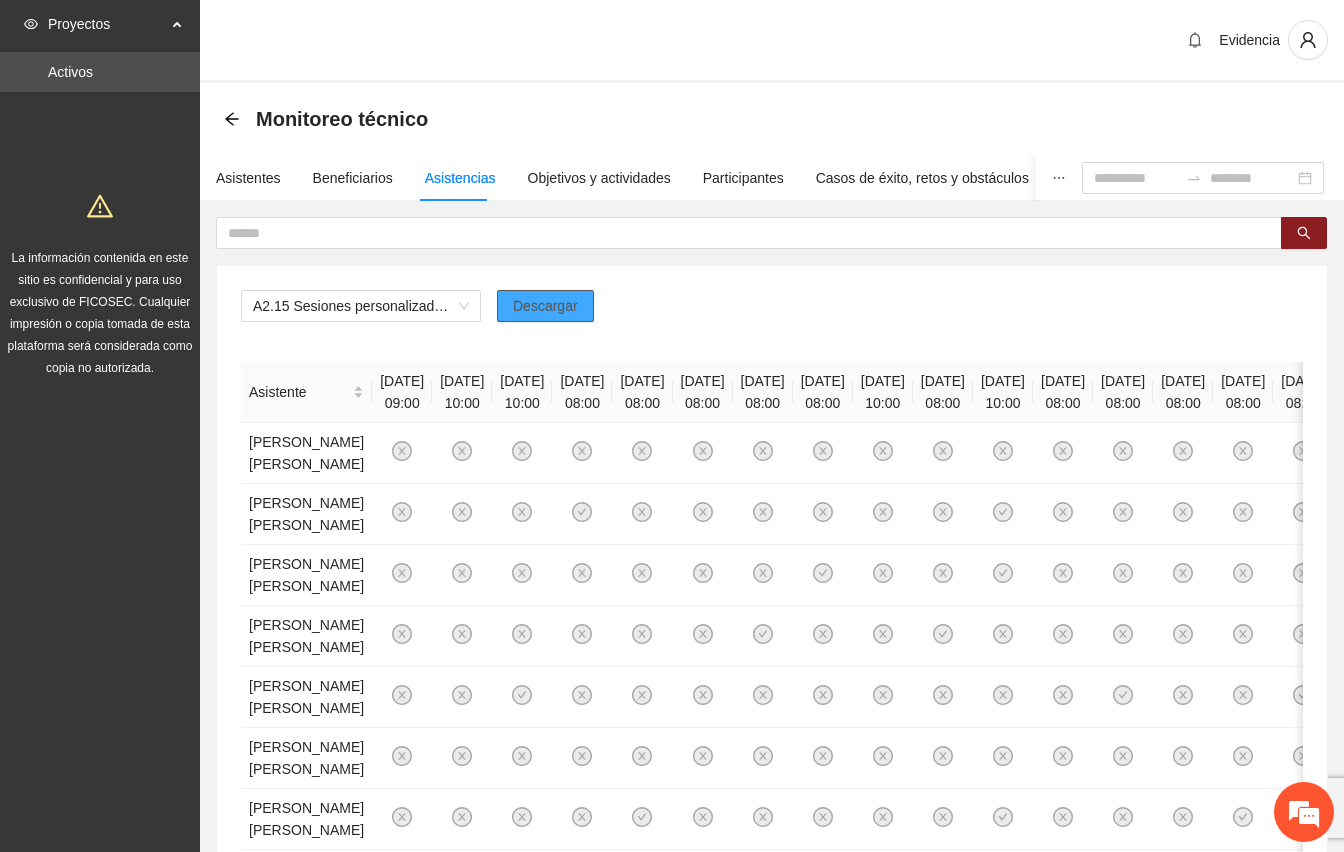 click on "Descargar" at bounding box center (545, 306) 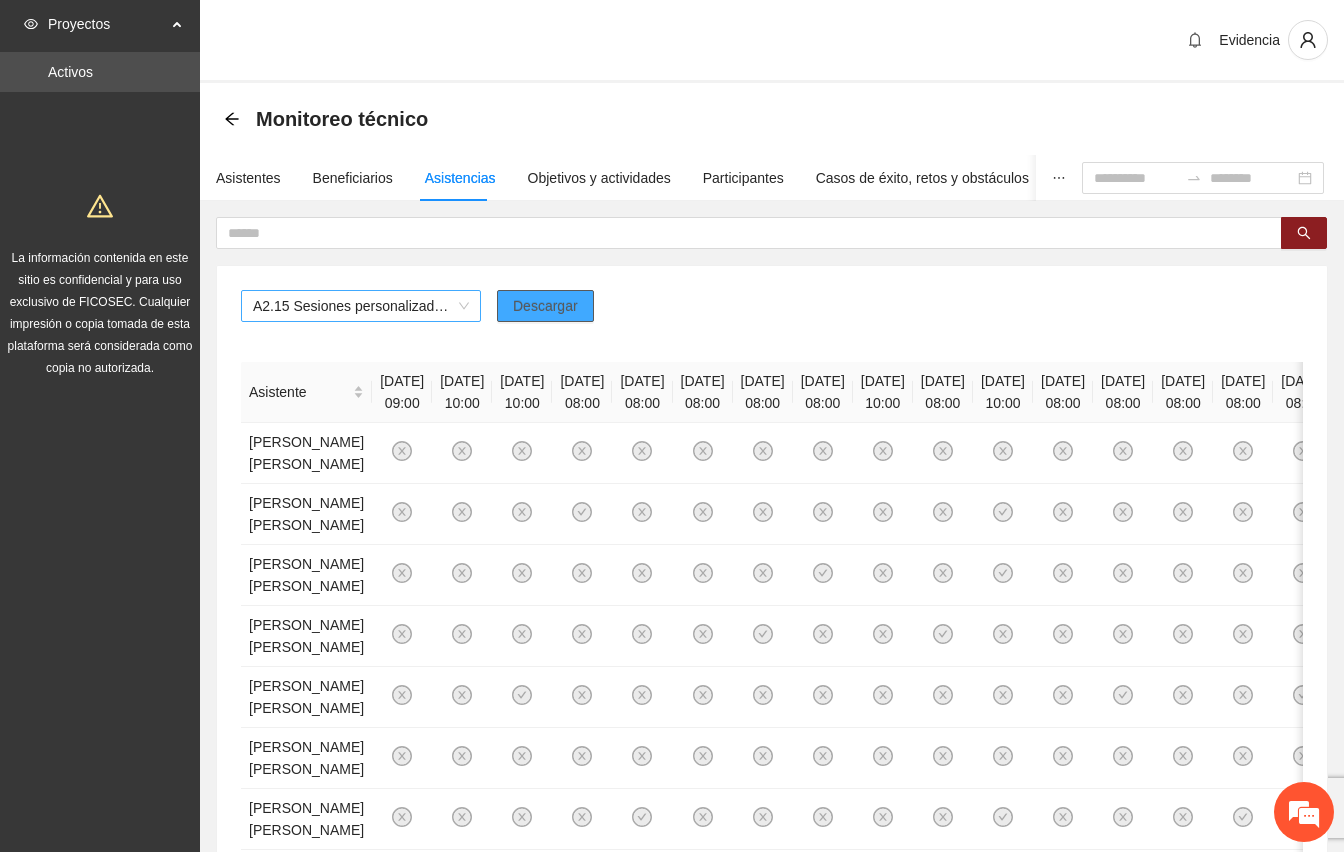 click on "A2.15 Sesiones personalizadas sobre la metodología de Funcionamiento Familiar en los domicilios de las familias de Vistas de [GEOGRAPHIC_DATA]" at bounding box center [361, 306] 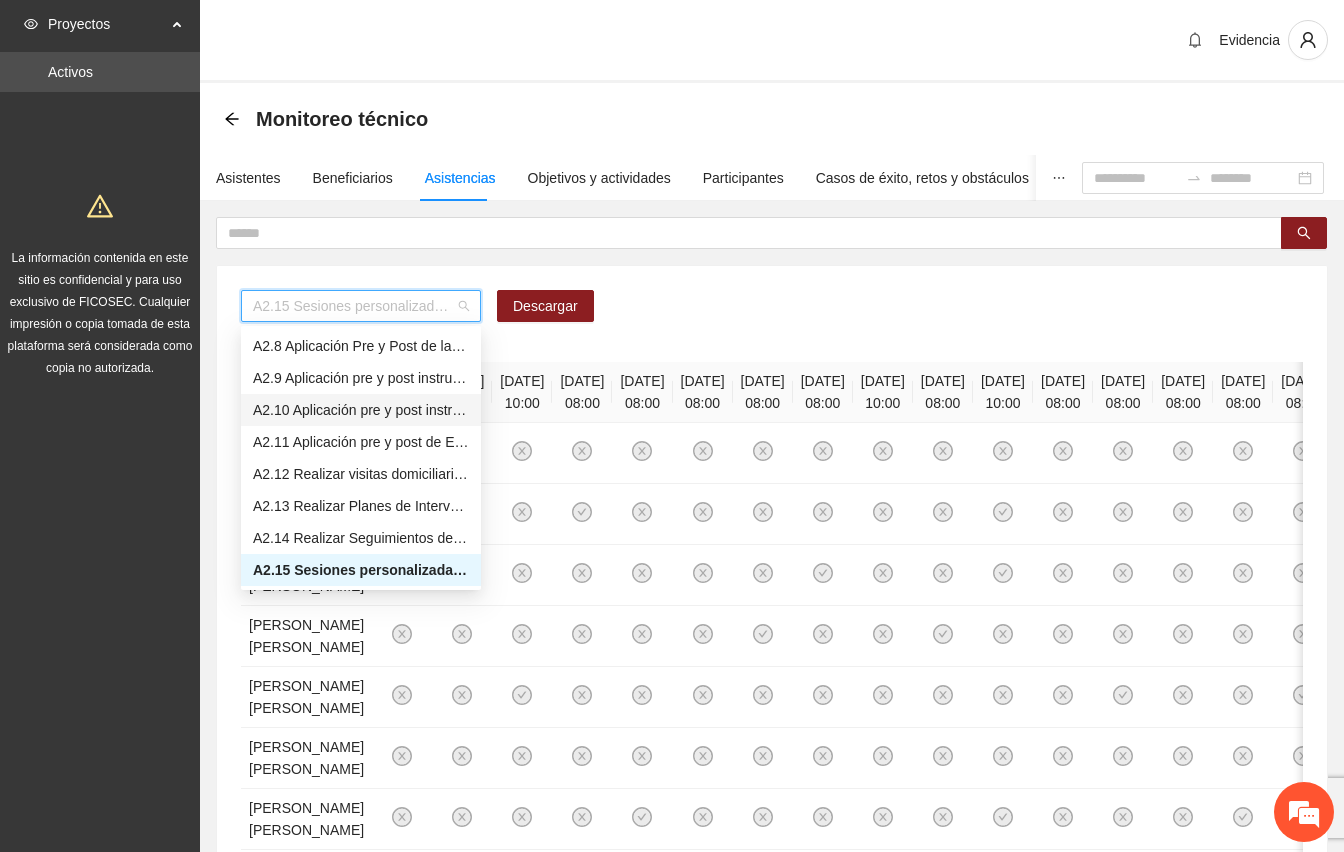 scroll, scrollTop: 1125, scrollLeft: 0, axis: vertical 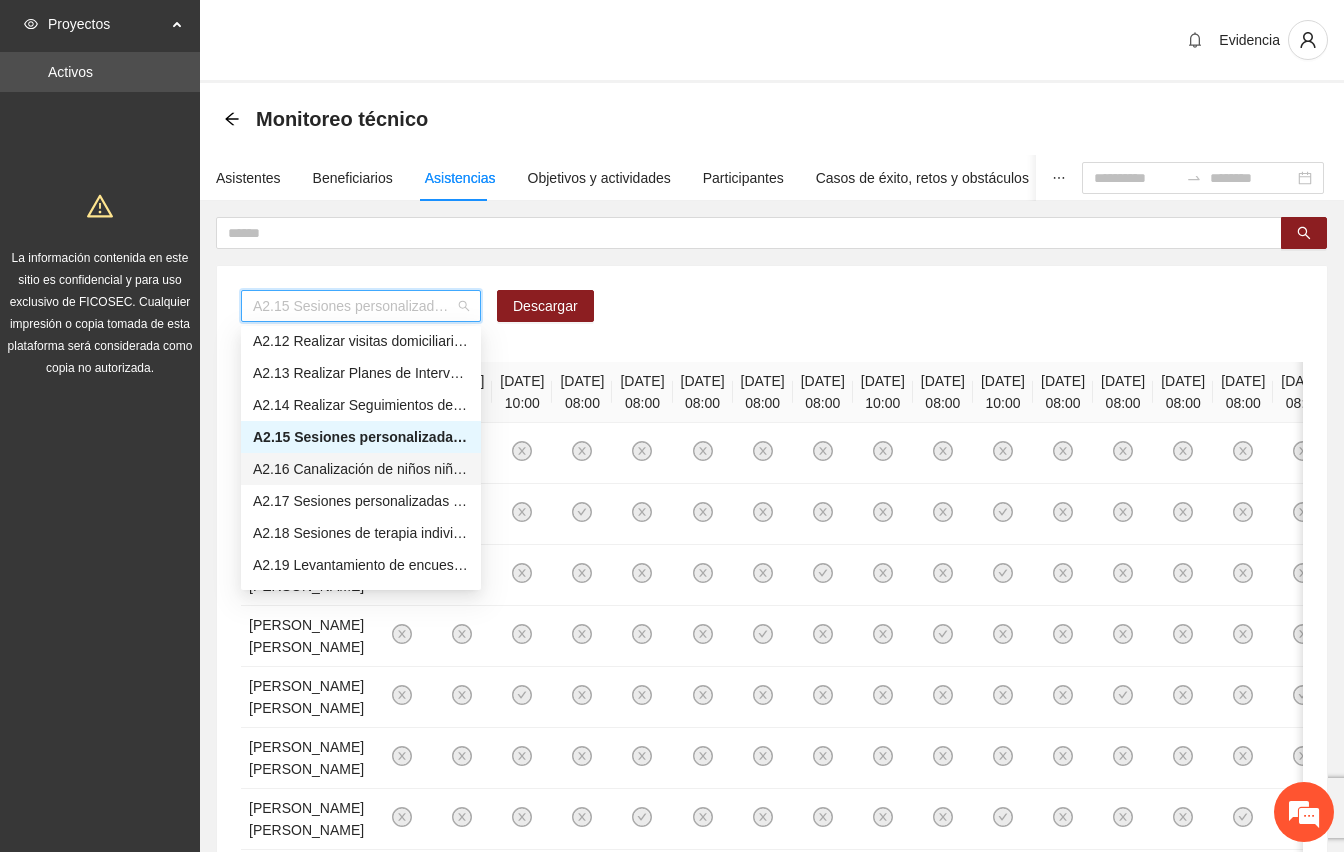 click on "A2.16 Canalización de niños niñas y adolescentes de Vistas de [GEOGRAPHIC_DATA] a instituciones y organizaciones especializadas para la atención de situaciones de violencia y necesidades sociales" at bounding box center (361, 469) 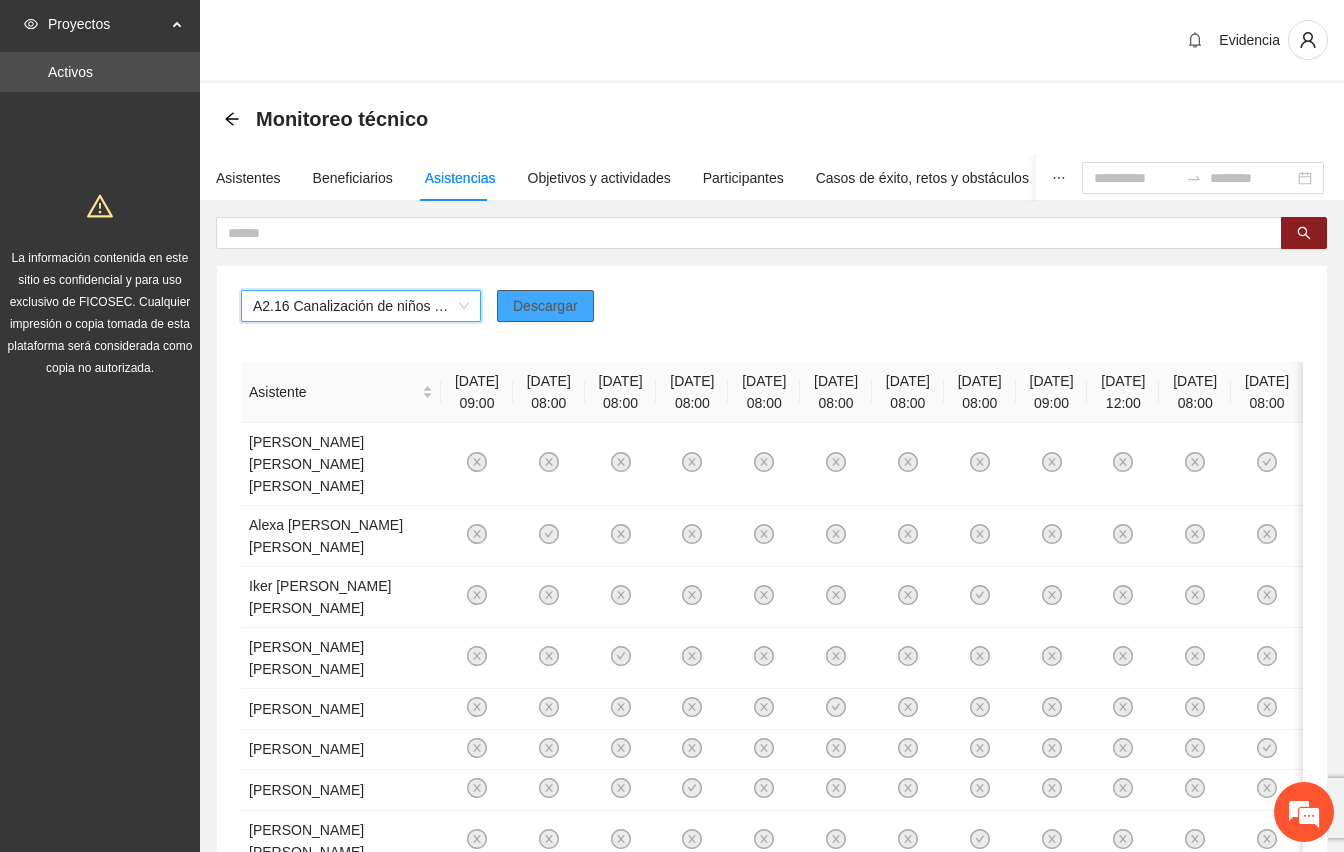 click on "Descargar" at bounding box center [545, 306] 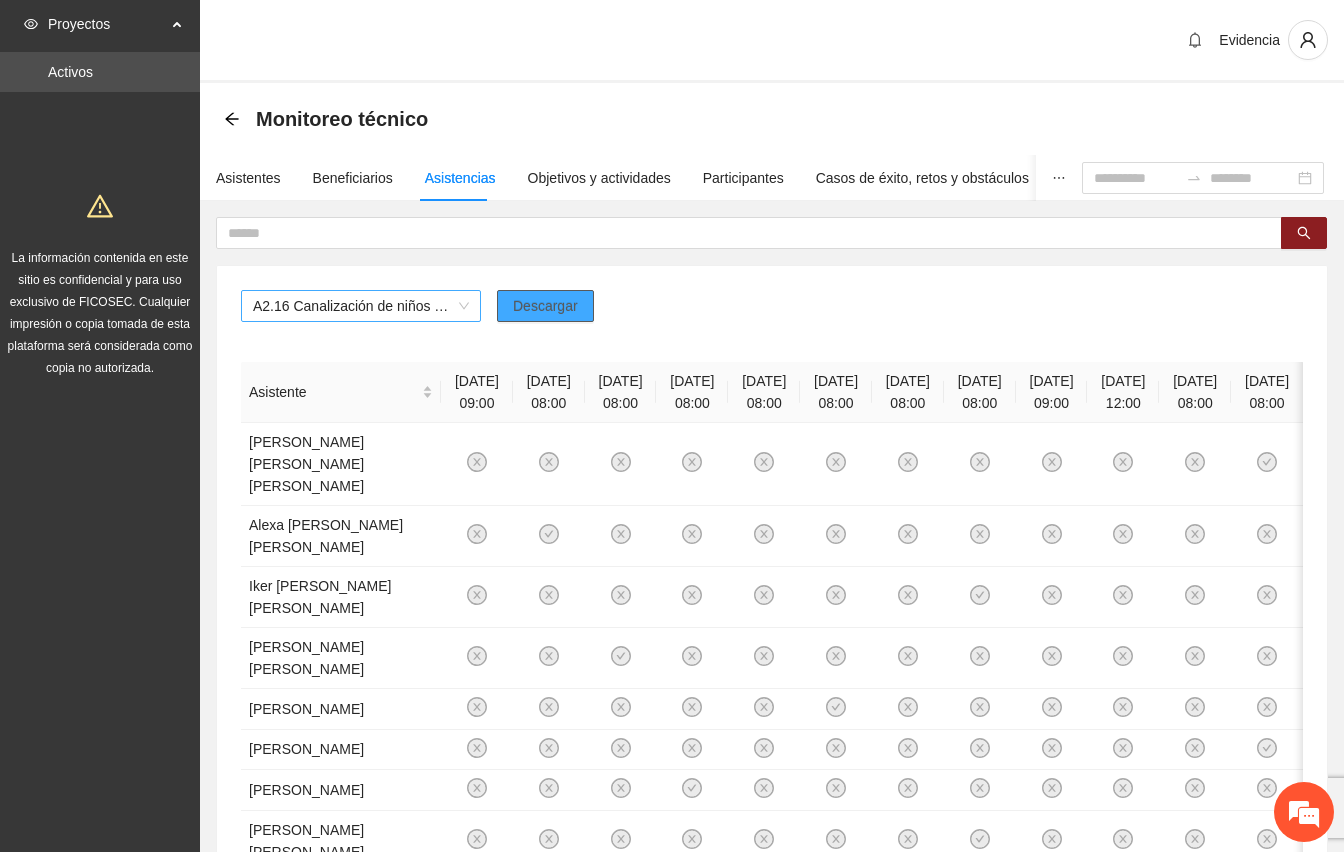 click on "A2.16 Canalización de niños niñas y adolescentes de Vistas de [GEOGRAPHIC_DATA] a instituciones y organizaciones especializadas para la atención de situaciones de violencia y necesidades sociales" at bounding box center (361, 306) 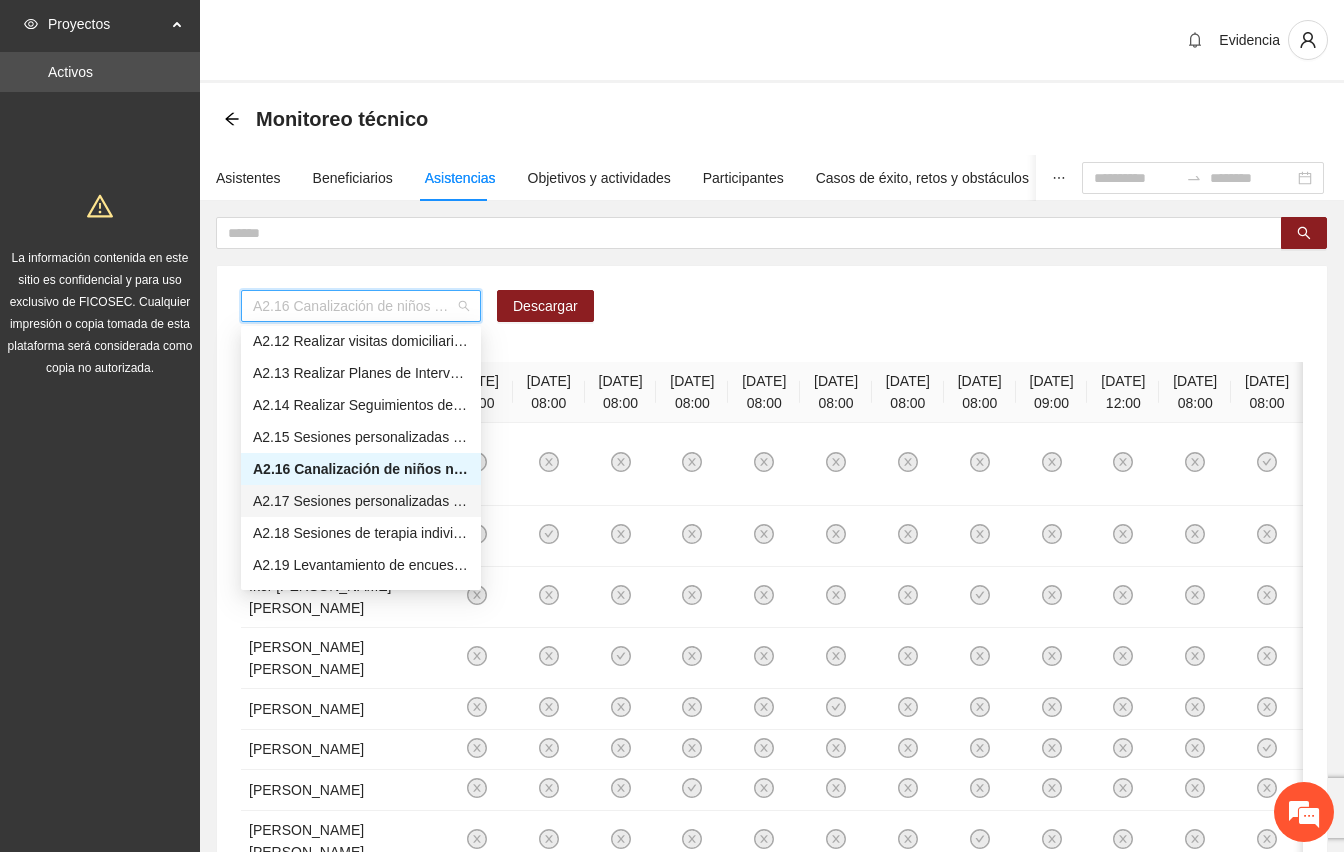 click on "A2.17 Sesiones personalizadas sobre fortalecimiento de factores de protección de la violencia en los domicilios de las familias de Vistas de [GEOGRAPHIC_DATA]" at bounding box center [361, 501] 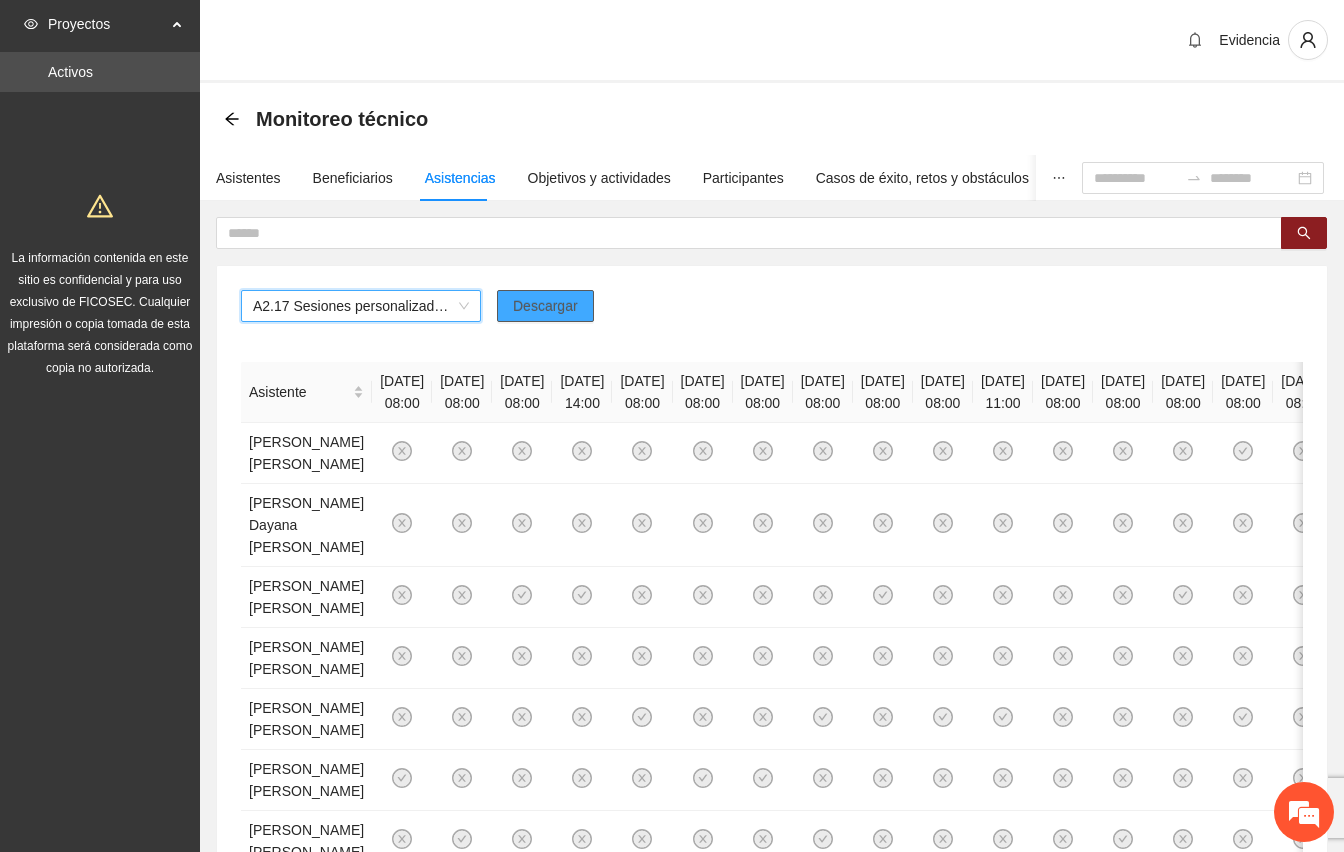 click on "Descargar" at bounding box center [545, 306] 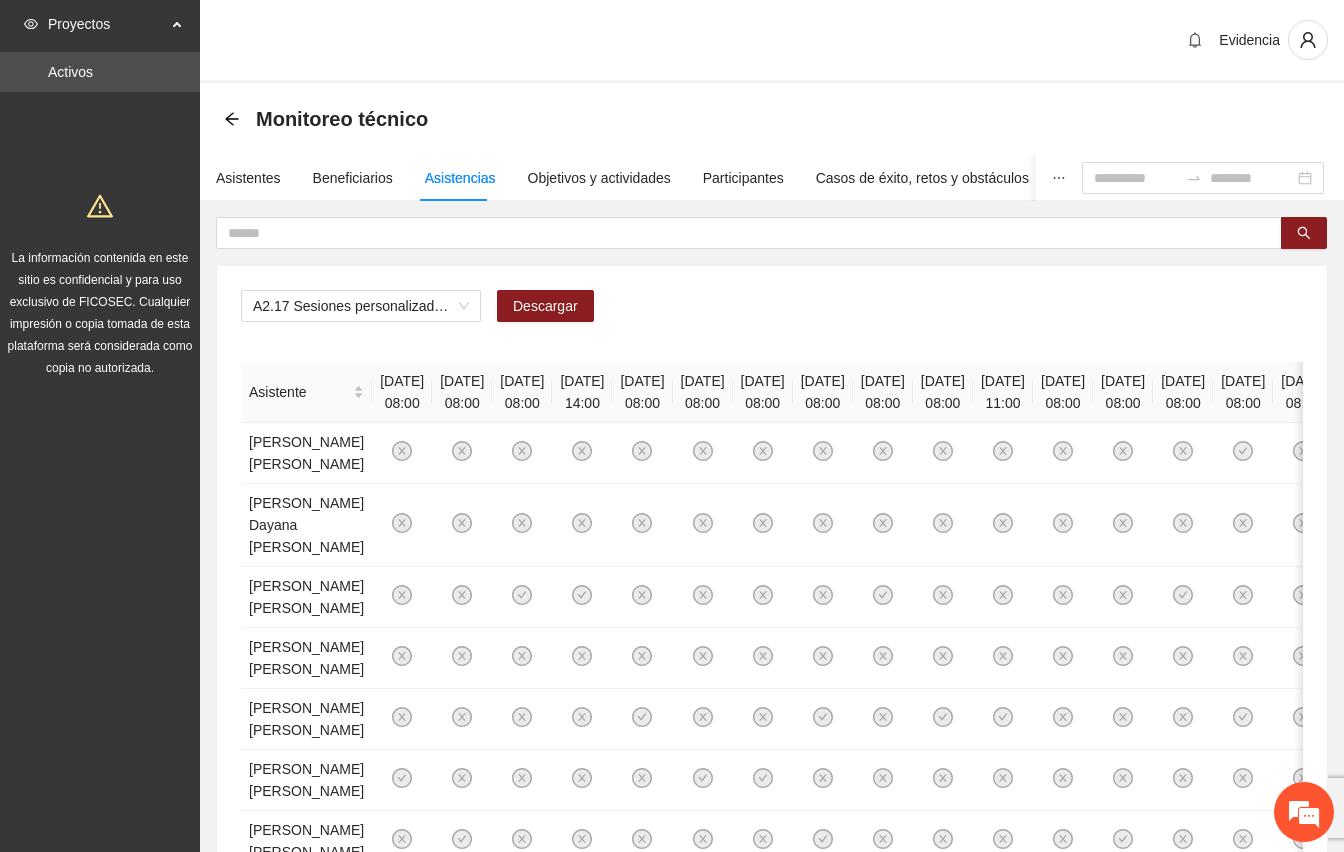 click on "A2.17 Sesiones personalizadas sobre fortalecimiento de factores de protección de la violencia en los domicilios de las familias de Vistas de [GEOGRAPHIC_DATA]" at bounding box center [772, 314] 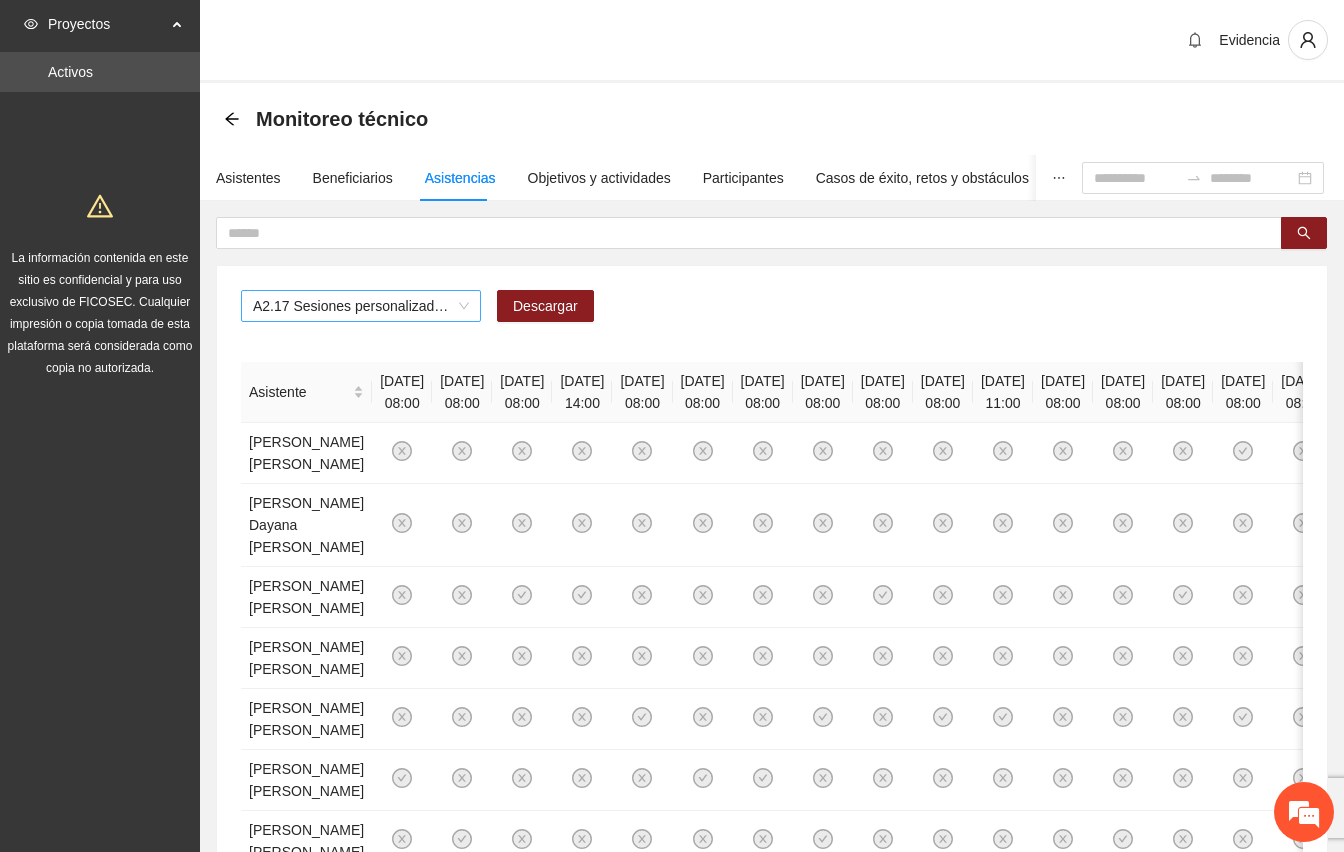 click on "A2.17 Sesiones personalizadas sobre fortalecimiento de factores de protección de la violencia en los domicilios de las familias de Vistas de [GEOGRAPHIC_DATA]" at bounding box center (361, 306) 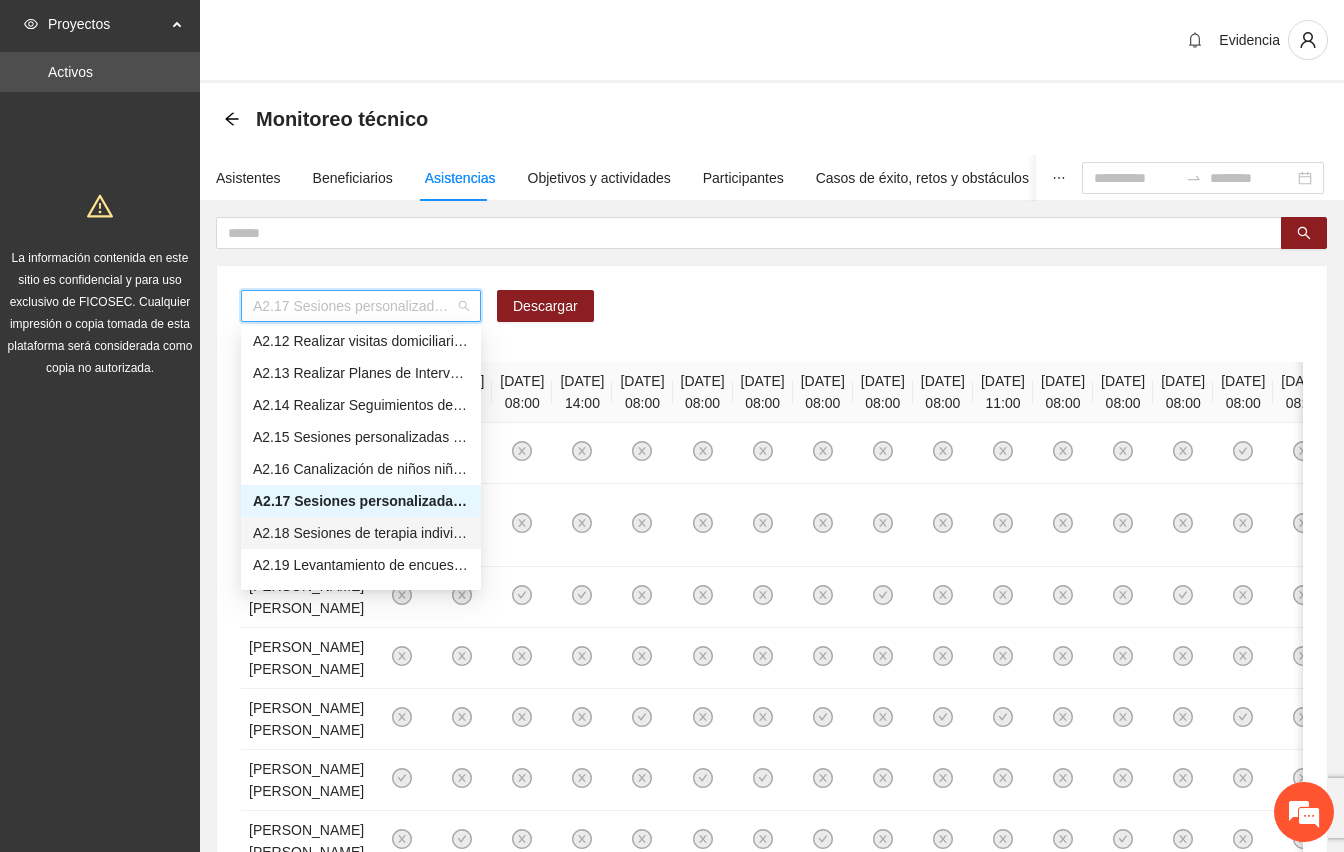 click on "A2.18 Sesiones de terapia individual para madres, padres, tutor o tutora de familia en Vistas de [GEOGRAPHIC_DATA]" at bounding box center [361, 533] 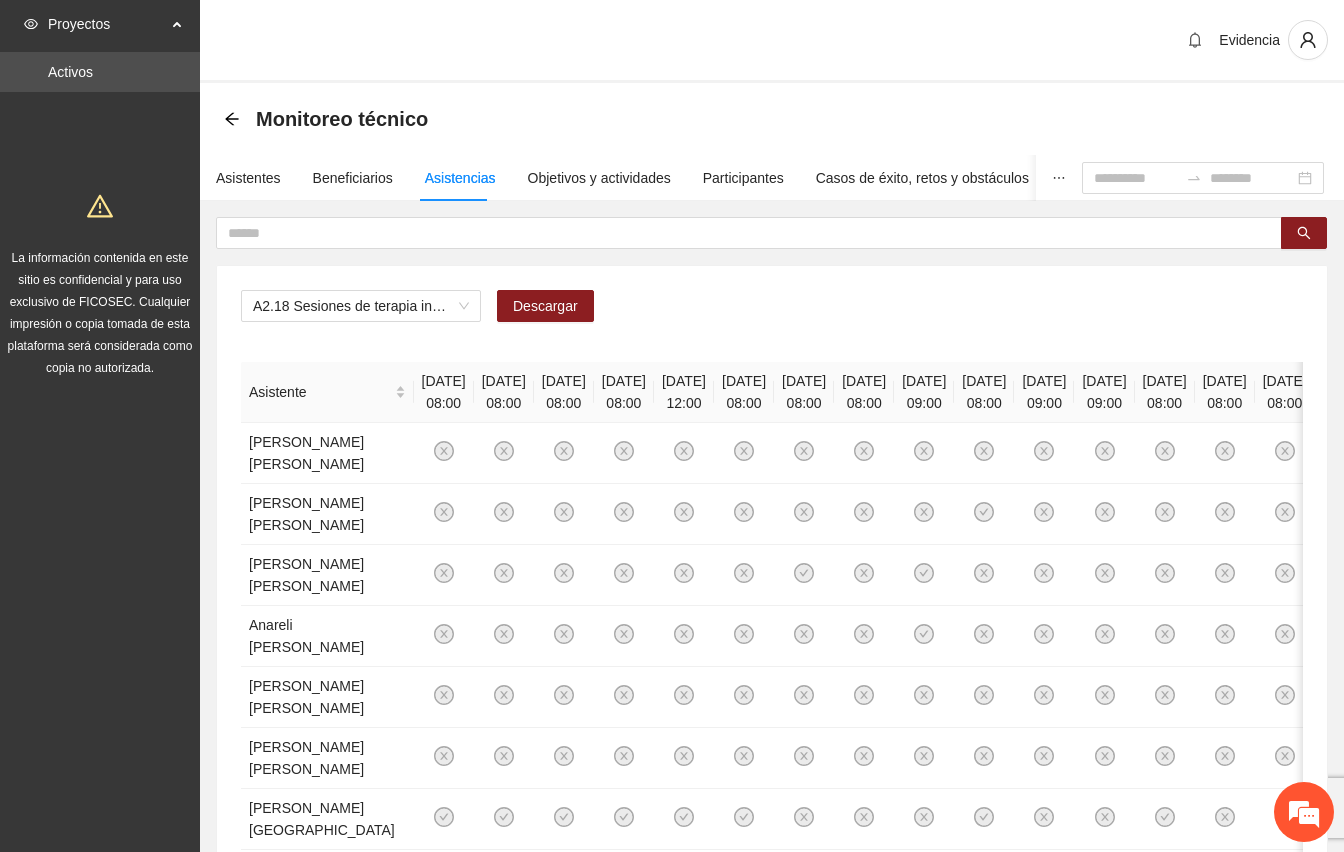 click on "A2.18 Sesiones de terapia individual para madres, padres, tutor o tutora de familia en Vistas de [GEOGRAPHIC_DATA]" at bounding box center [772, 314] 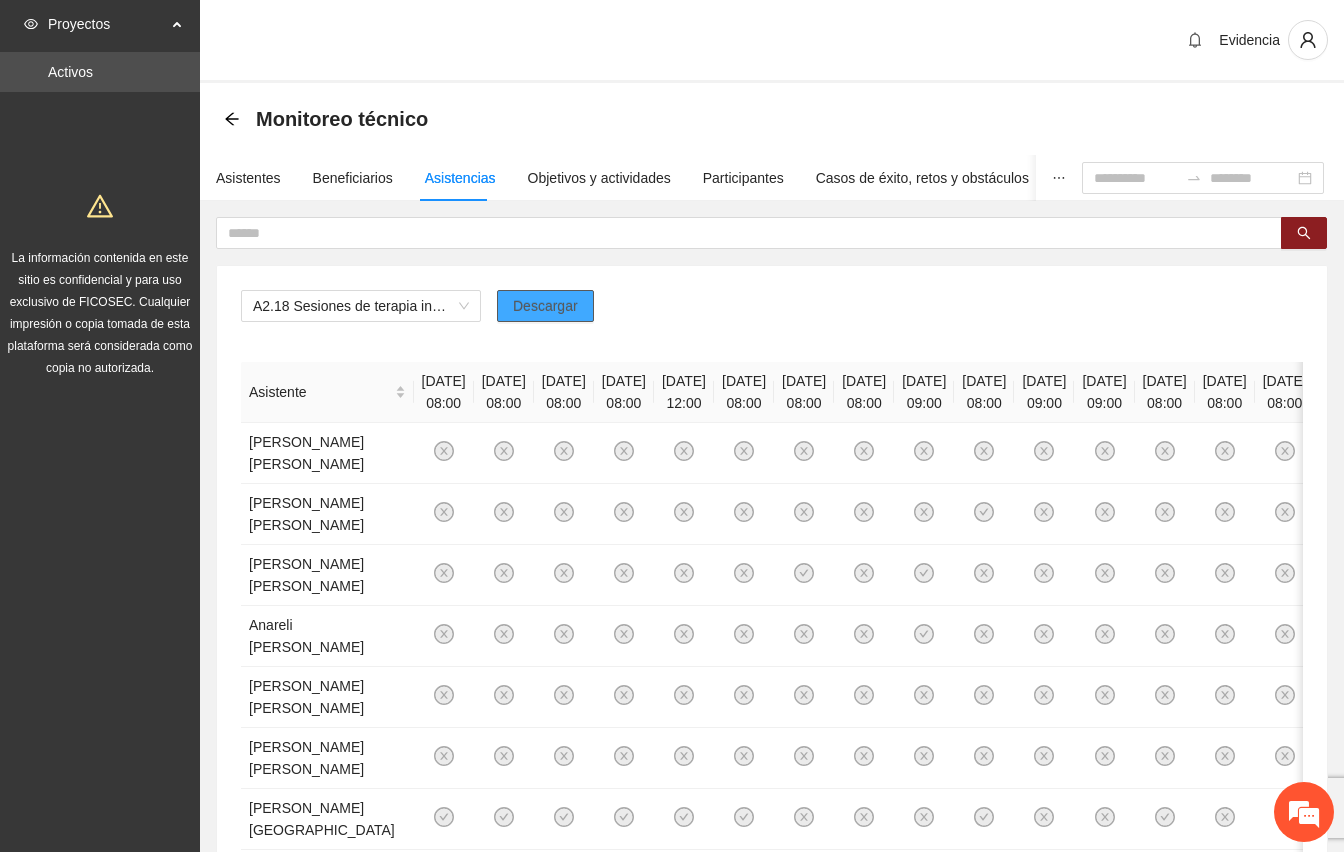click on "Descargar" at bounding box center (545, 306) 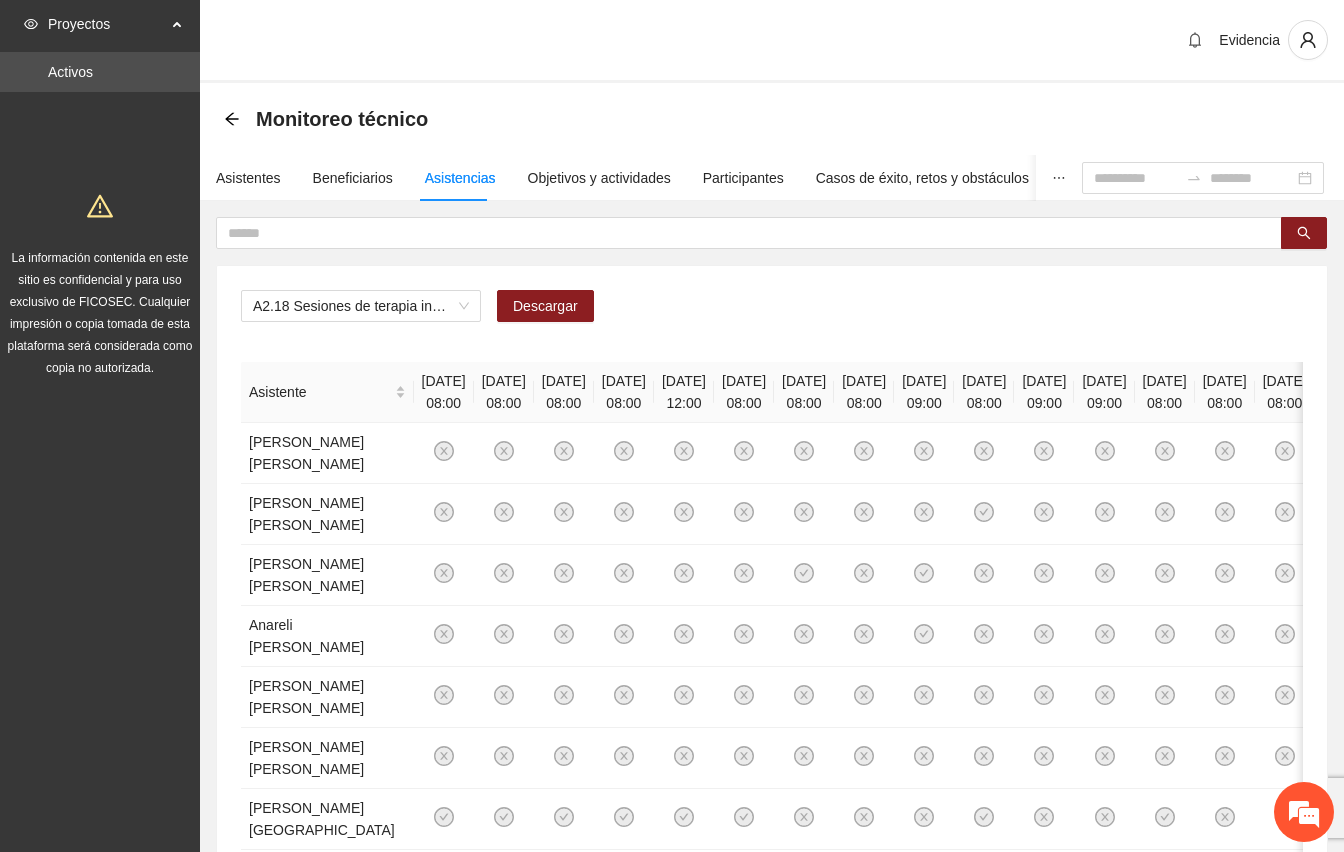 click on "A2.18 Sesiones de terapia individual para madres, padres, tutor o tutora de familia en Vistas de [GEOGRAPHIC_DATA]" at bounding box center (772, 314) 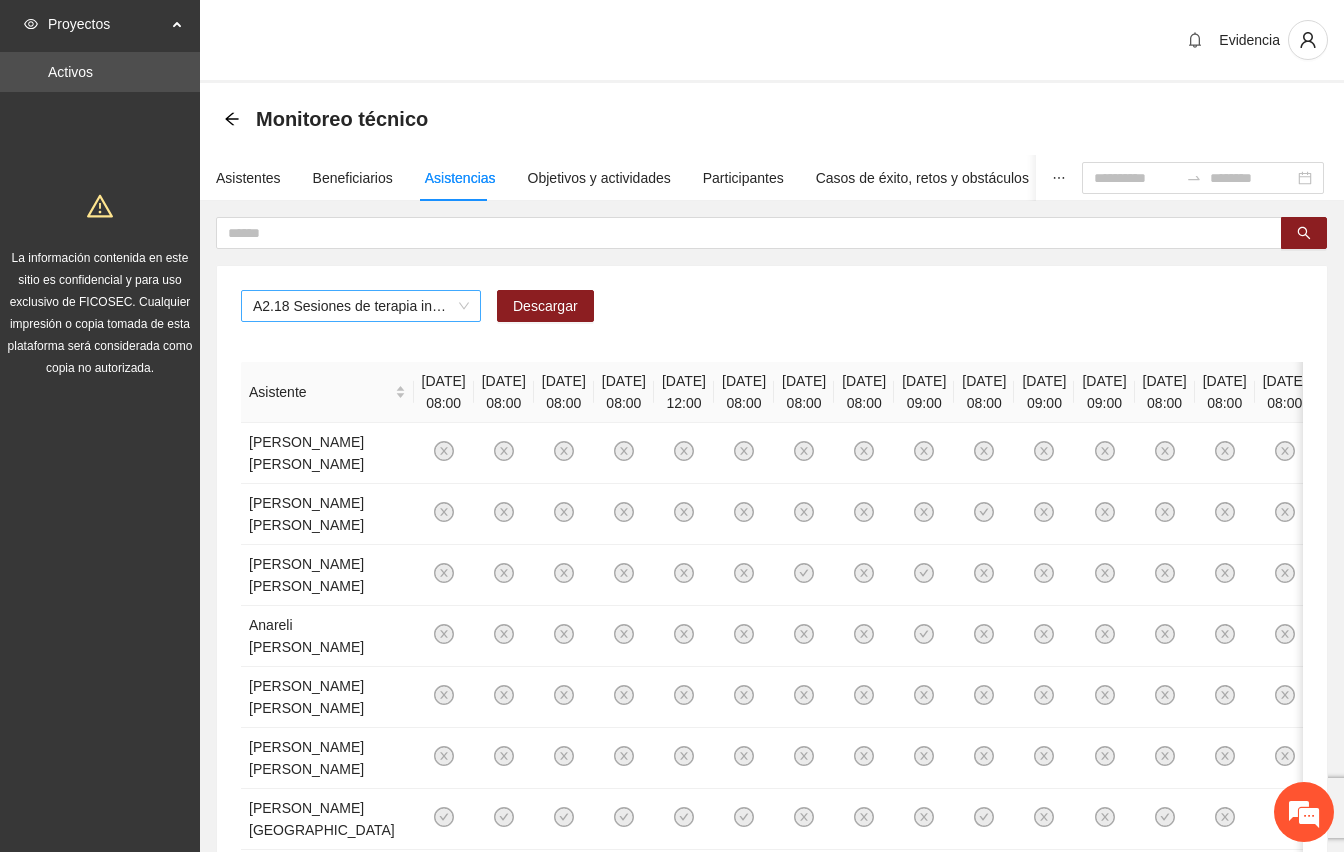 drag, startPoint x: 461, startPoint y: 312, endPoint x: 476, endPoint y: 300, distance: 19.209373 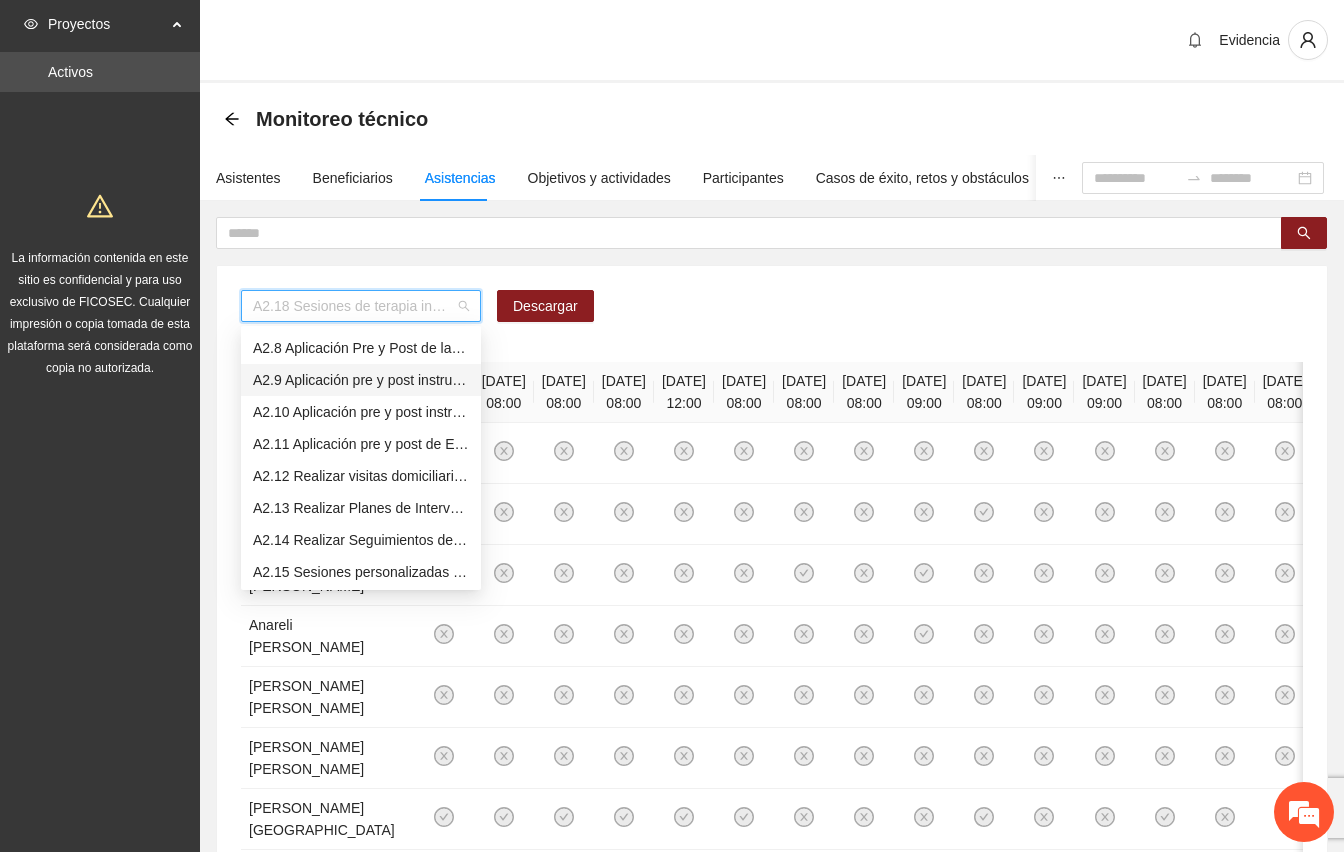 scroll, scrollTop: 1257, scrollLeft: 0, axis: vertical 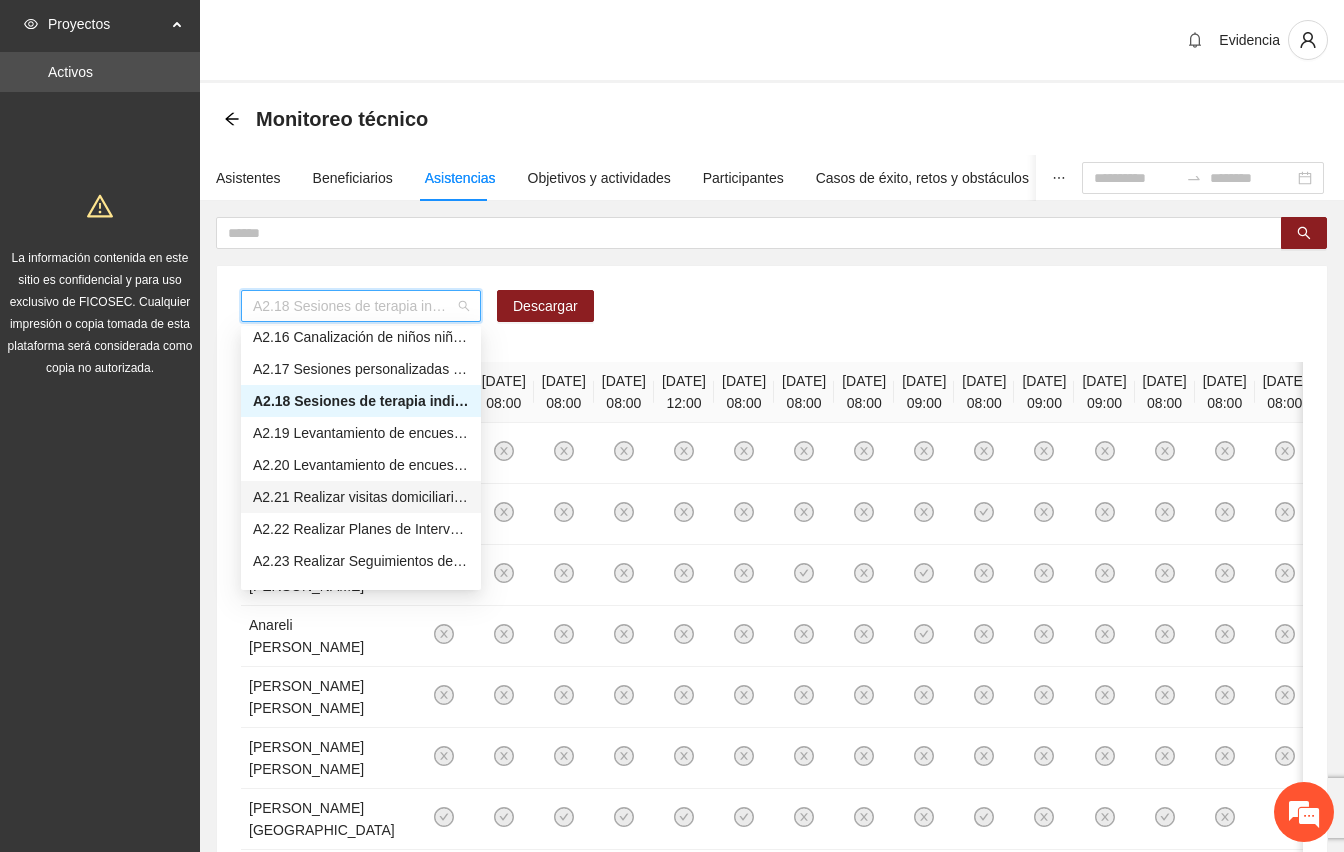click on "A2.21 Realizar visitas domiciliarias - [GEOGRAPHIC_DATA] [GEOGRAPHIC_DATA]" at bounding box center (361, 497) 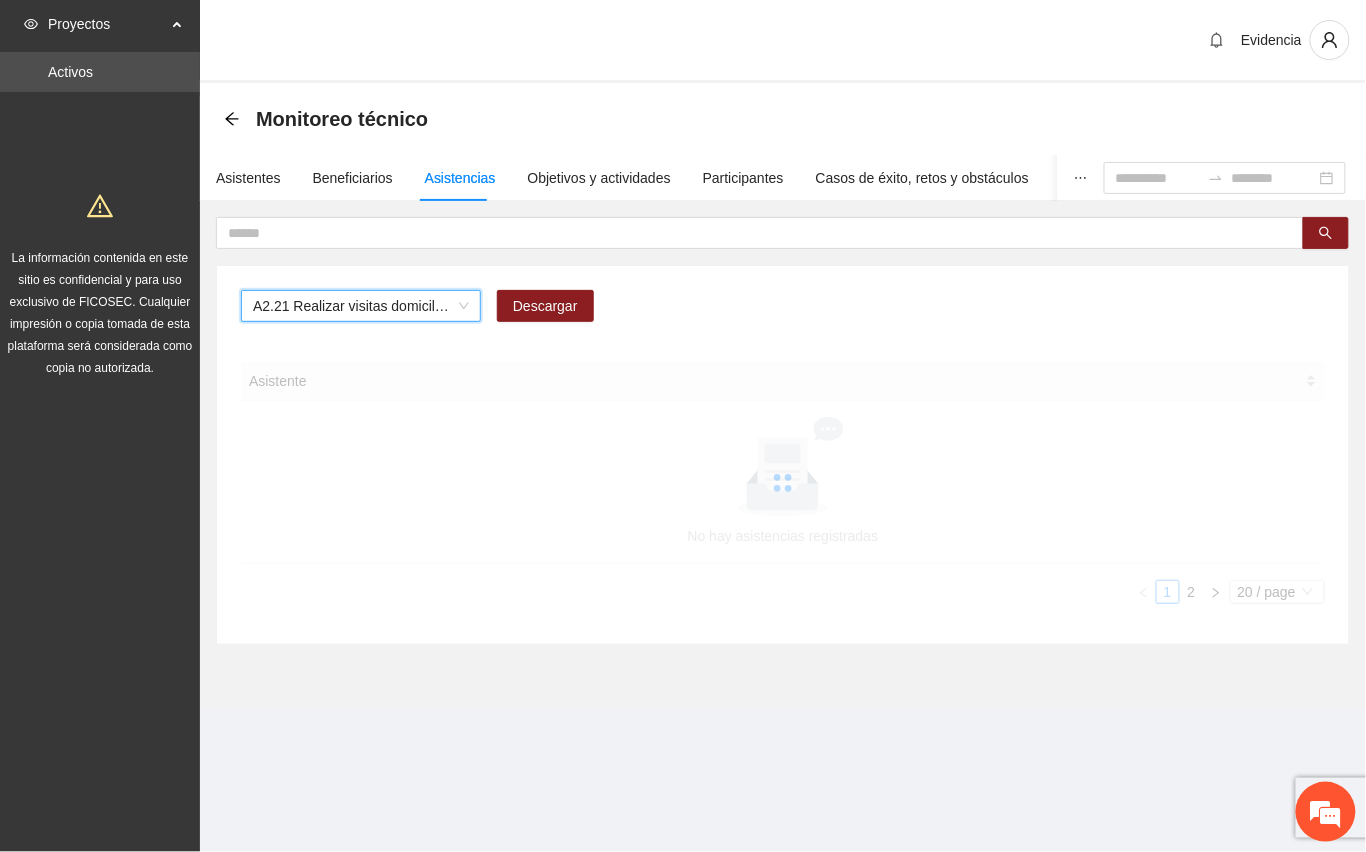 click on "A2.21 Realizar visitas domiciliarias - [GEOGRAPHIC_DATA] [GEOGRAPHIC_DATA]" at bounding box center [361, 306] 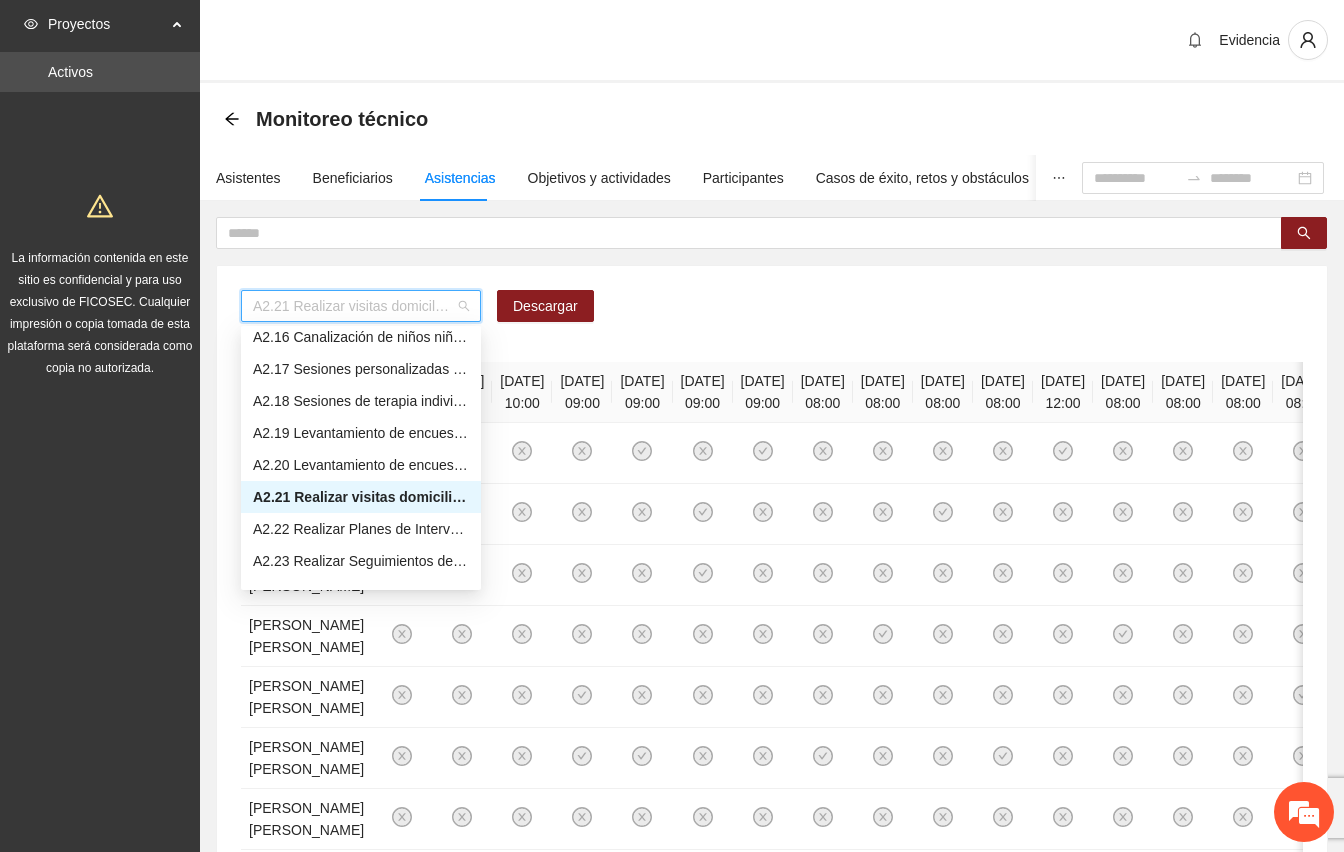 click on "A2.21 Realizar visitas domiciliarias - [GEOGRAPHIC_DATA] [GEOGRAPHIC_DATA]" at bounding box center (361, 497) 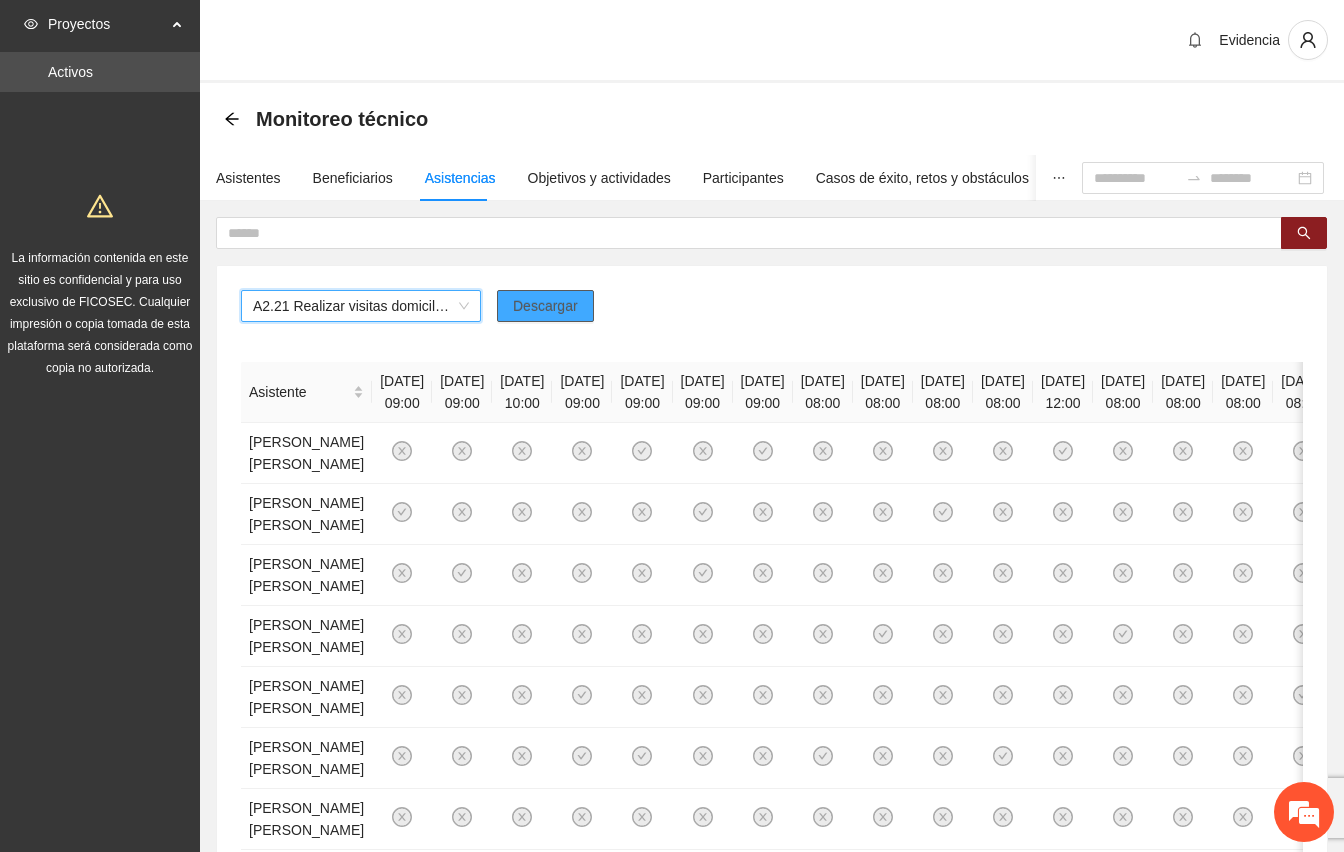click on "Descargar" at bounding box center [545, 306] 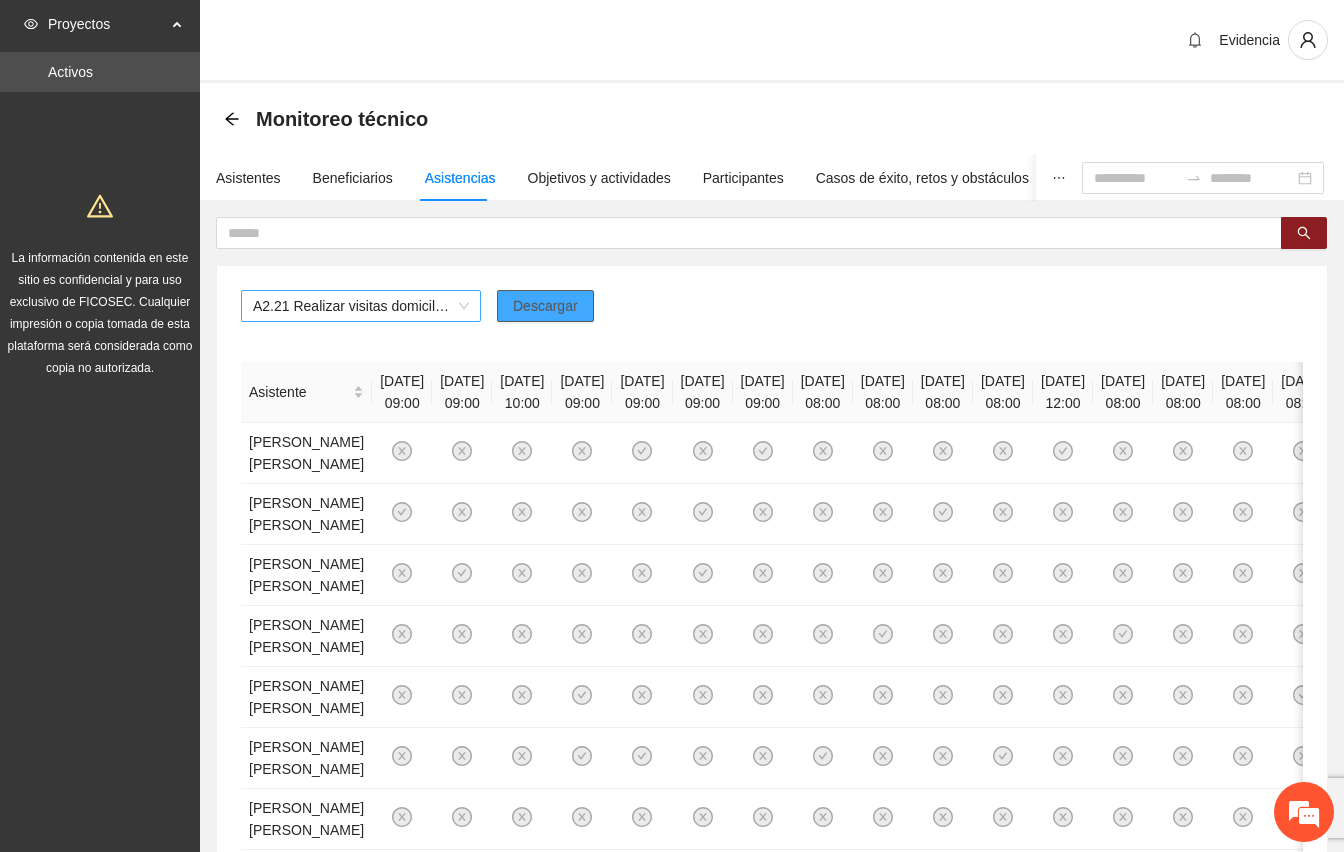 click on "A2.21 Realizar visitas domiciliarias - [GEOGRAPHIC_DATA] [GEOGRAPHIC_DATA]" at bounding box center [361, 306] 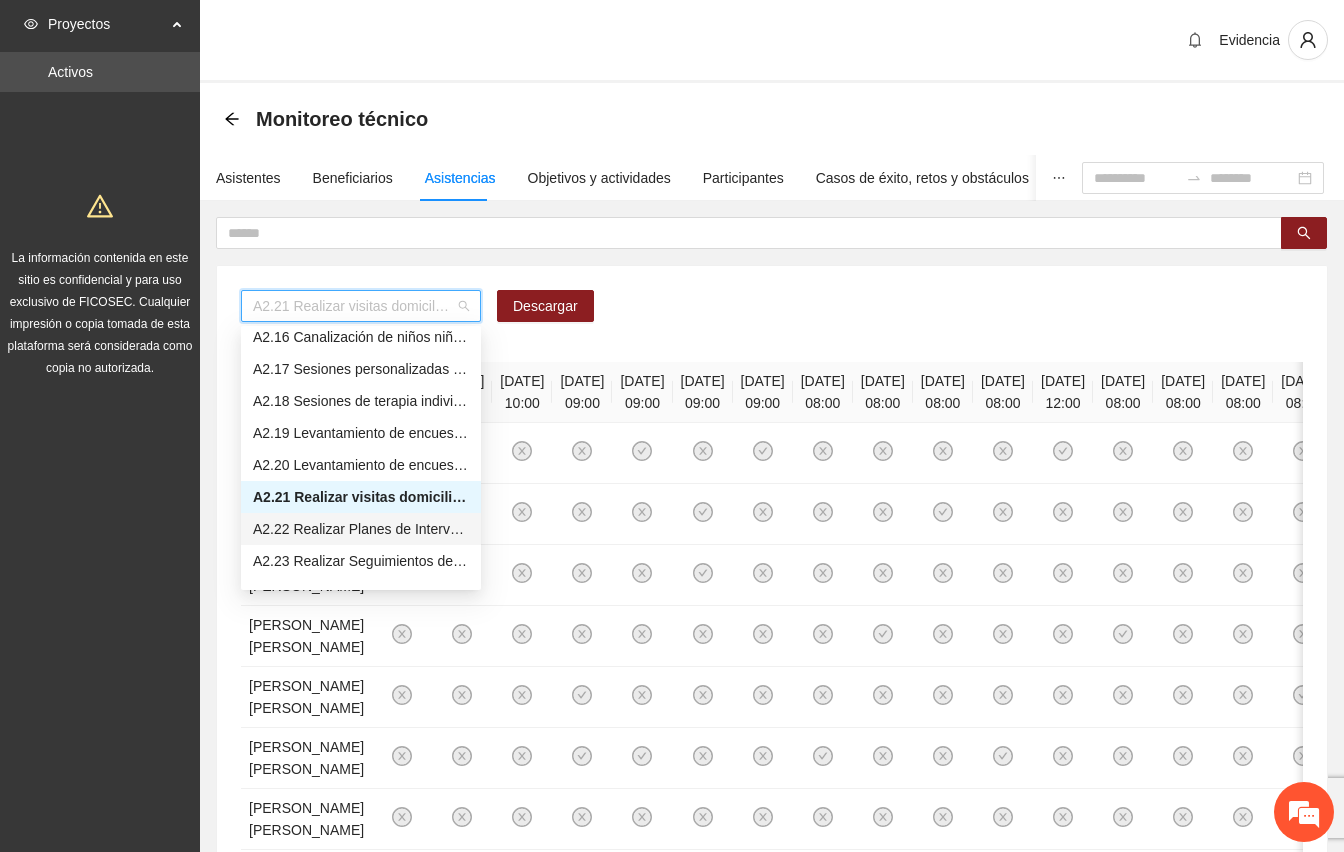 click on "A2.22 Realizar Planes de Intervención - Zona Vistas [GEOGRAPHIC_DATA]" at bounding box center [361, 529] 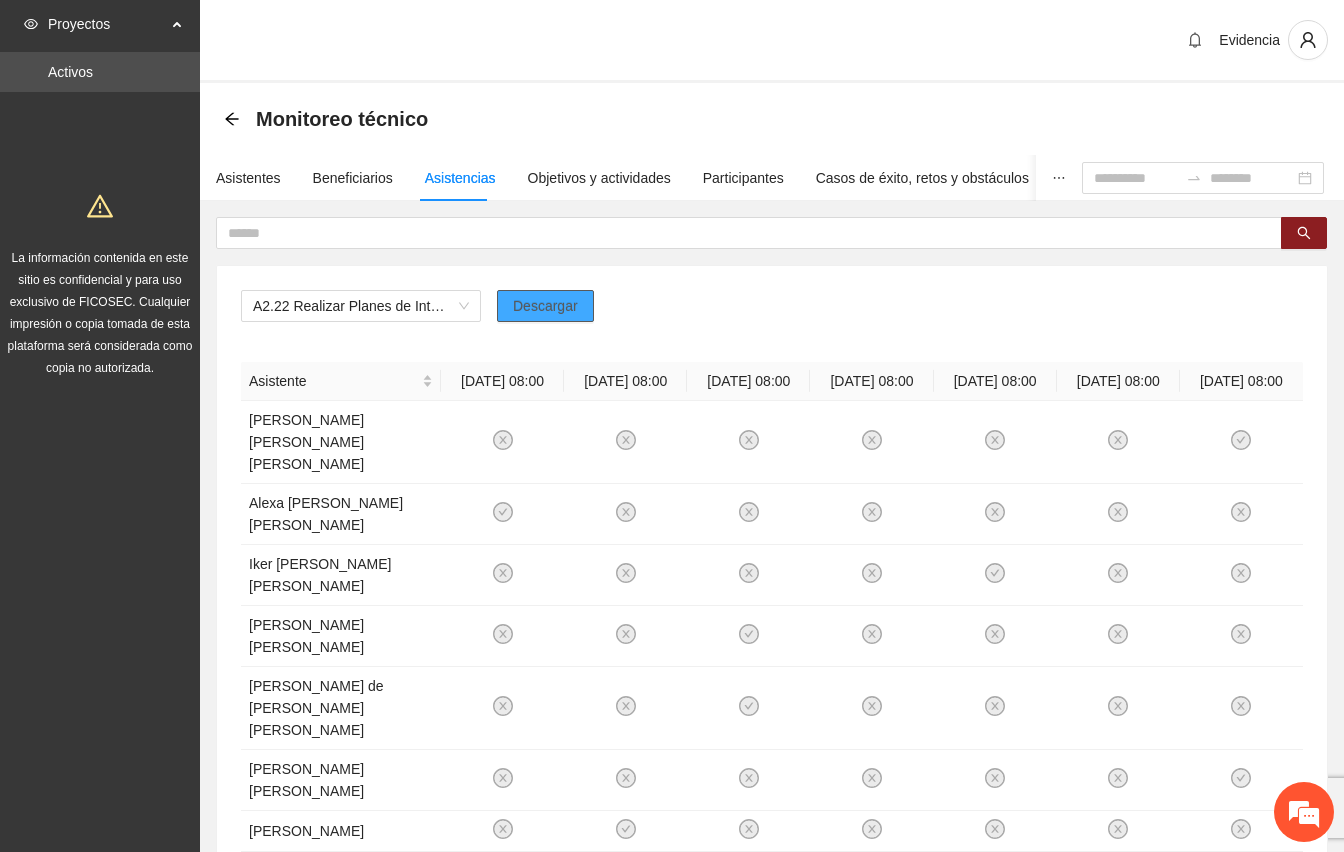 click on "Descargar" at bounding box center (545, 306) 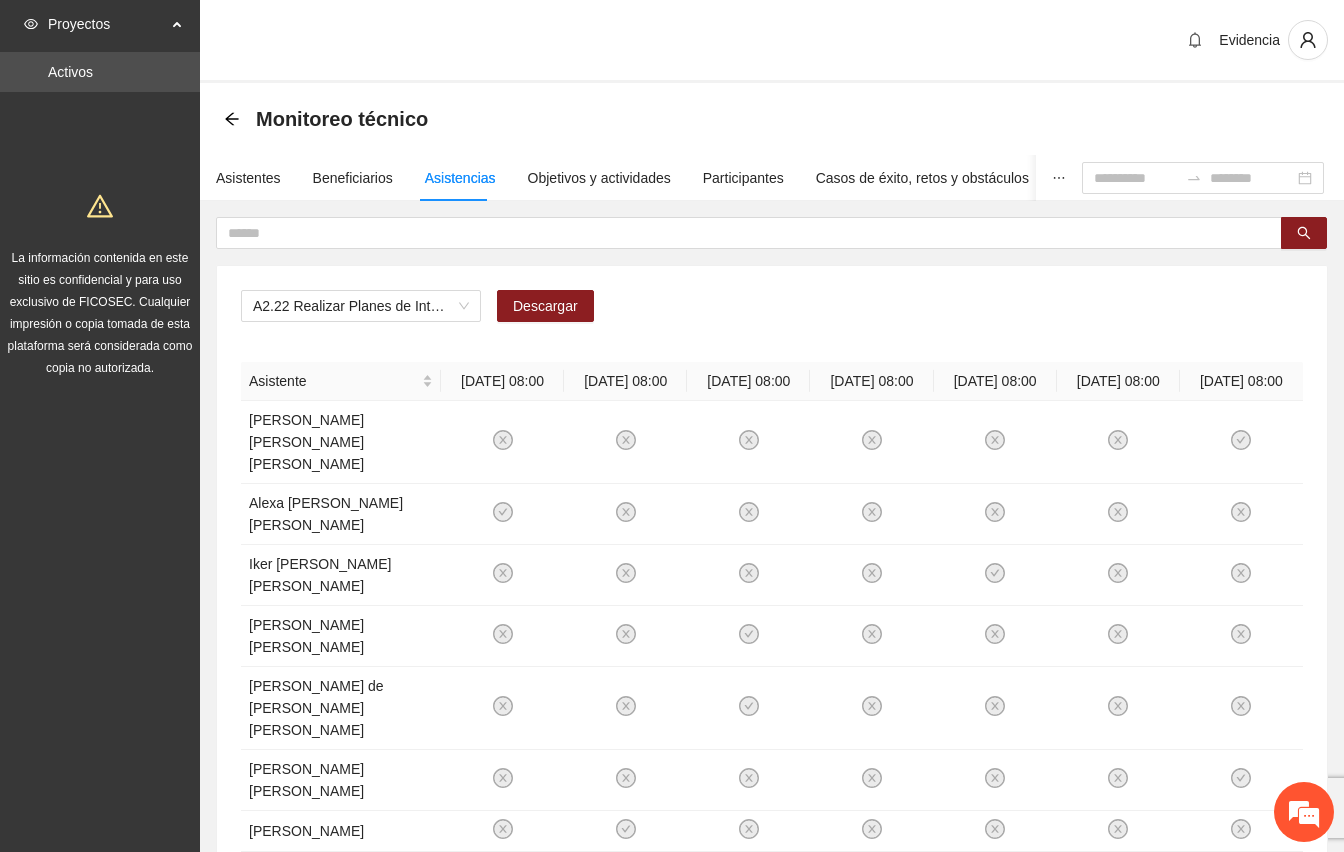 click on "A2.22 Realizar Planes de Intervención - Zona Vistas [GEOGRAPHIC_DATA] Descargar Asistente [DATE] 08:00 [DATE] 08:00 [DATE] 08:00 [DATE] 08:00 [DATE] 08:00 [DATE] 08:00 [DATE] 08:00                 [PERSON_NAME] [PERSON_NAME] [PERSON_NAME] [PERSON_NAME] [PERSON_NAME] [PERSON_NAME] [PERSON_NAME] [PERSON_NAME] [PERSON_NAME] de [PERSON_NAME] [PERSON_NAME] [PERSON_NAME] [PERSON_NAME] [PERSON_NAME] [PERSON_NAME] [PERSON_NAME] [PERSON_NAME] [PERSON_NAME] [PERSON_NAME] [PERSON_NAME] [PERSON_NAME] [PERSON_NAME] [PERSON_NAME] [PERSON_NAME] [PERSON_NAME] [PERSON_NAME] Gael [PERSON_NAME] Gianna [PERSON_NAME] [PERSON_NAME] Carolina [PERSON_NAME] Diego [PERSON_NAME] [PERSON_NAME] [PERSON_NAME] [PERSON_NAME] [PERSON_NAME] [PERSON_NAME] [PERSON_NAME] 1 2 3 20 / page" at bounding box center [772, 965] 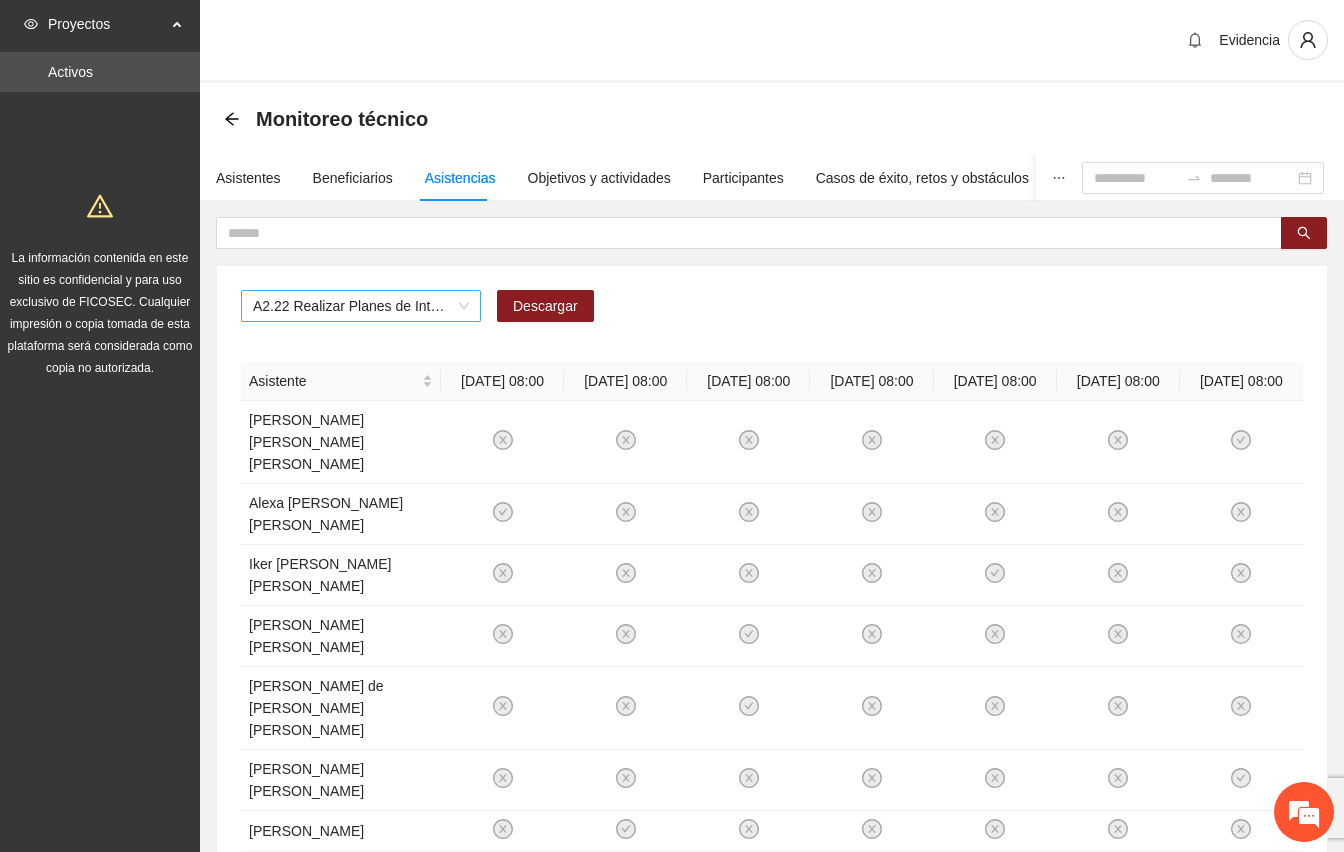 click on "A2.22 Realizar Planes de Intervención - Zona Vistas [GEOGRAPHIC_DATA]" at bounding box center [361, 306] 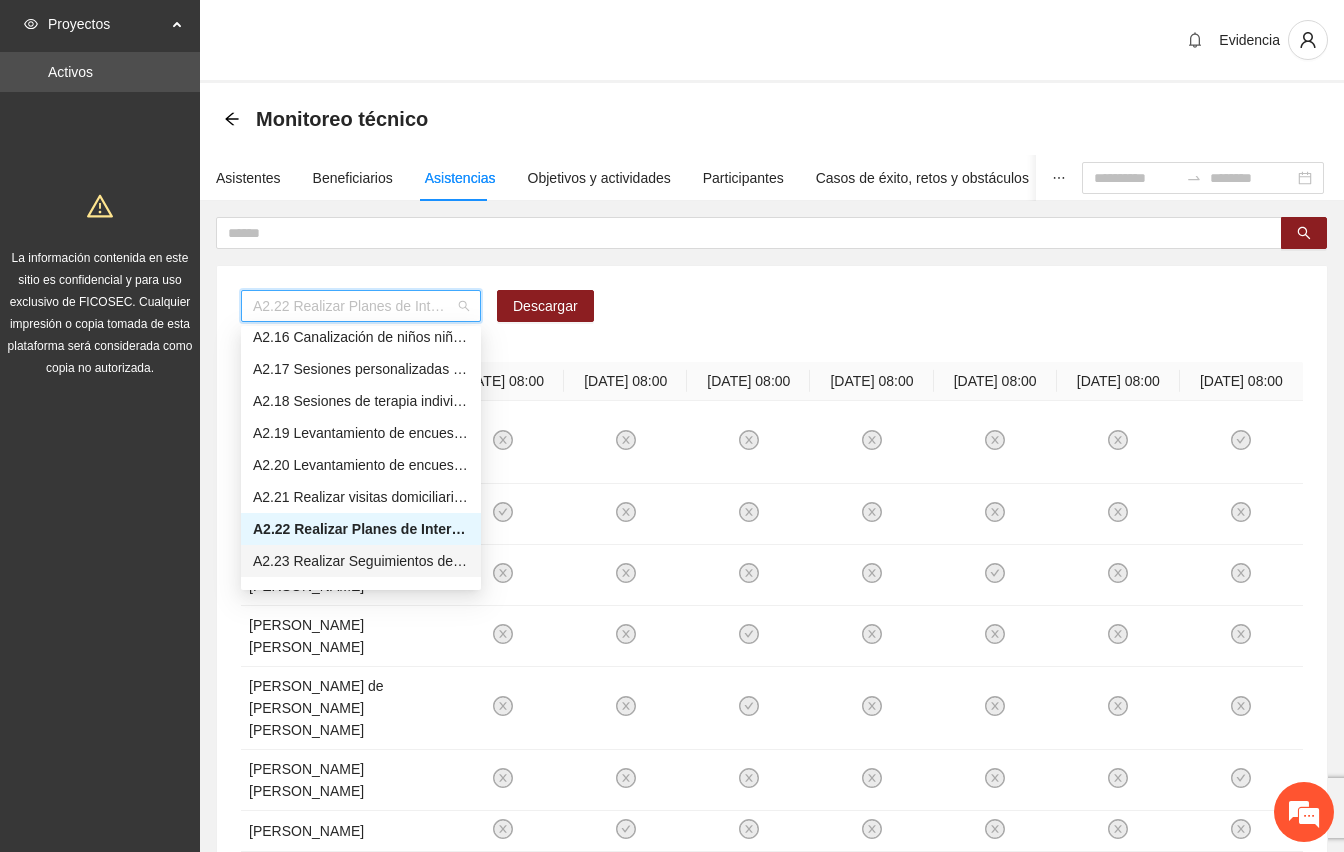 click on "A2.23 Realizar Seguimientos de Trabajo Social - [GEOGRAPHIC_DATA] [GEOGRAPHIC_DATA]" at bounding box center [361, 561] 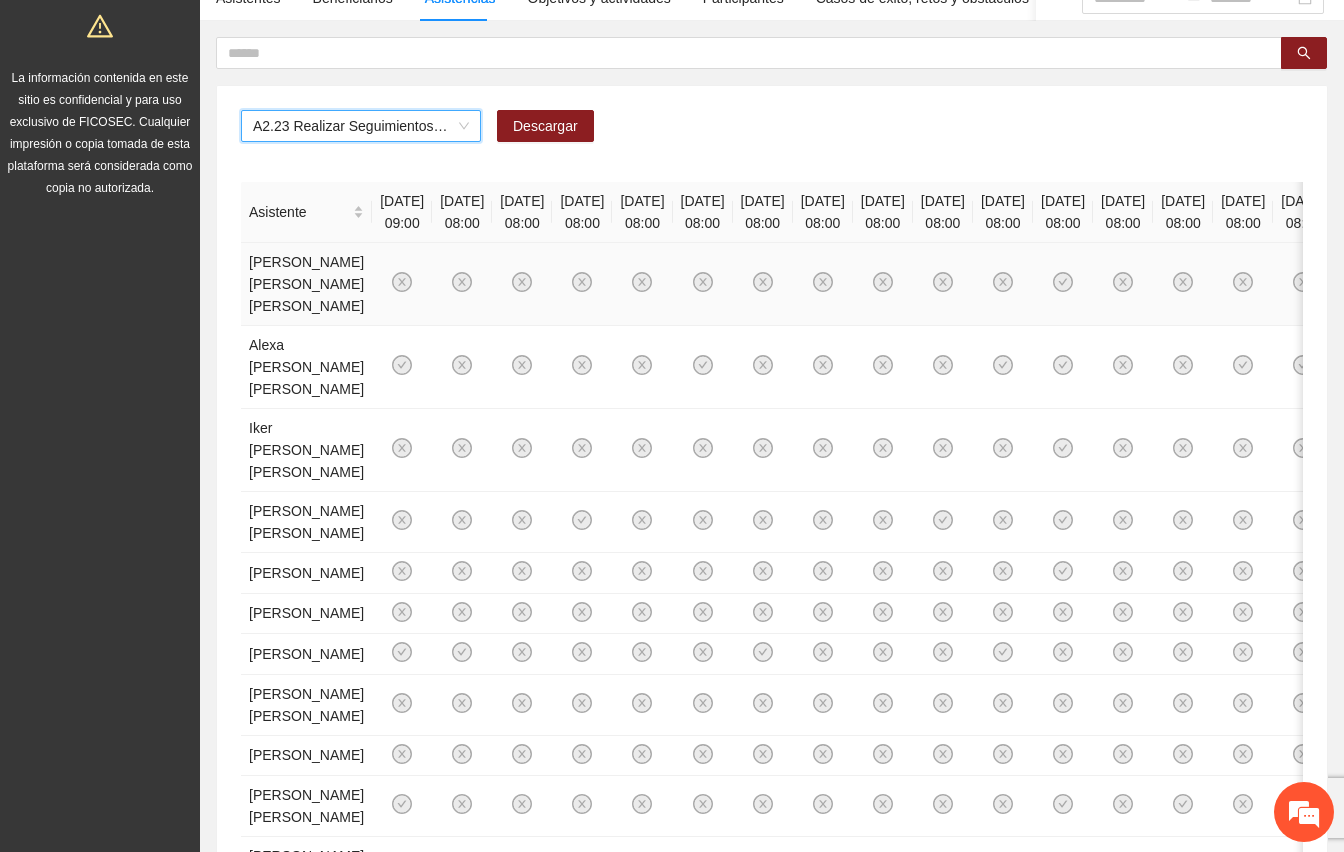 scroll, scrollTop: 133, scrollLeft: 0, axis: vertical 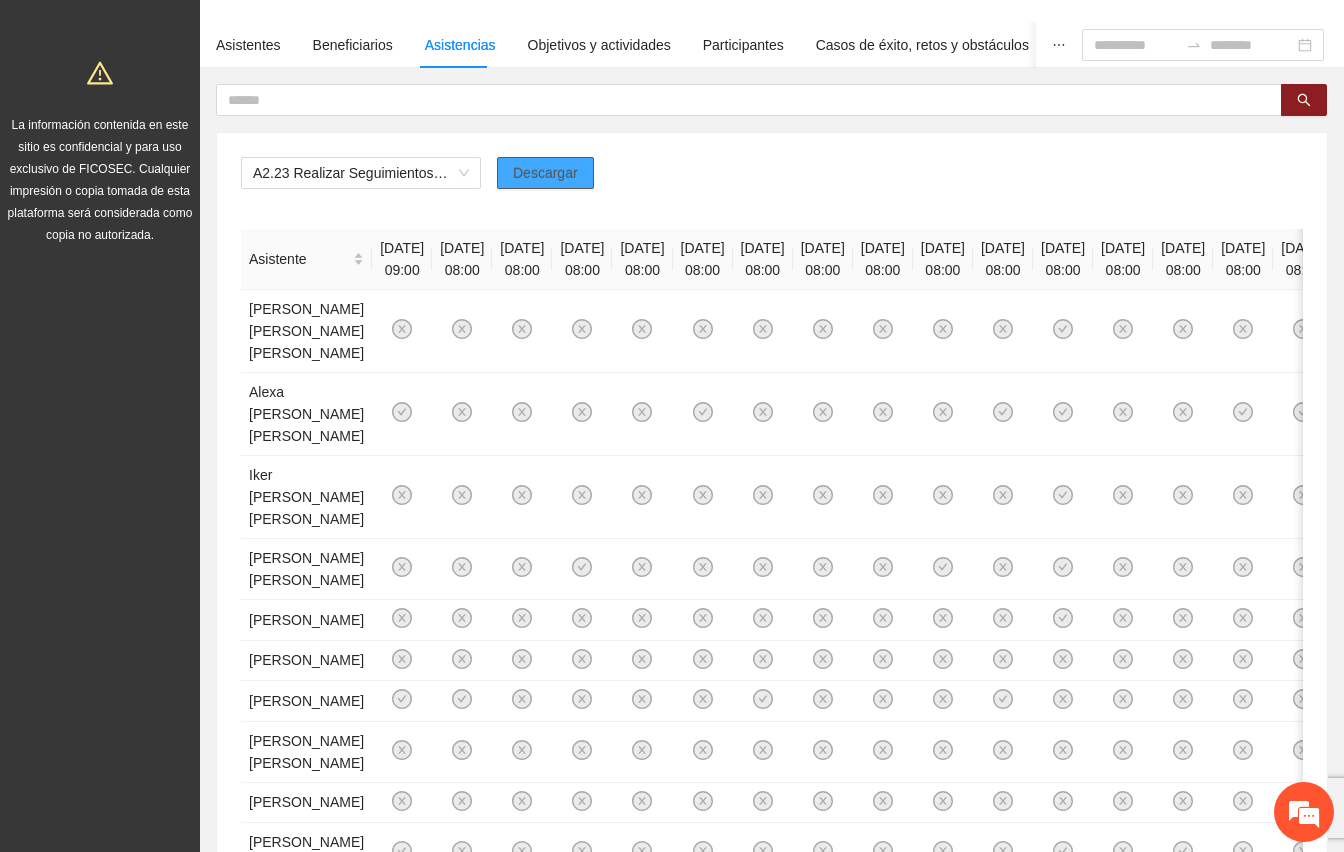 click on "Descargar" at bounding box center (545, 173) 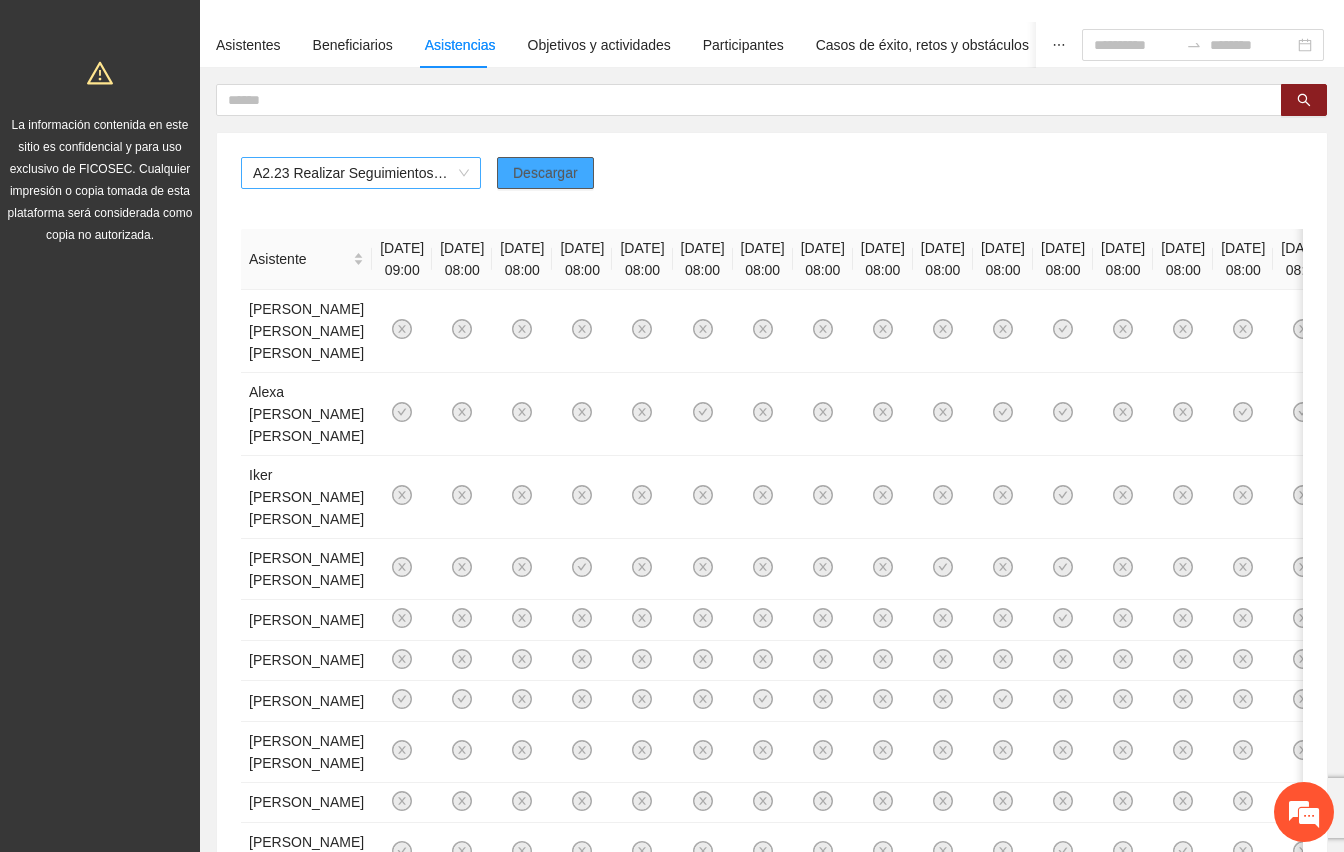 click on "A2.23 Realizar Seguimientos de Trabajo Social - [GEOGRAPHIC_DATA] [GEOGRAPHIC_DATA]" at bounding box center (361, 173) 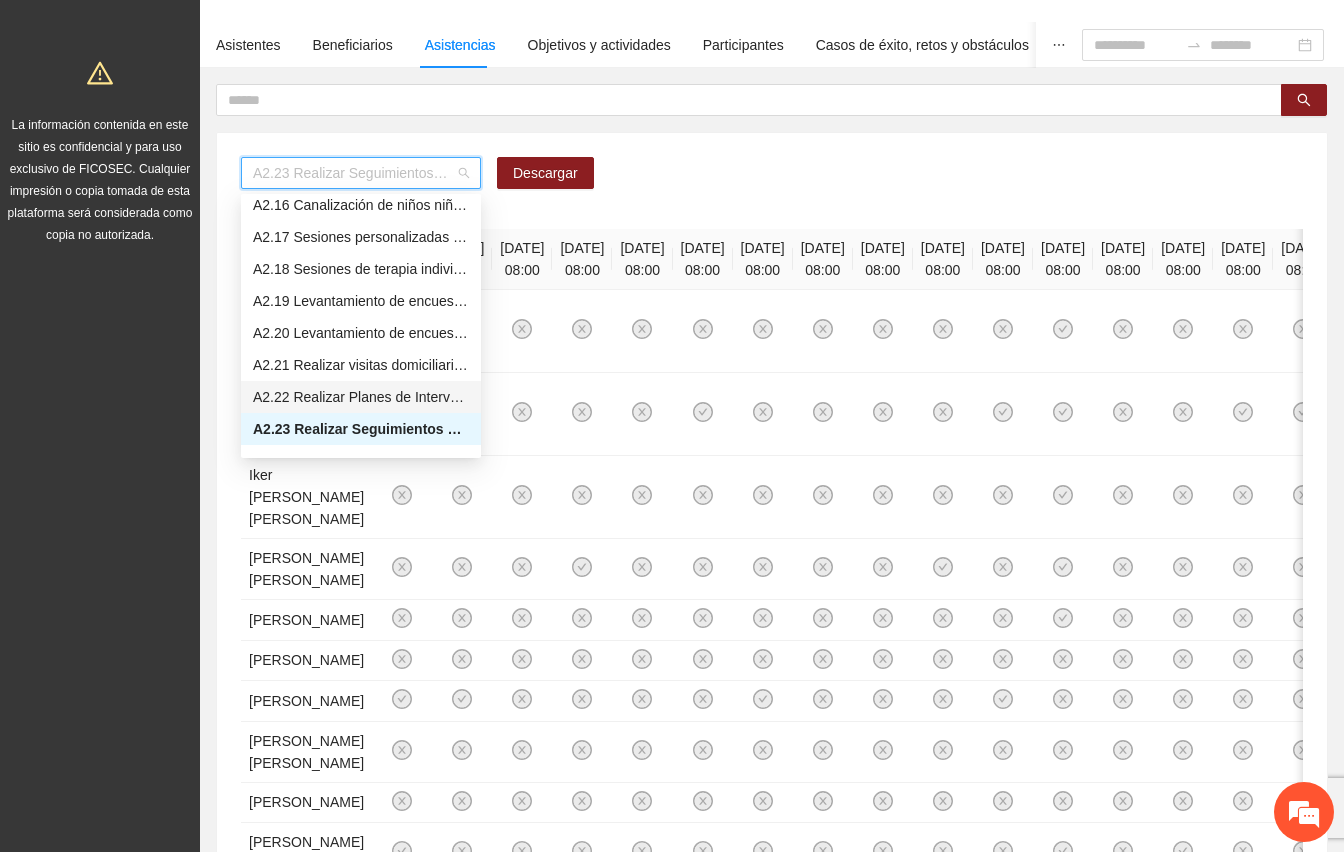 scroll, scrollTop: 1390, scrollLeft: 0, axis: vertical 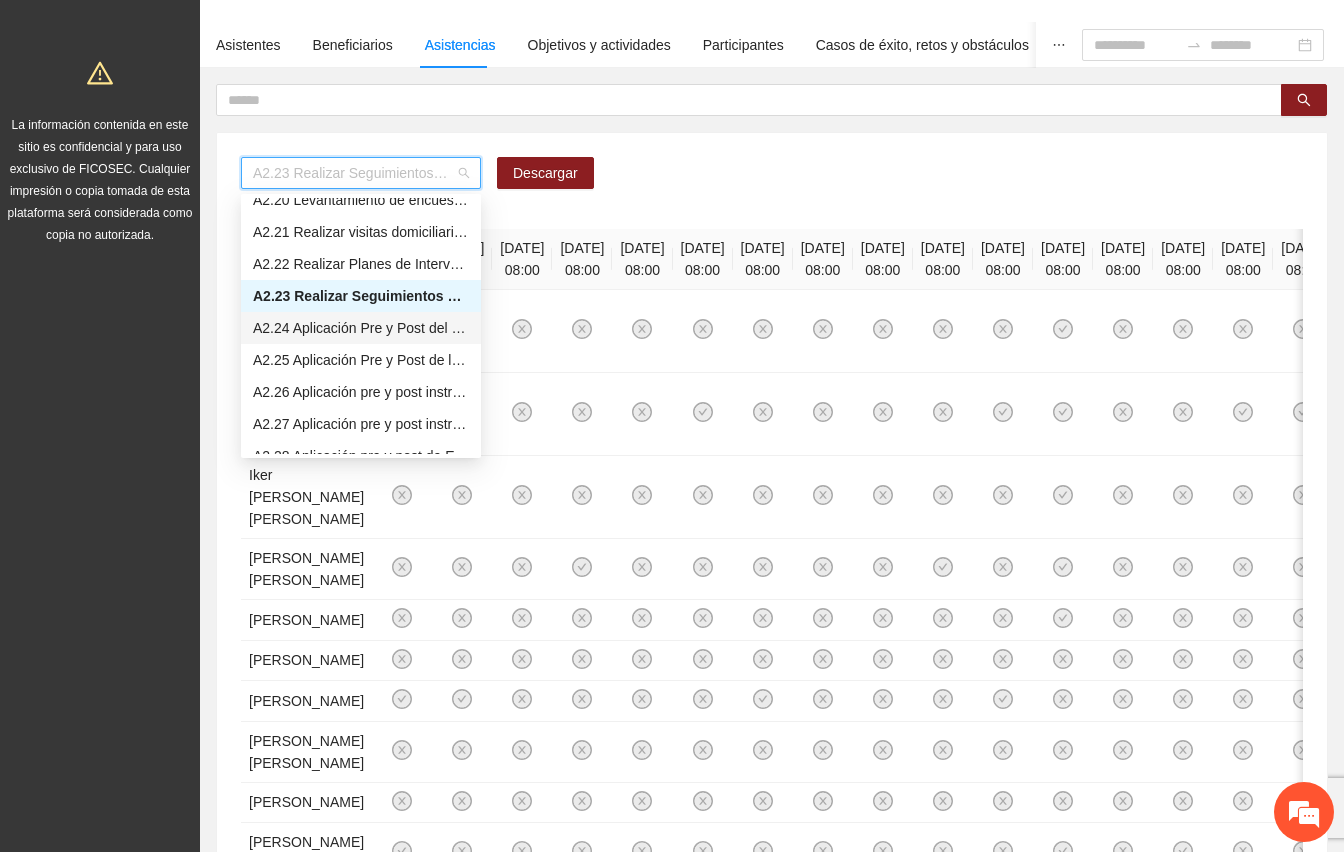 click on "A2.24 Aplicación Pre y Post del Cuestionario de Capacidades y Dificultades a NNA  - [GEOGRAPHIC_DATA] [GEOGRAPHIC_DATA]" at bounding box center [361, 328] 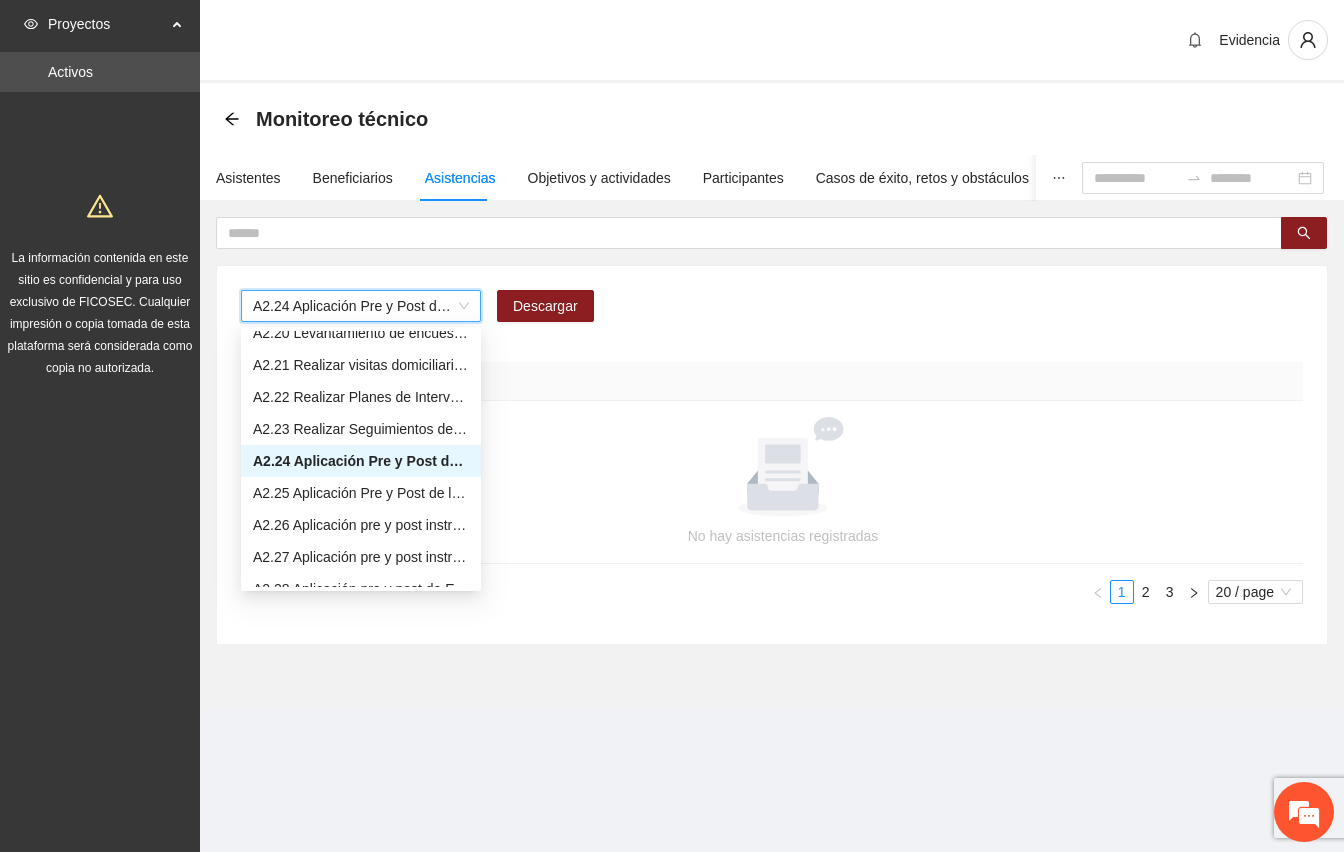 scroll, scrollTop: 0, scrollLeft: 0, axis: both 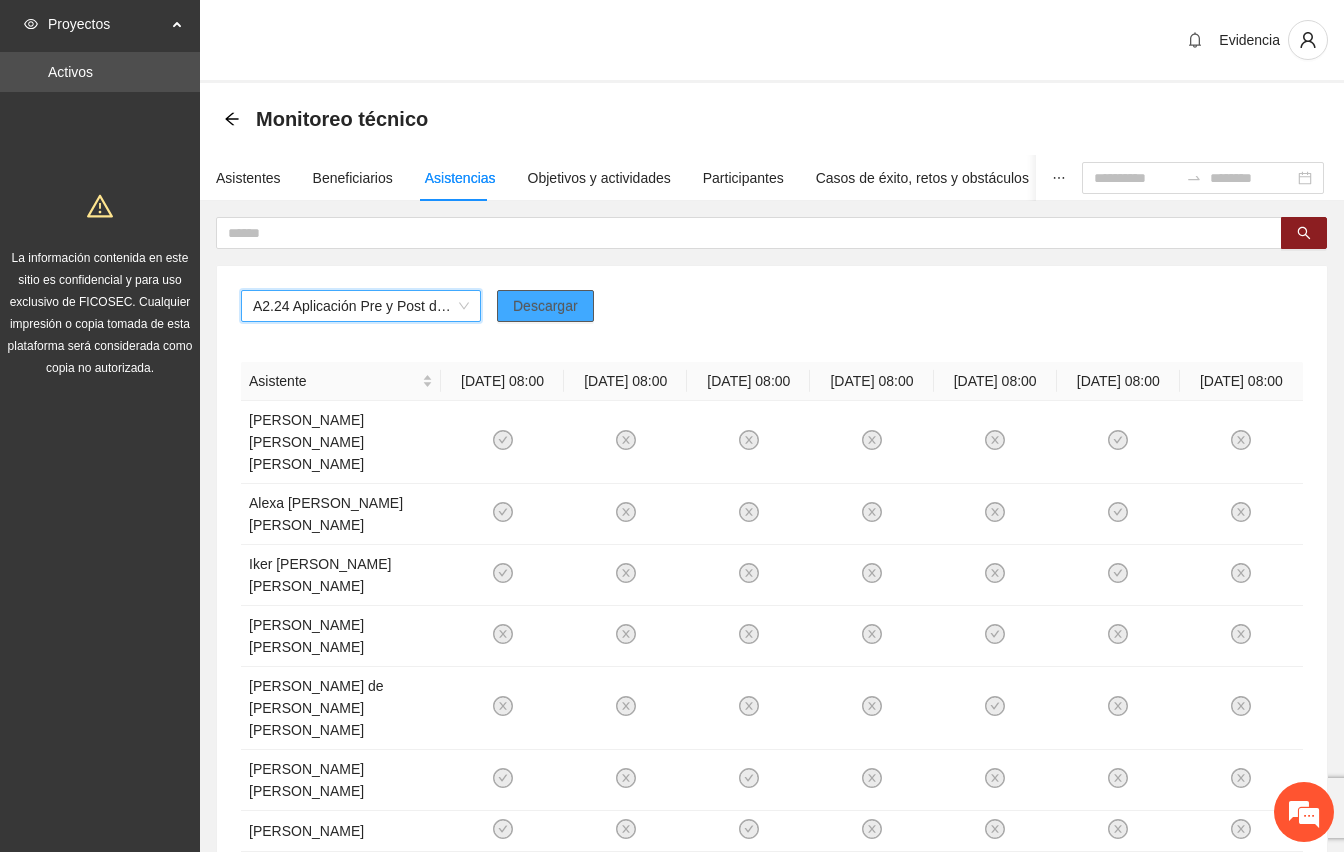 click on "Descargar" at bounding box center [545, 306] 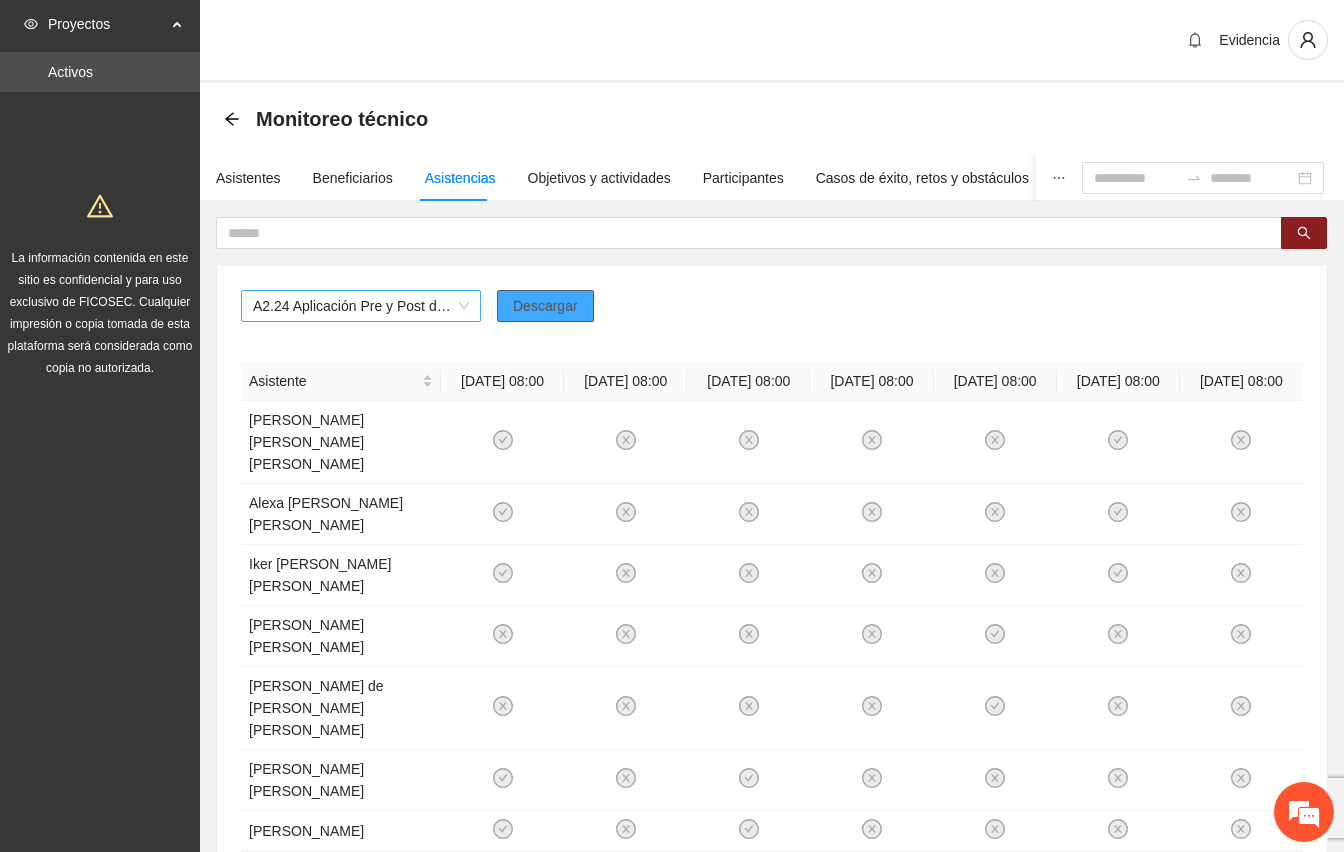 click on "A2.24 Aplicación Pre y Post del Cuestionario de Capacidades y Dificultades a NNA  - [GEOGRAPHIC_DATA] [GEOGRAPHIC_DATA]" at bounding box center (361, 306) 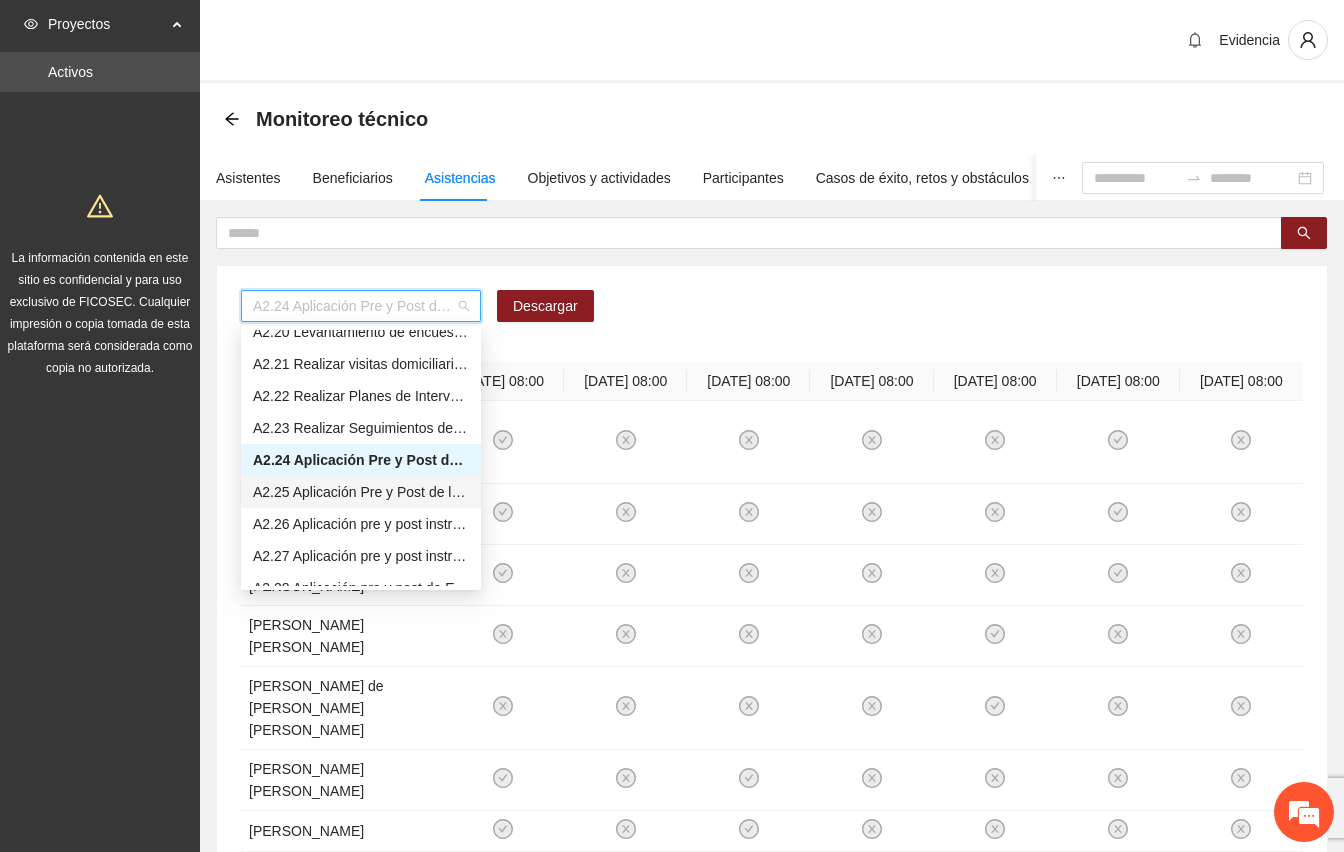 click on "A2.25 Aplicación Pre y Post de la Encuesta de Factores Protectores en Español  - [GEOGRAPHIC_DATA] [GEOGRAPHIC_DATA]" at bounding box center (361, 492) 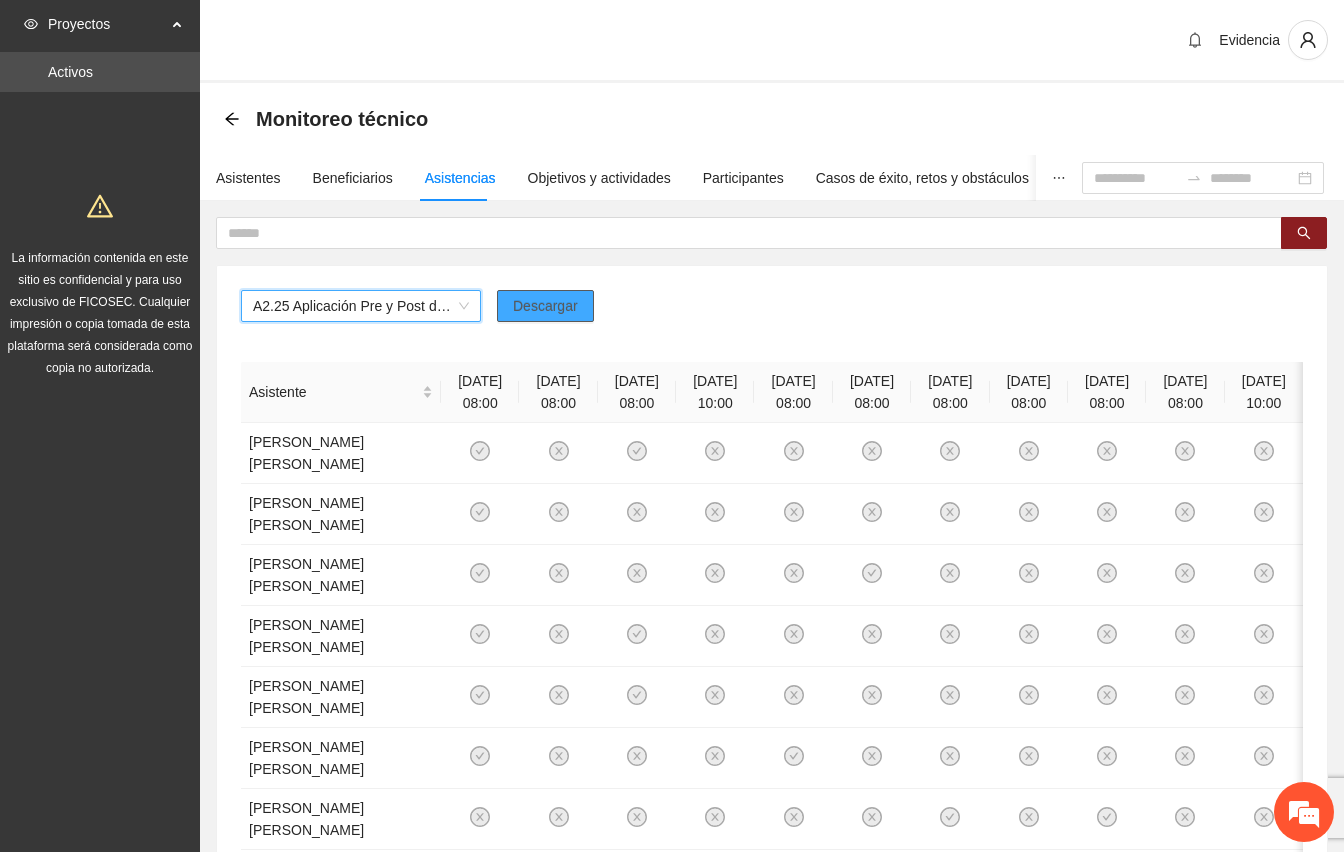 click on "Descargar" at bounding box center (545, 306) 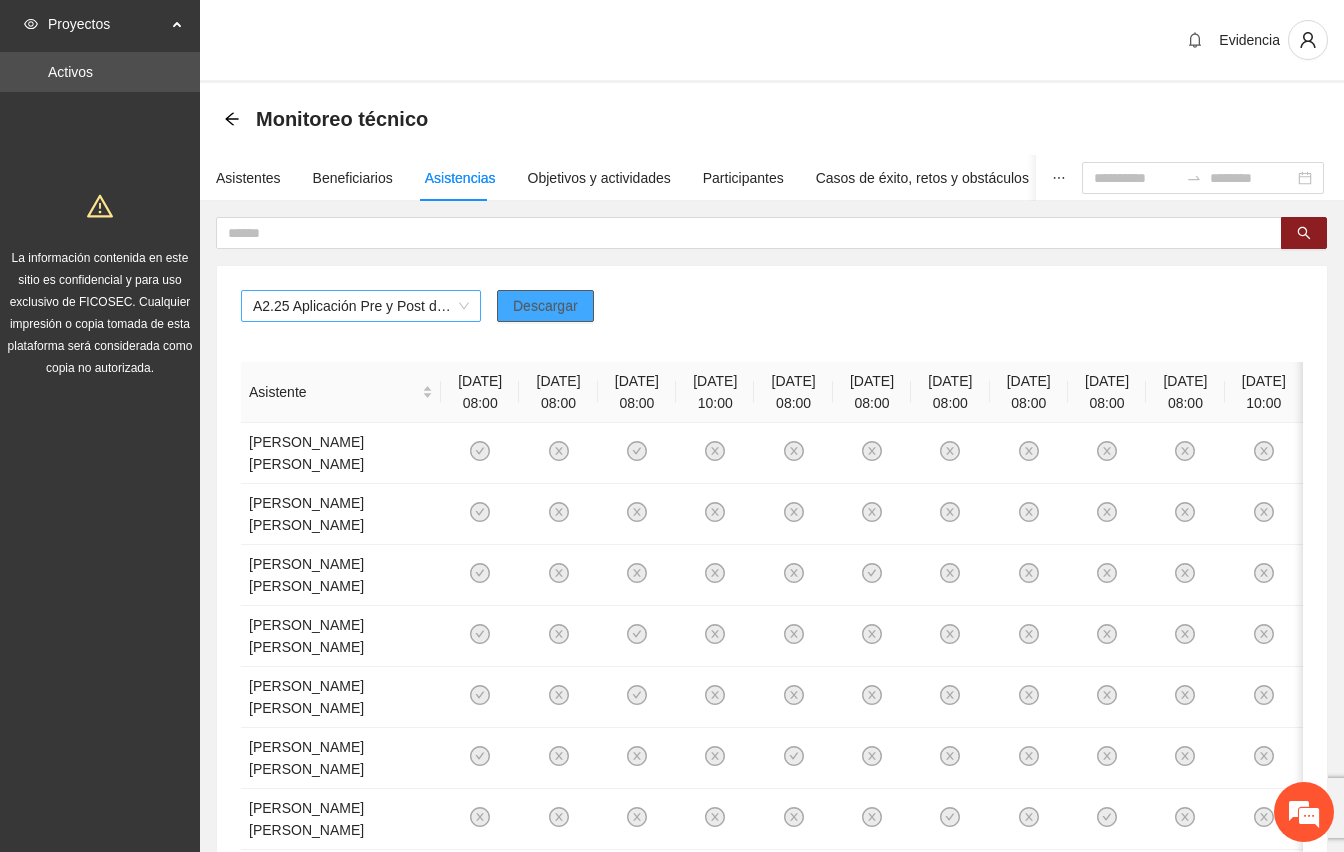 click on "A2.25 Aplicación Pre y Post de la Encuesta de Factores Protectores en Español  - [GEOGRAPHIC_DATA] [GEOGRAPHIC_DATA]" at bounding box center (361, 306) 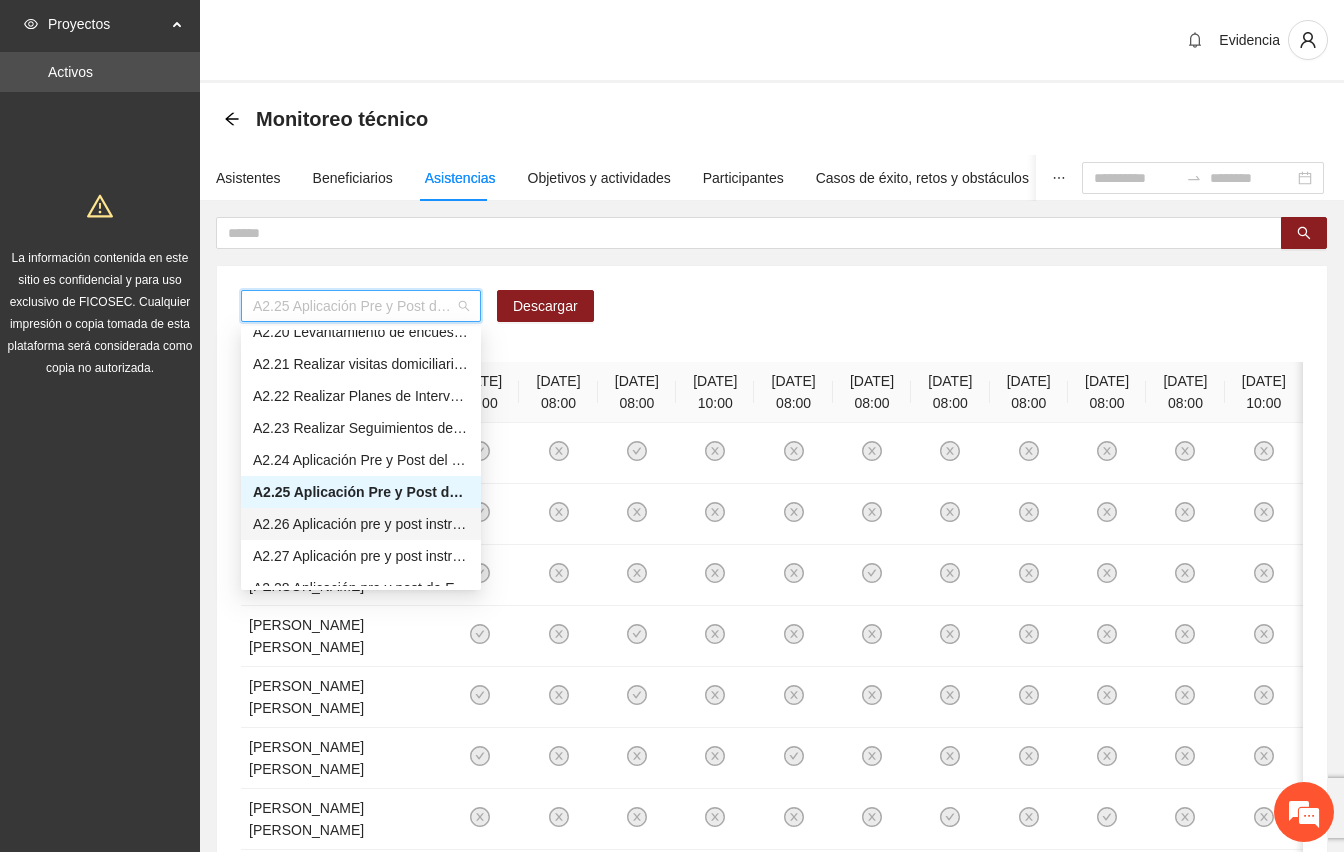 click on "A2.26 Aplicación pre y post instrumento [PERSON_NAME] - Vistas [GEOGRAPHIC_DATA]" at bounding box center [361, 524] 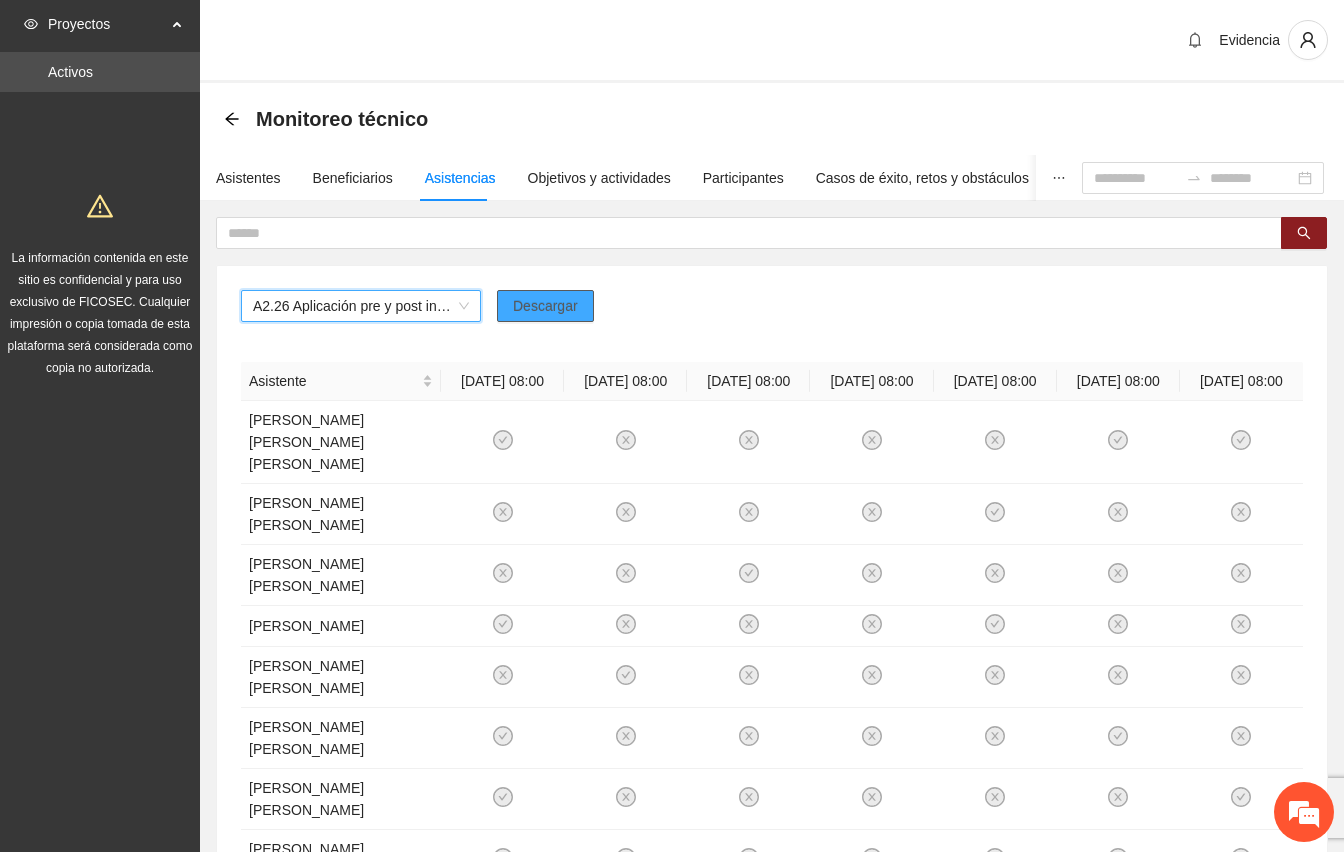 click on "Descargar" at bounding box center [545, 306] 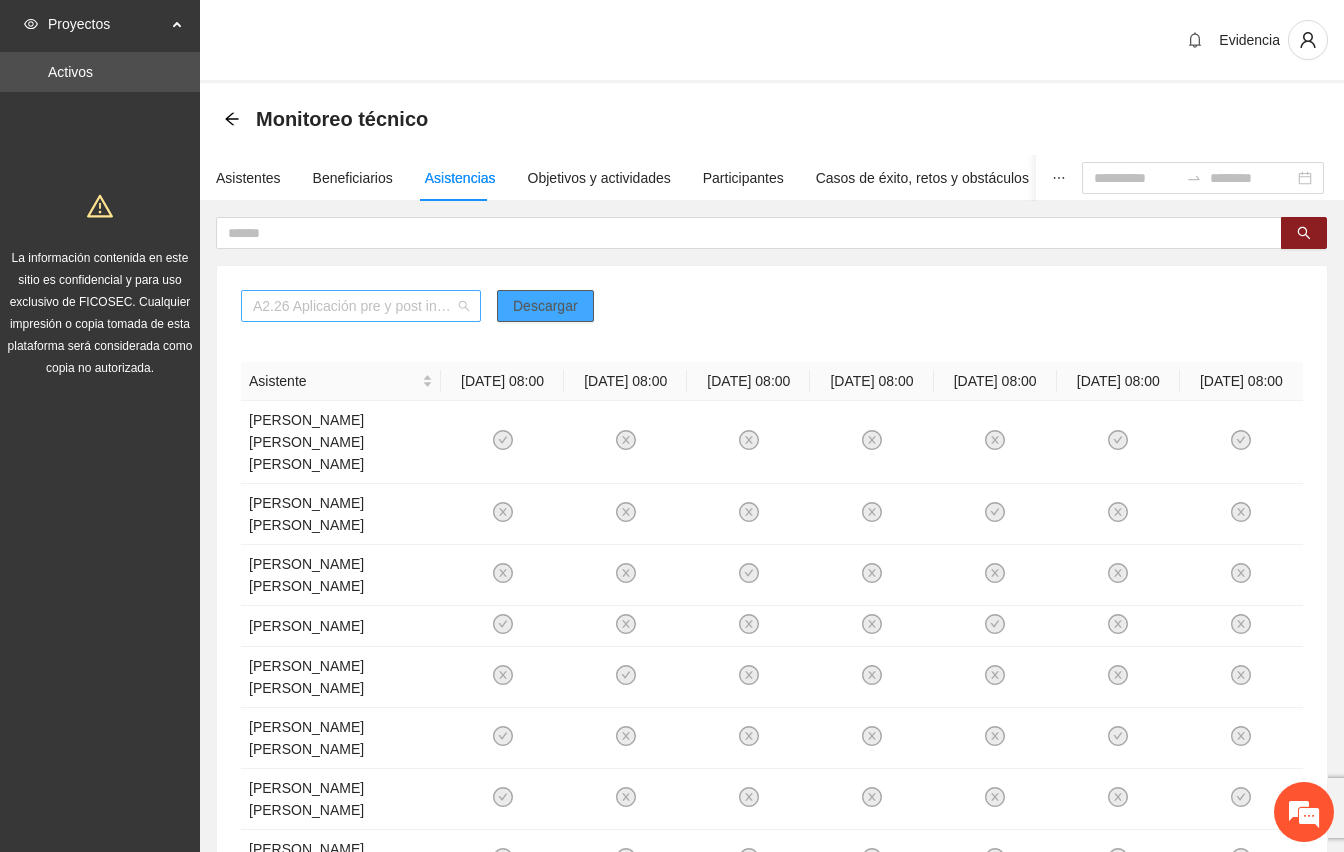 click on "A2.26 Aplicación pre y post instrumento [PERSON_NAME] - Vistas [GEOGRAPHIC_DATA]" at bounding box center (361, 306) 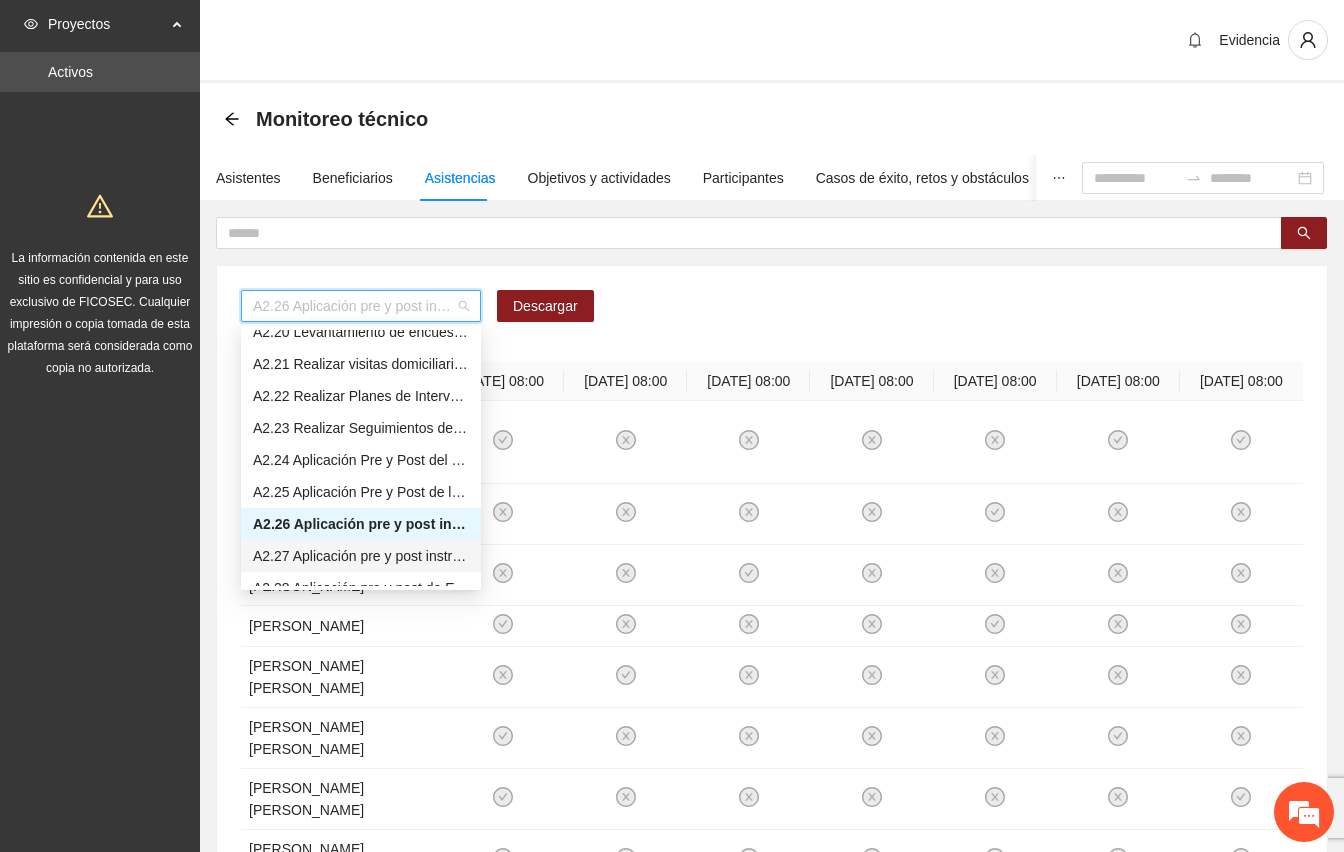 click on "A2.27 Aplicación pre y post instrumento EAFA - Vistas [GEOGRAPHIC_DATA]" at bounding box center (361, 556) 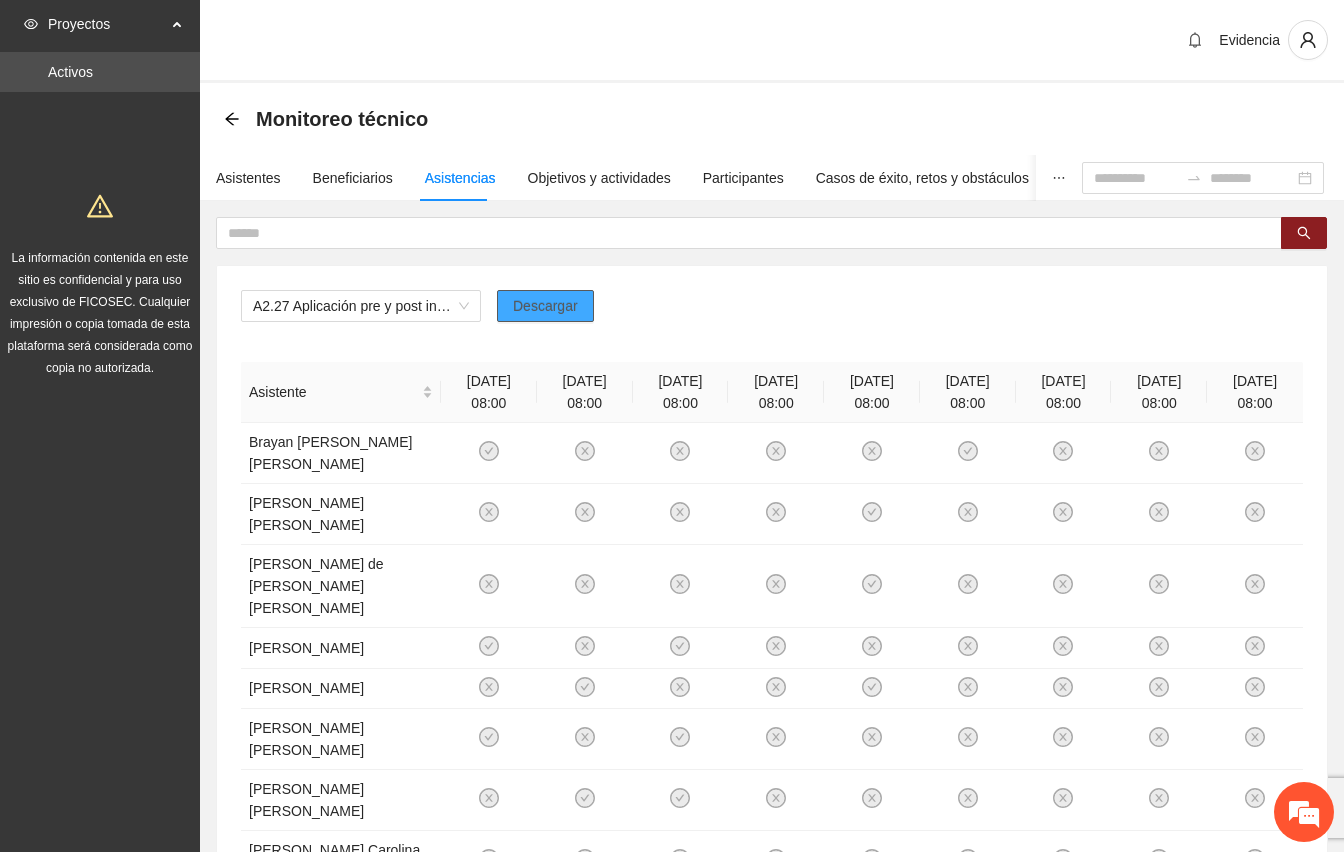 click on "Descargar" at bounding box center (545, 306) 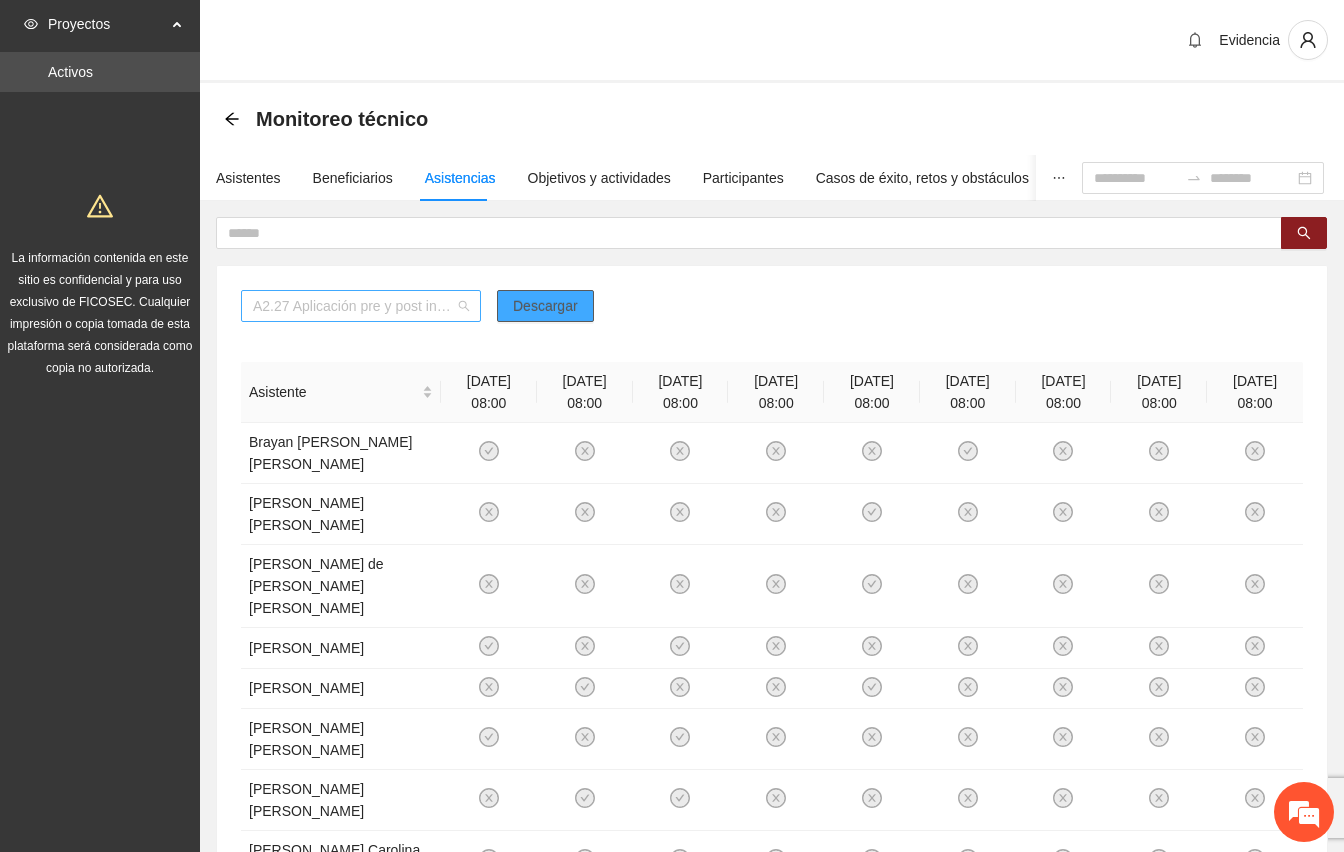 click on "A2.27 Aplicación pre y post instrumento EAFA - Vistas [GEOGRAPHIC_DATA]" at bounding box center (361, 306) 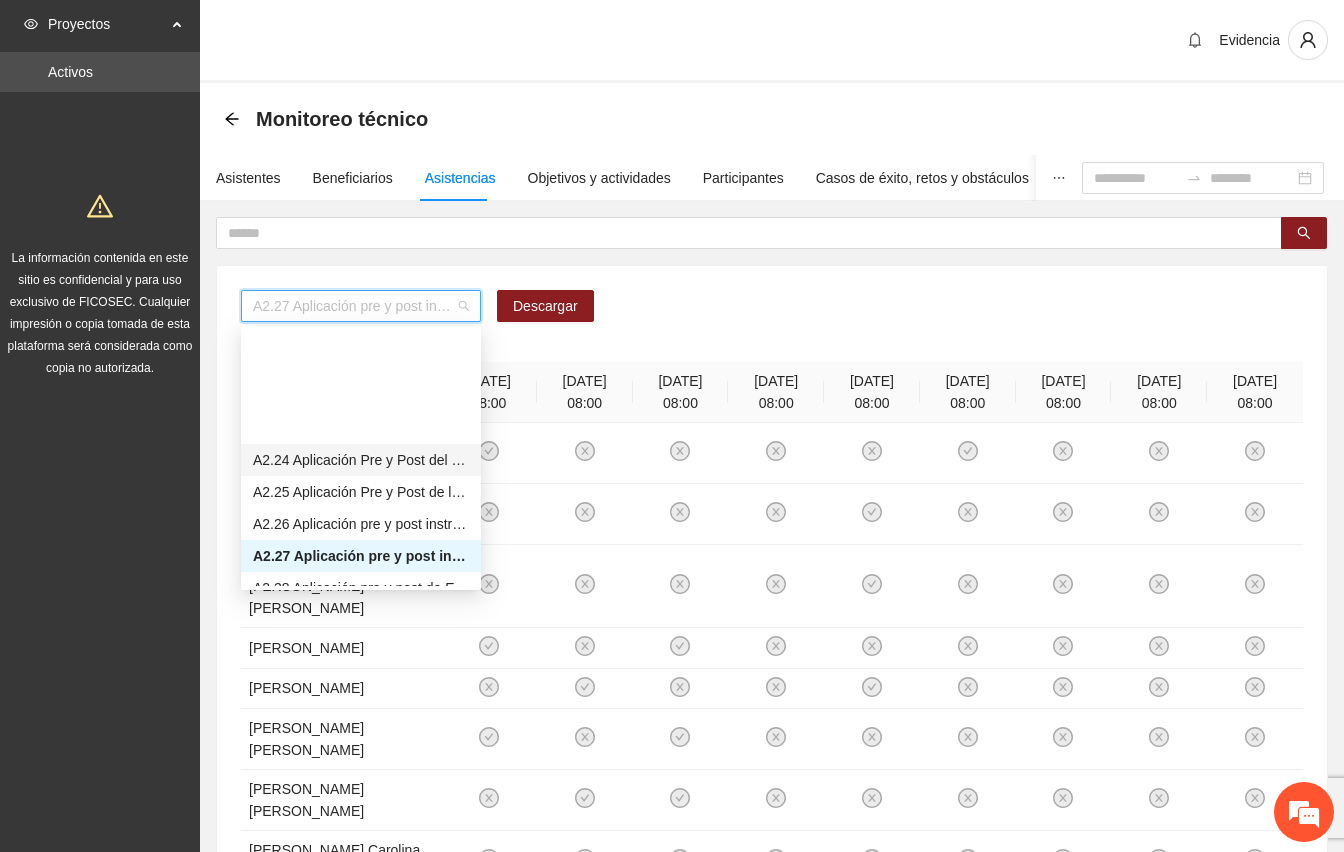 scroll, scrollTop: 1524, scrollLeft: 0, axis: vertical 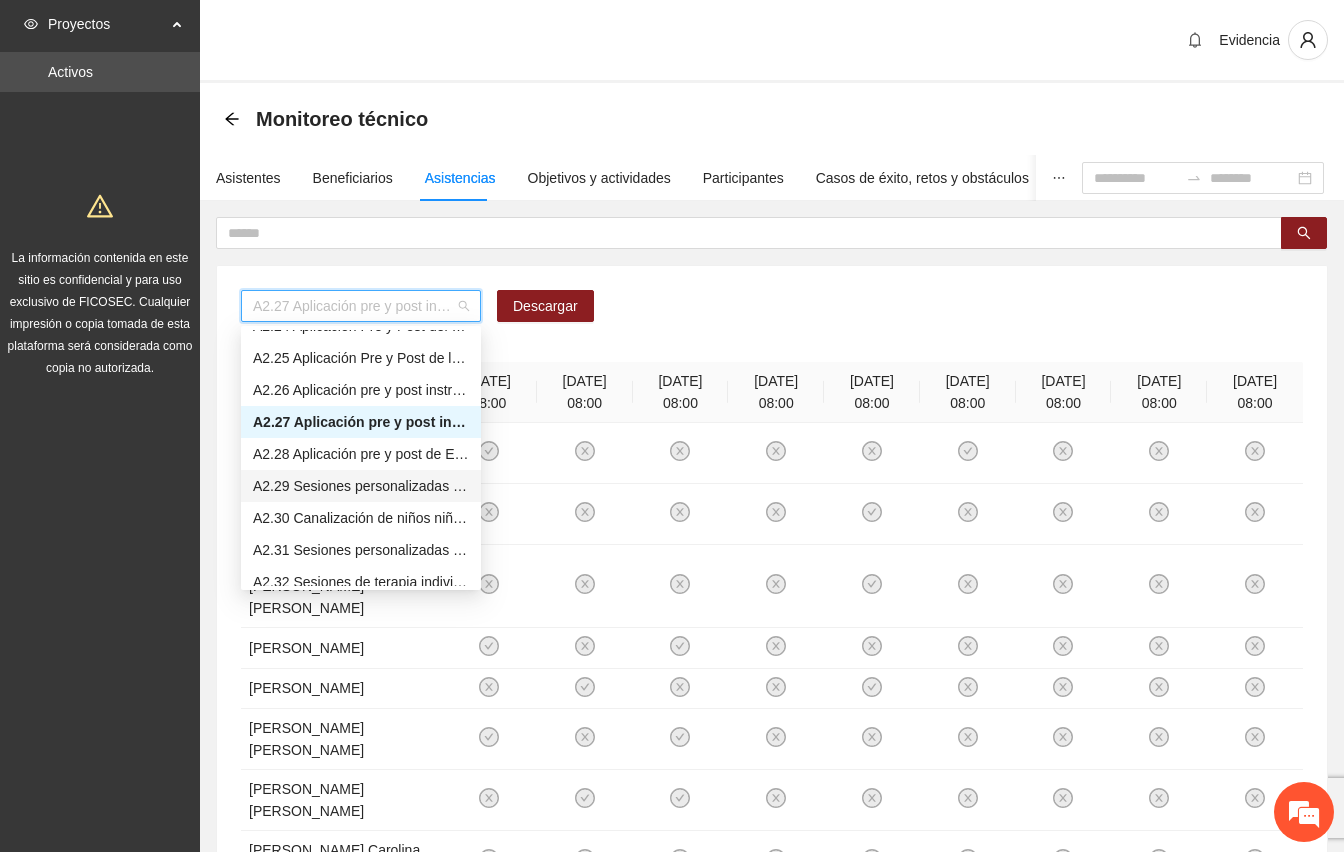 click on "A2.29 Sesiones personalizadas sobre la metodología de Funcionamiento Familiar en los domicilios de las familias de Riberas de [GEOGRAPHIC_DATA]" at bounding box center (361, 486) 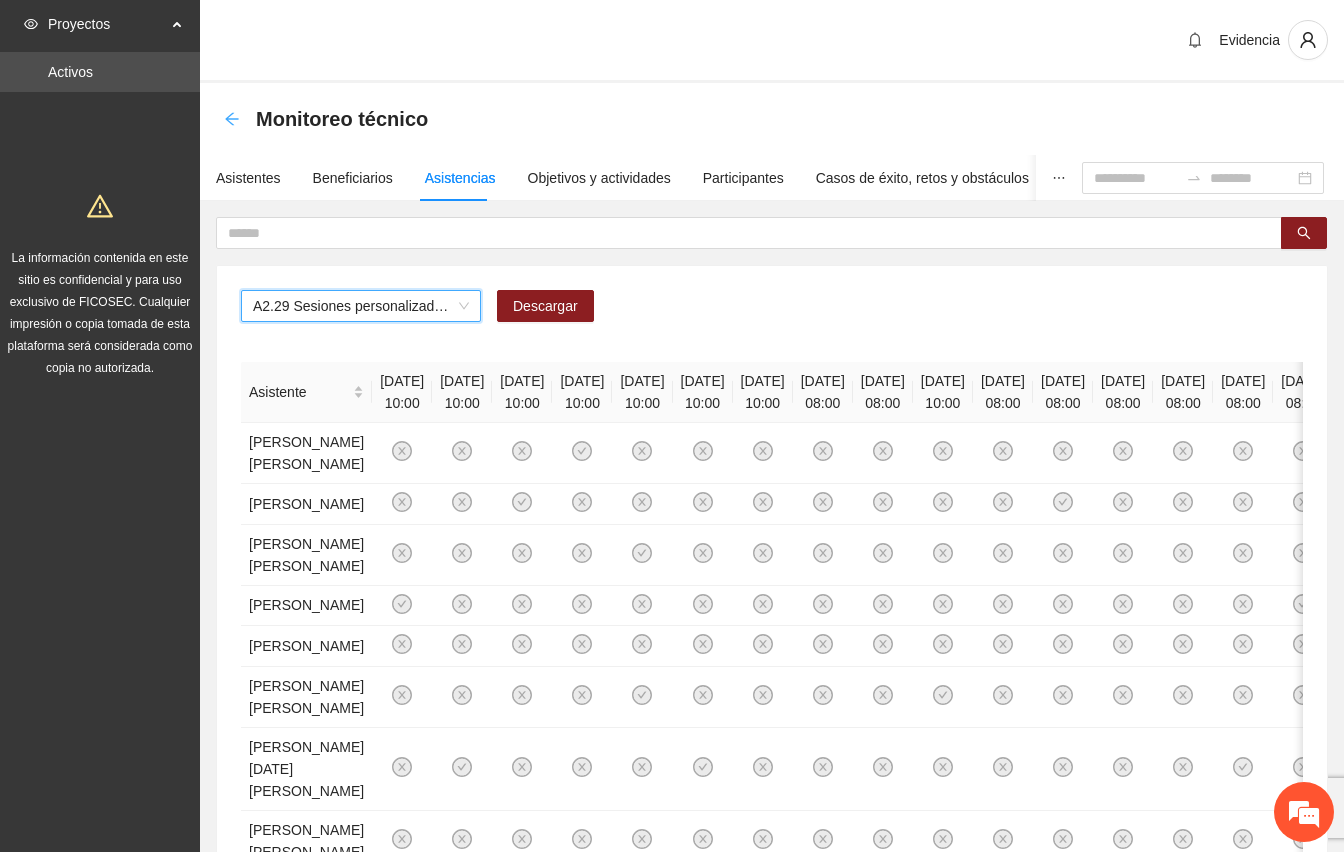 click 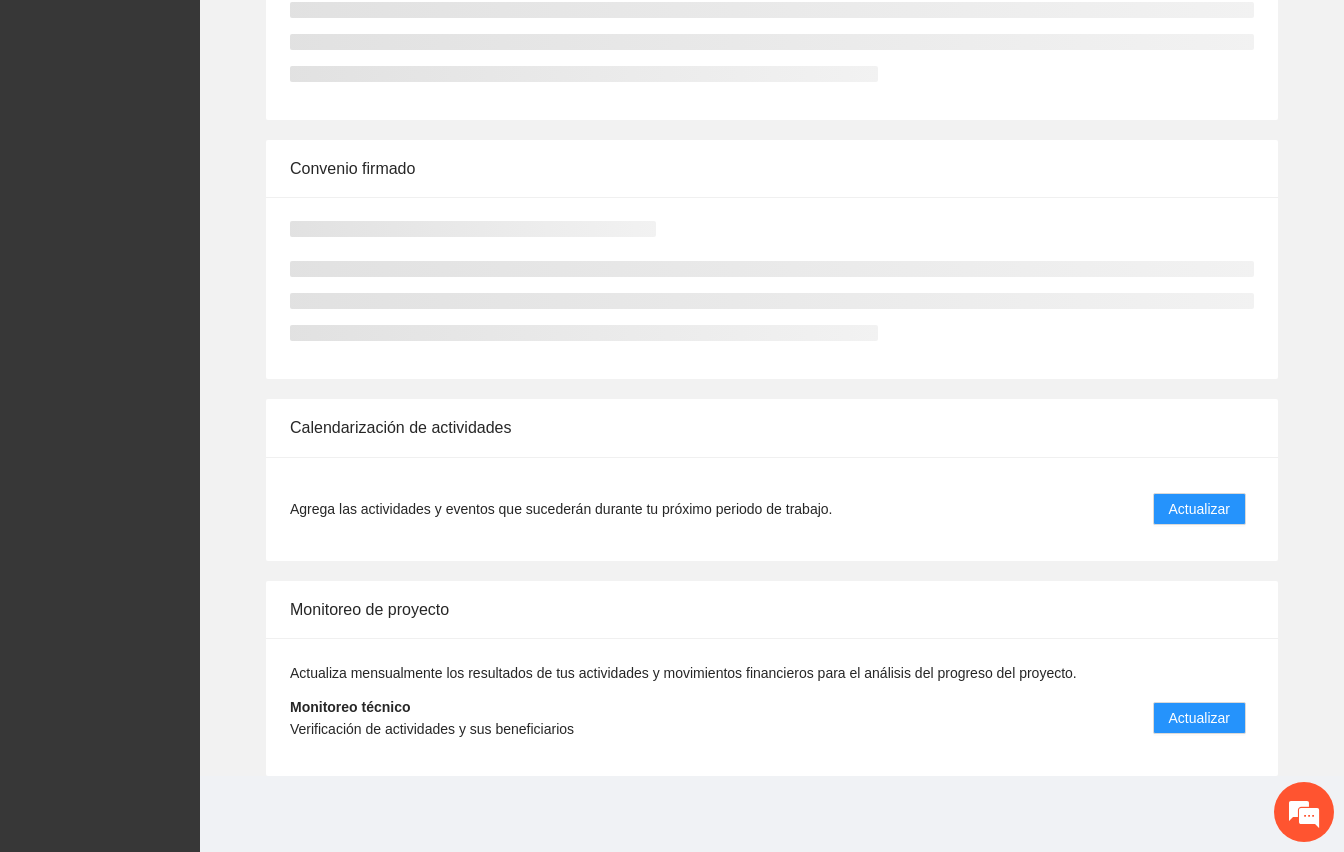 scroll, scrollTop: 0, scrollLeft: 0, axis: both 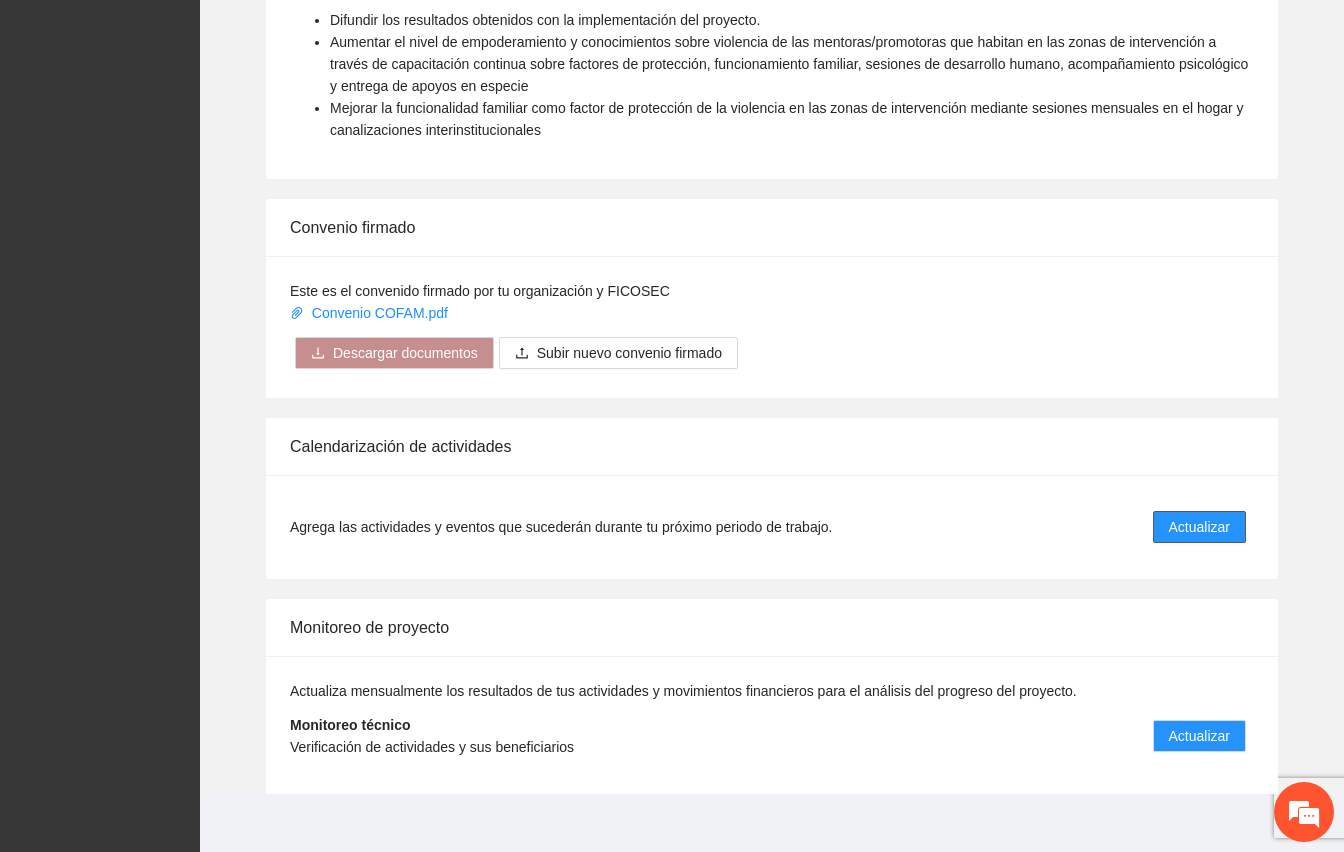 click on "Actualizar" at bounding box center (1199, 527) 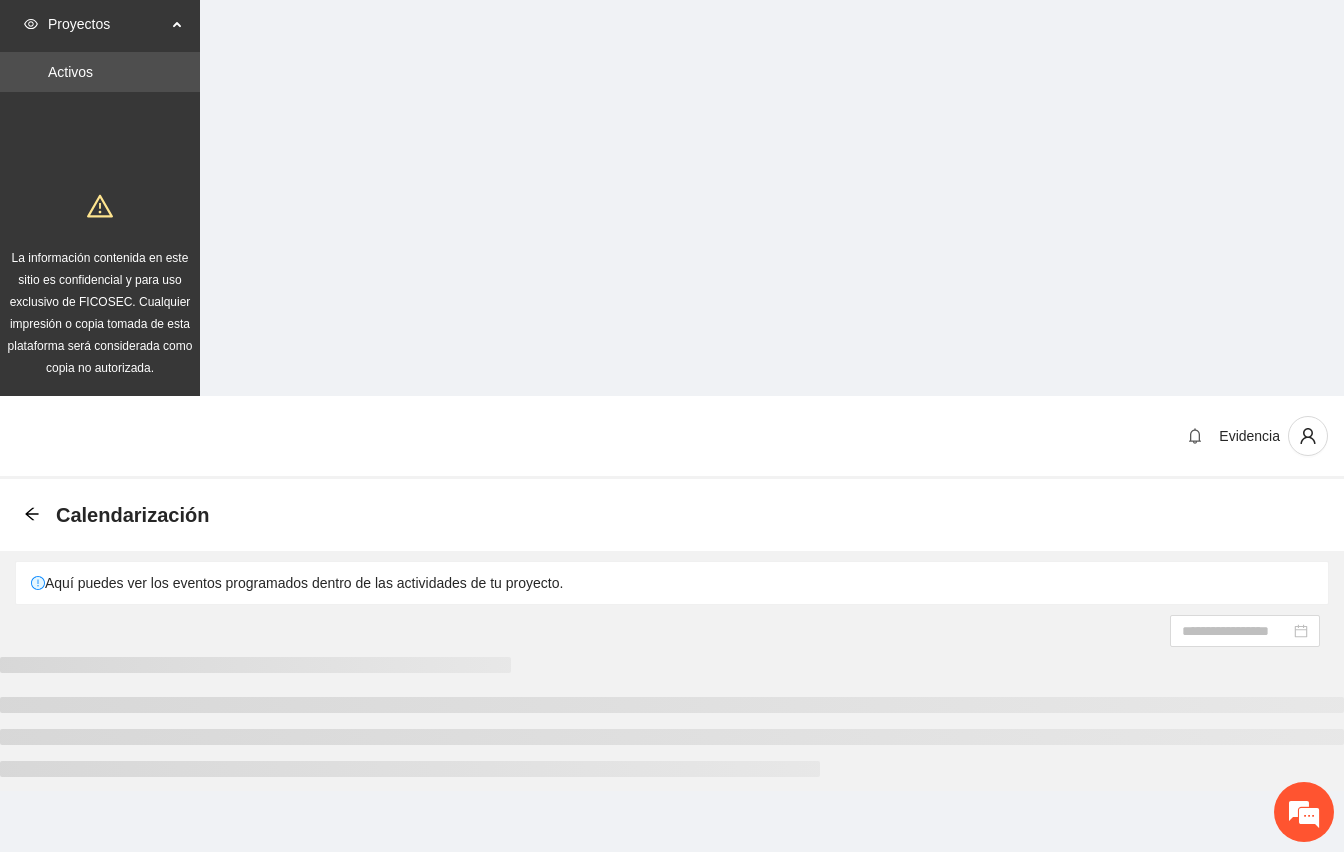 scroll, scrollTop: 0, scrollLeft: 0, axis: both 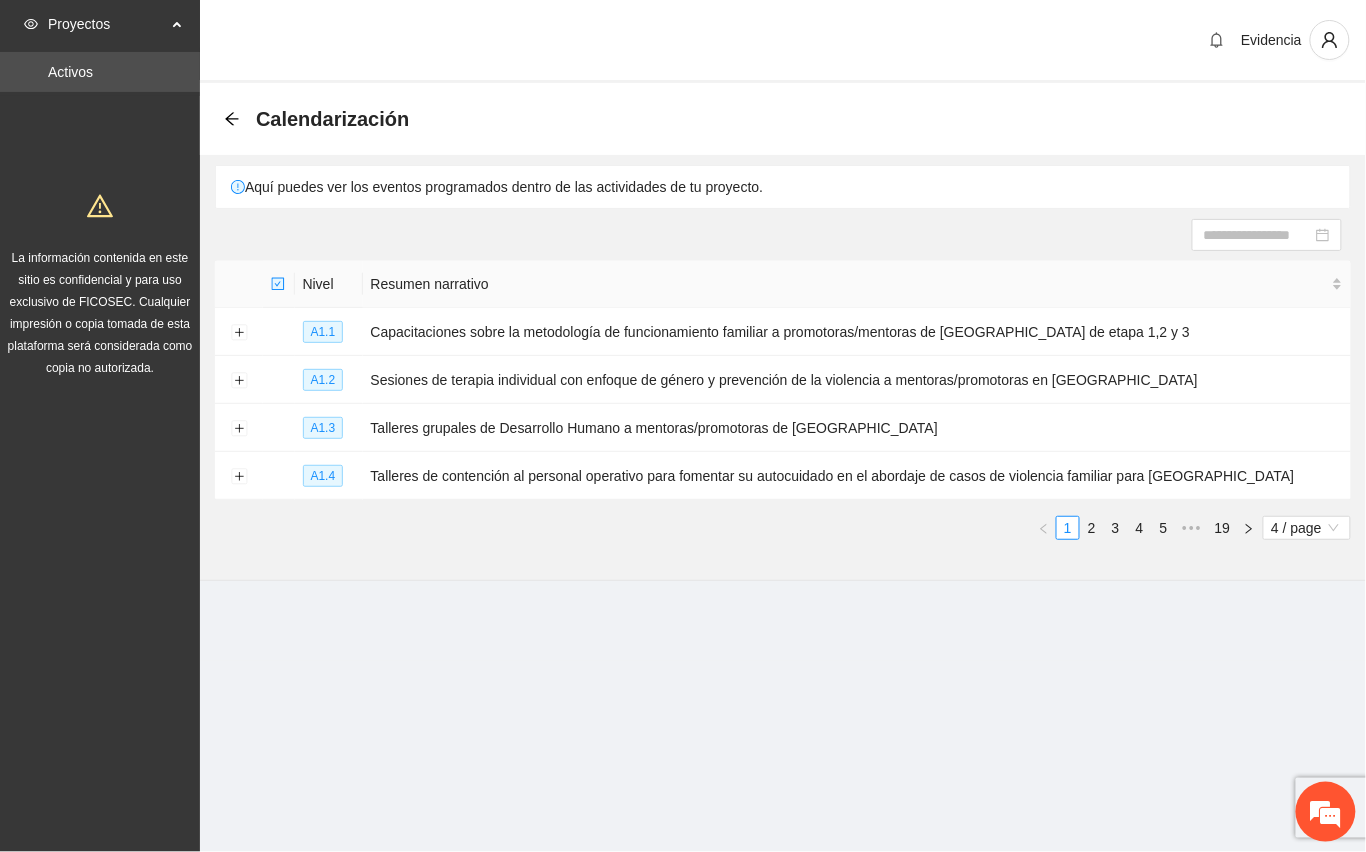 click on "Evidencia" at bounding box center [783, 41] 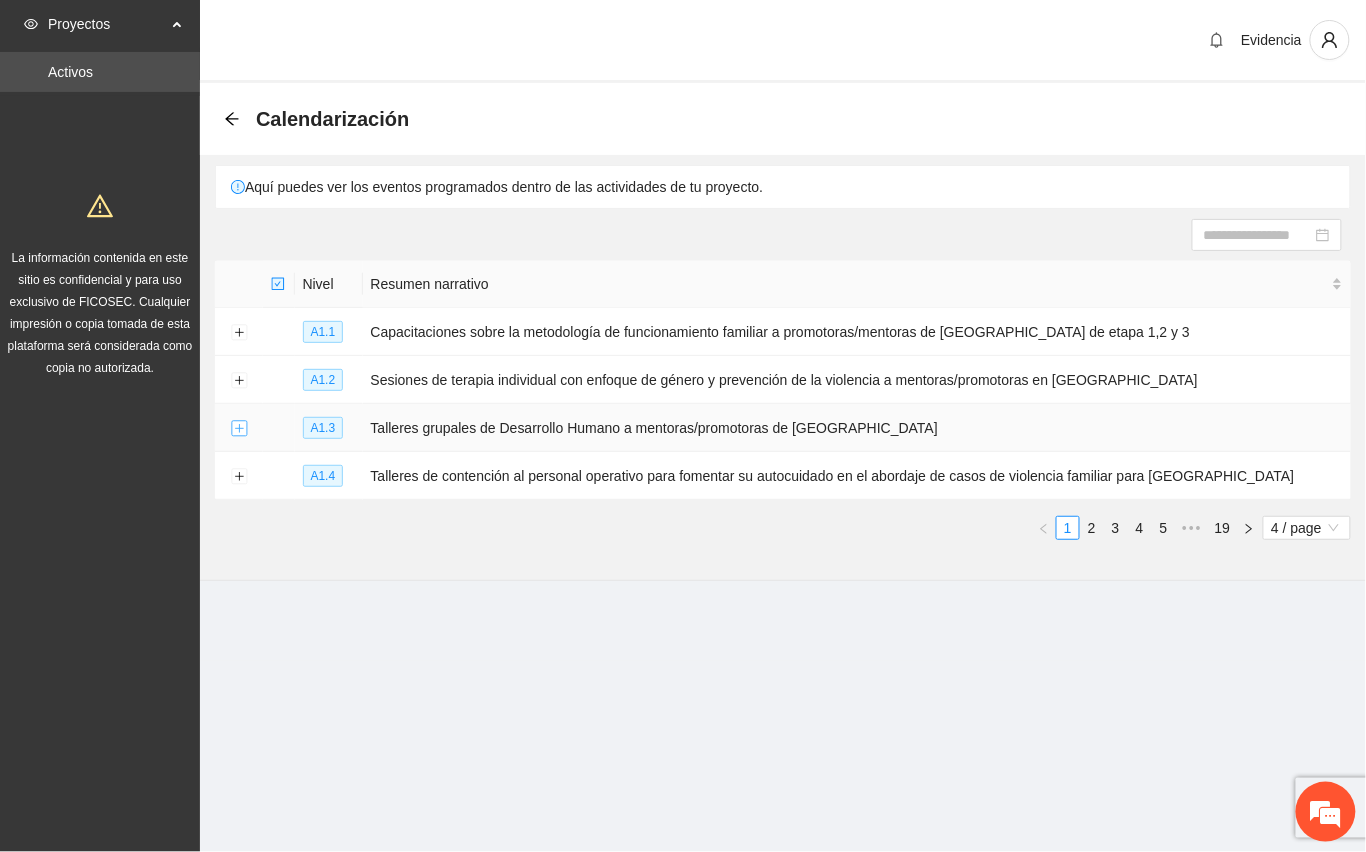 click at bounding box center (239, 429) 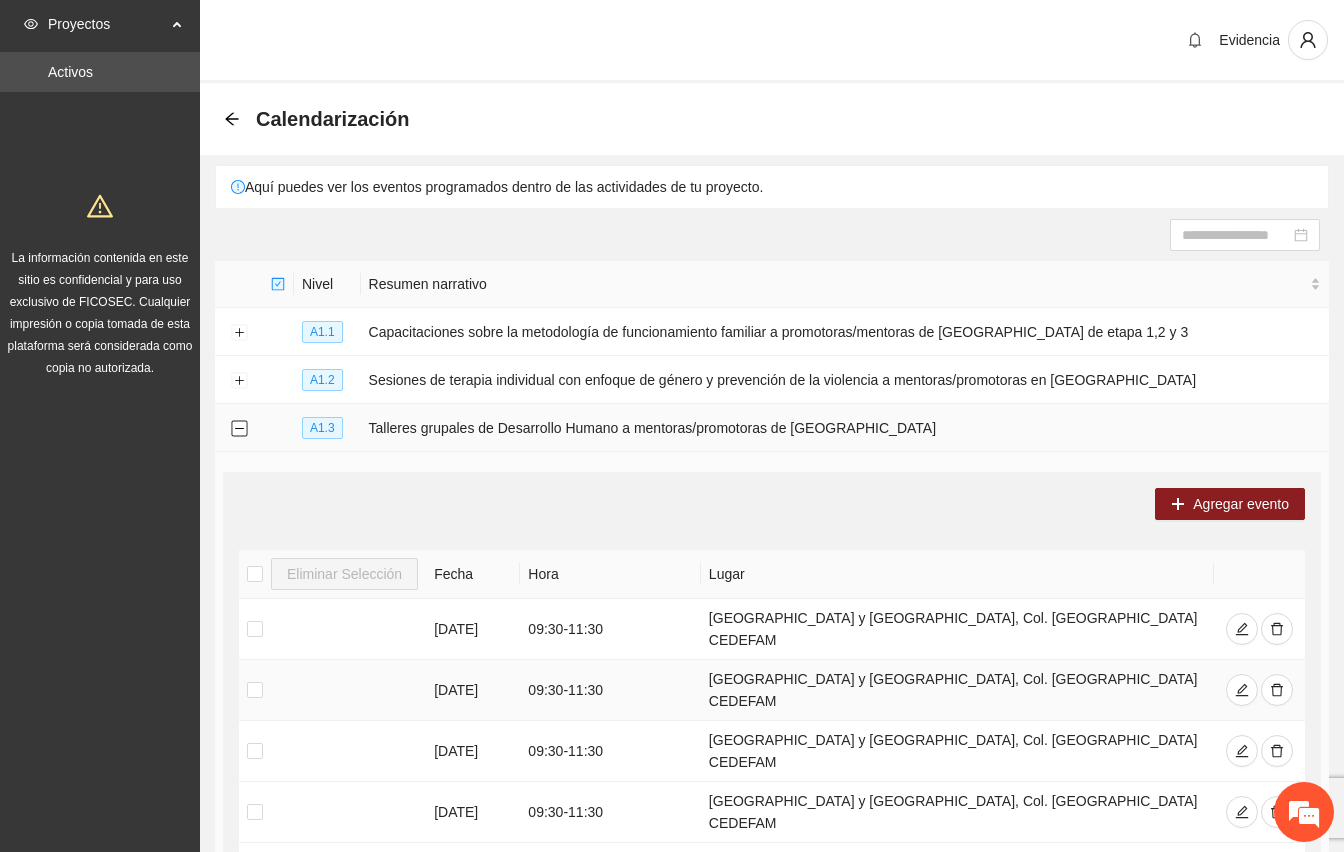 scroll, scrollTop: 266, scrollLeft: 0, axis: vertical 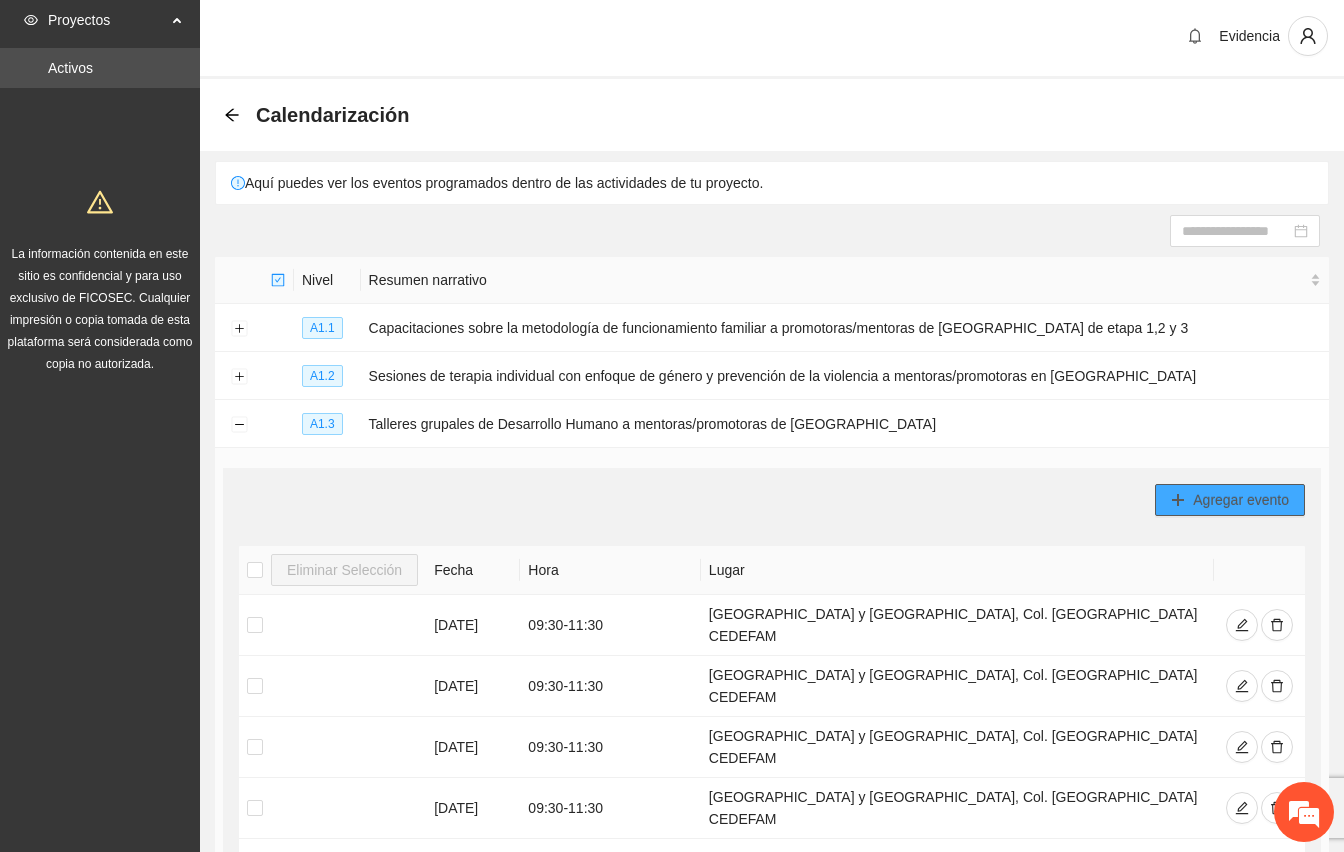 click on "Agregar evento" at bounding box center (1241, 500) 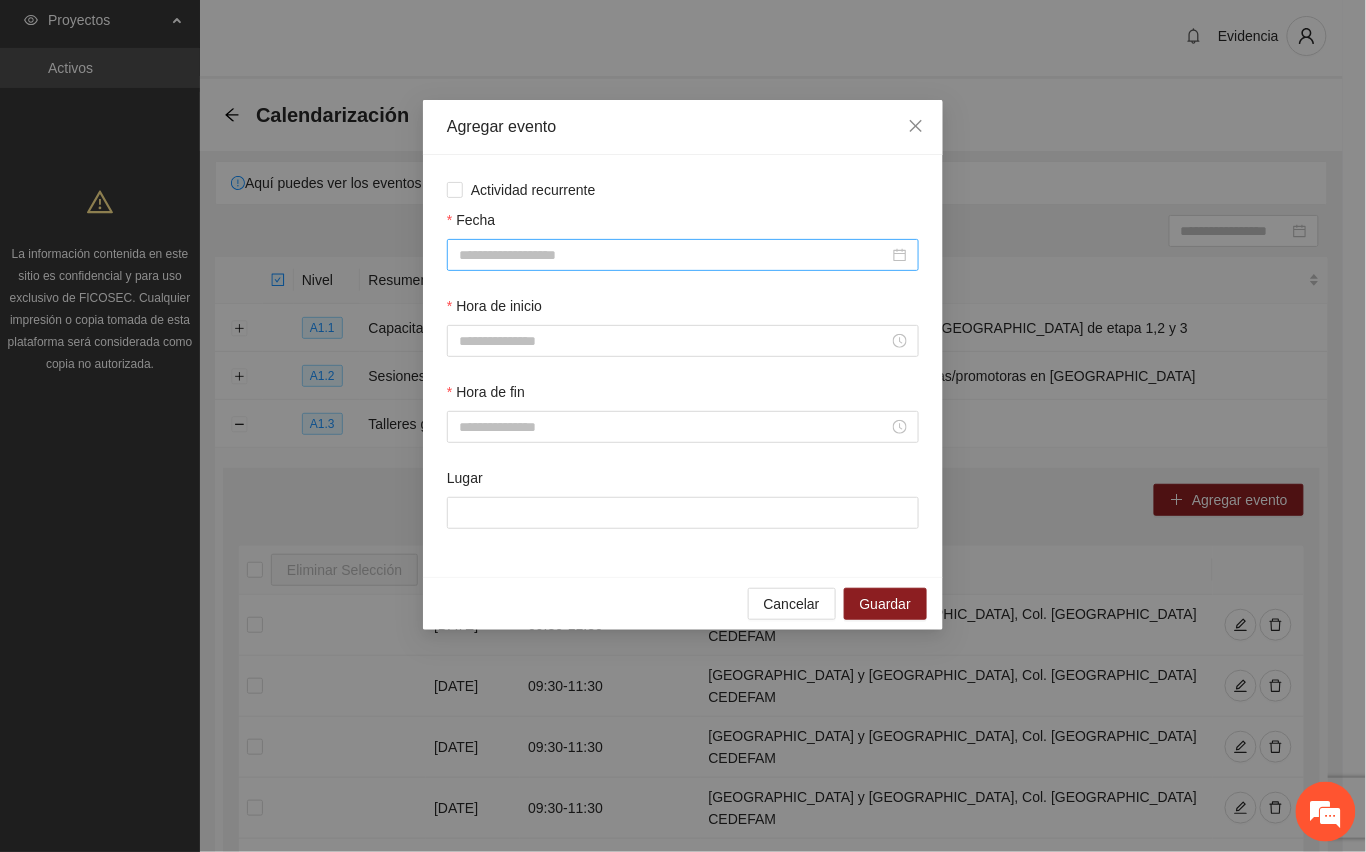 click on "Fecha" at bounding box center (674, 255) 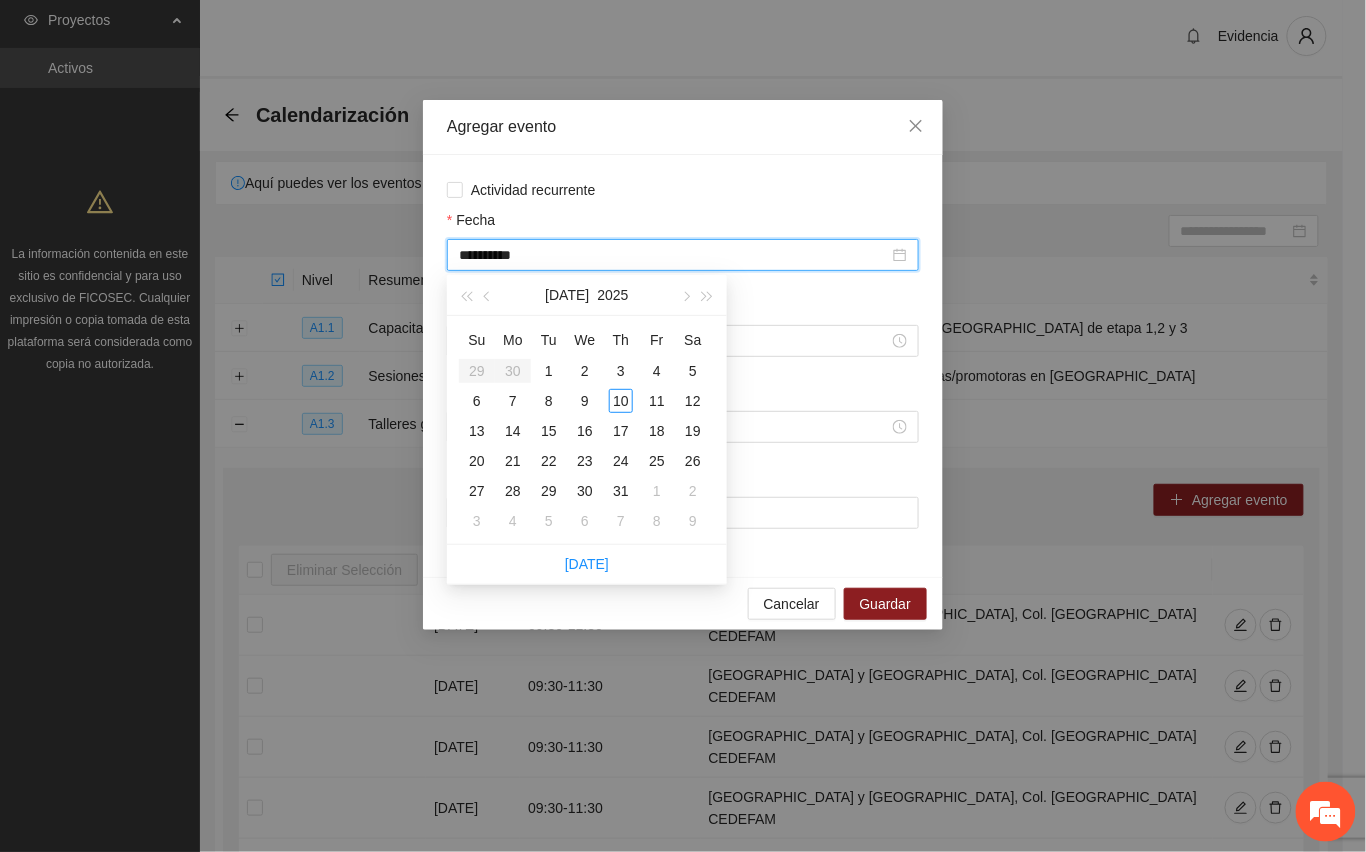 type on "**********" 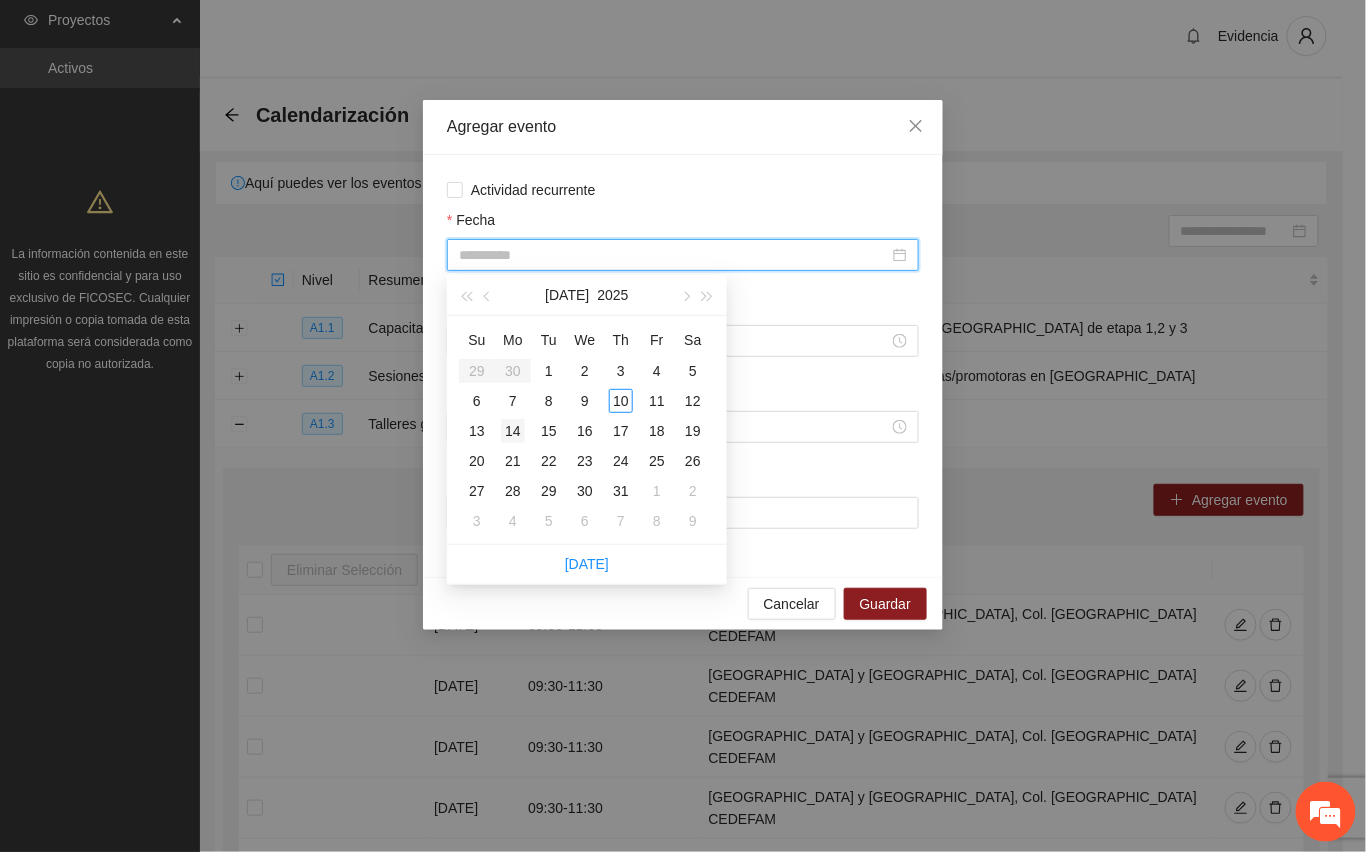 type on "**********" 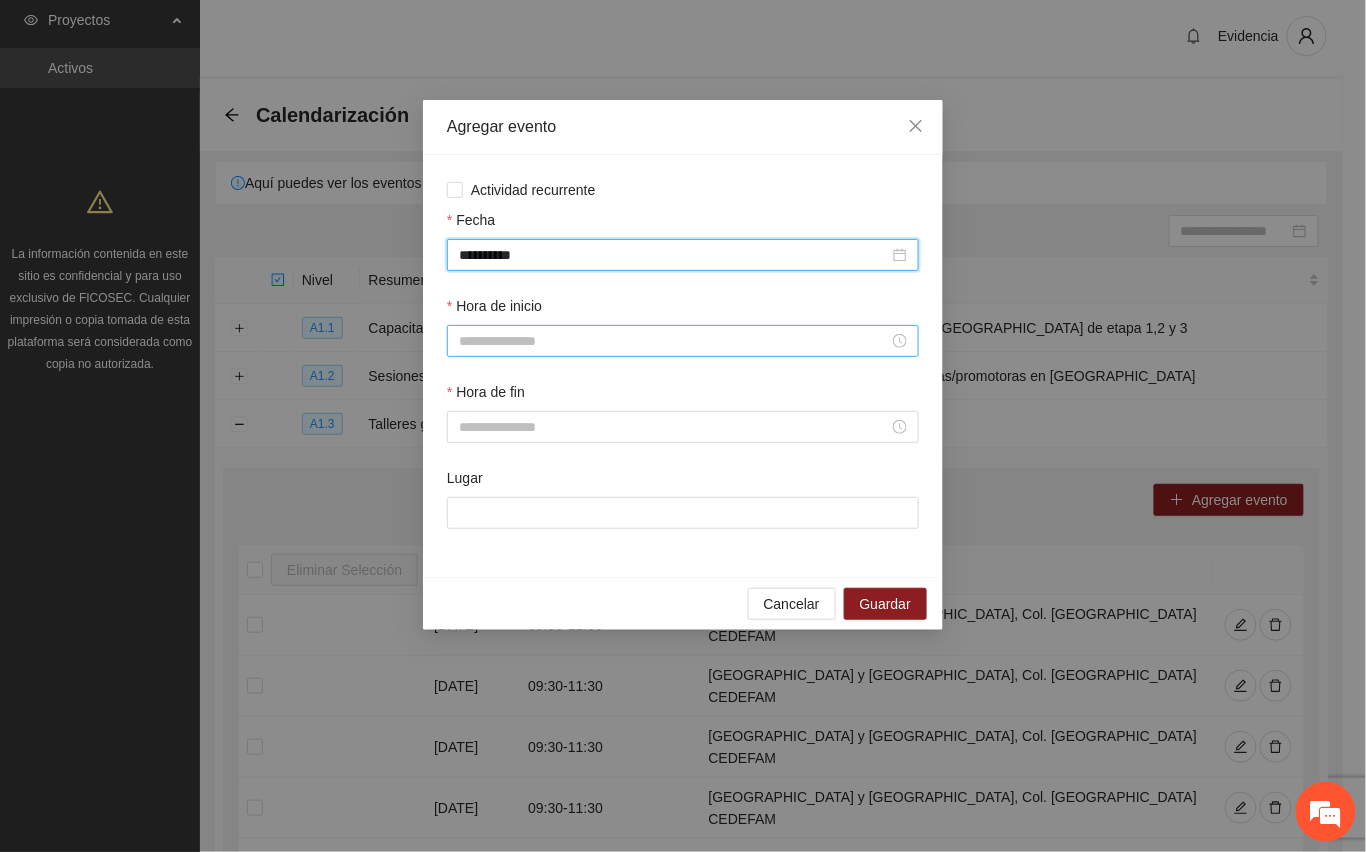 click on "Hora de inicio" at bounding box center (674, 341) 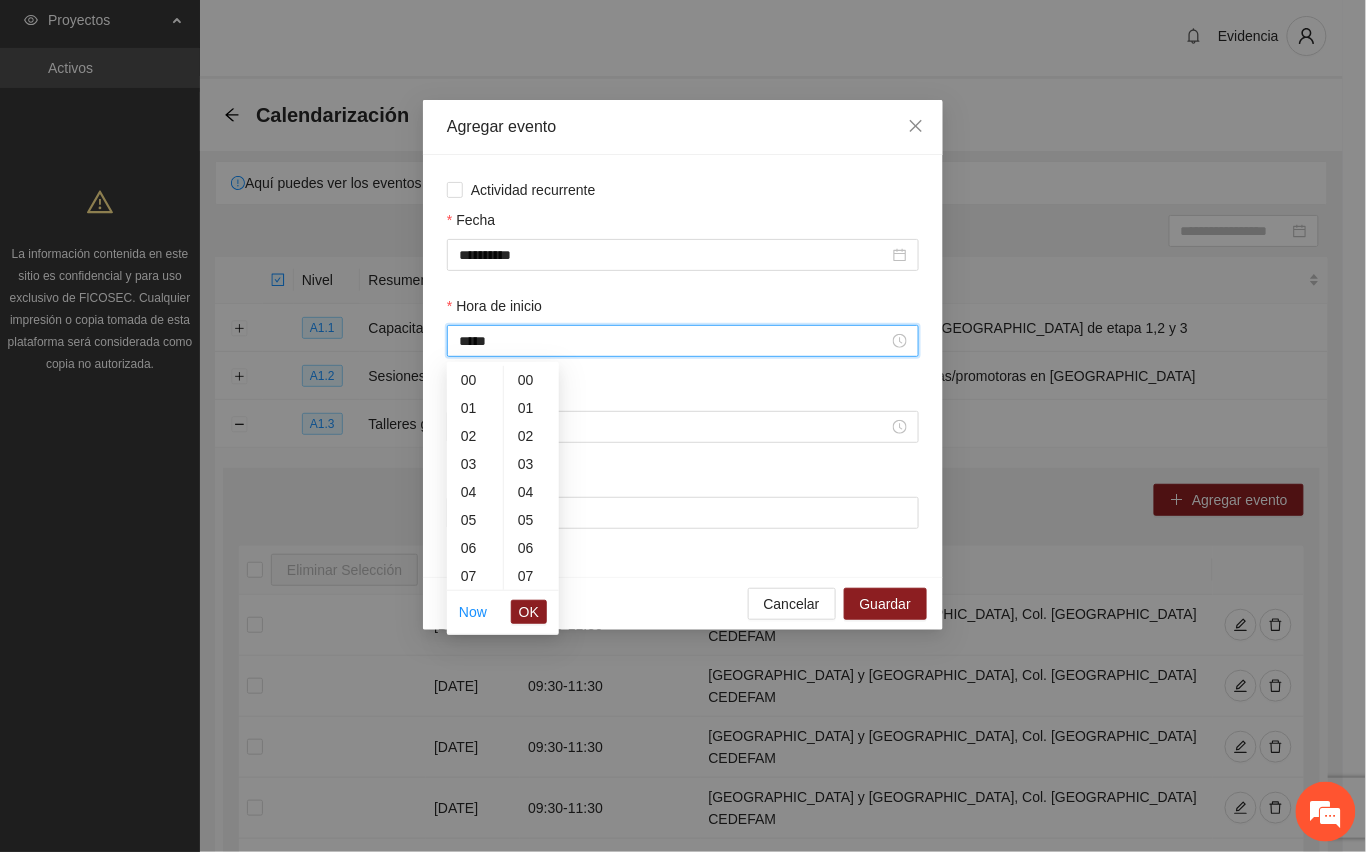 scroll, scrollTop: 252, scrollLeft: 0, axis: vertical 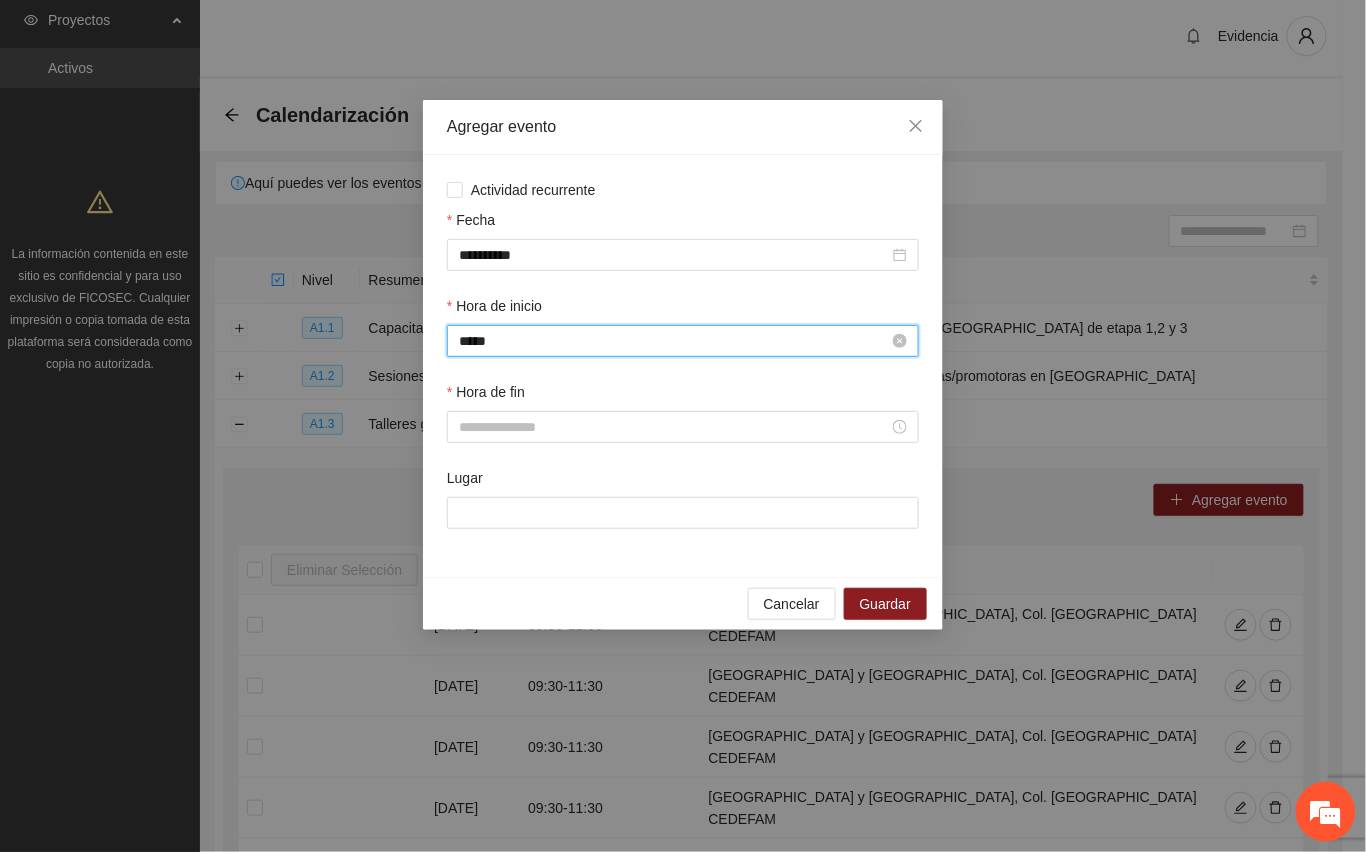 type on "*****" 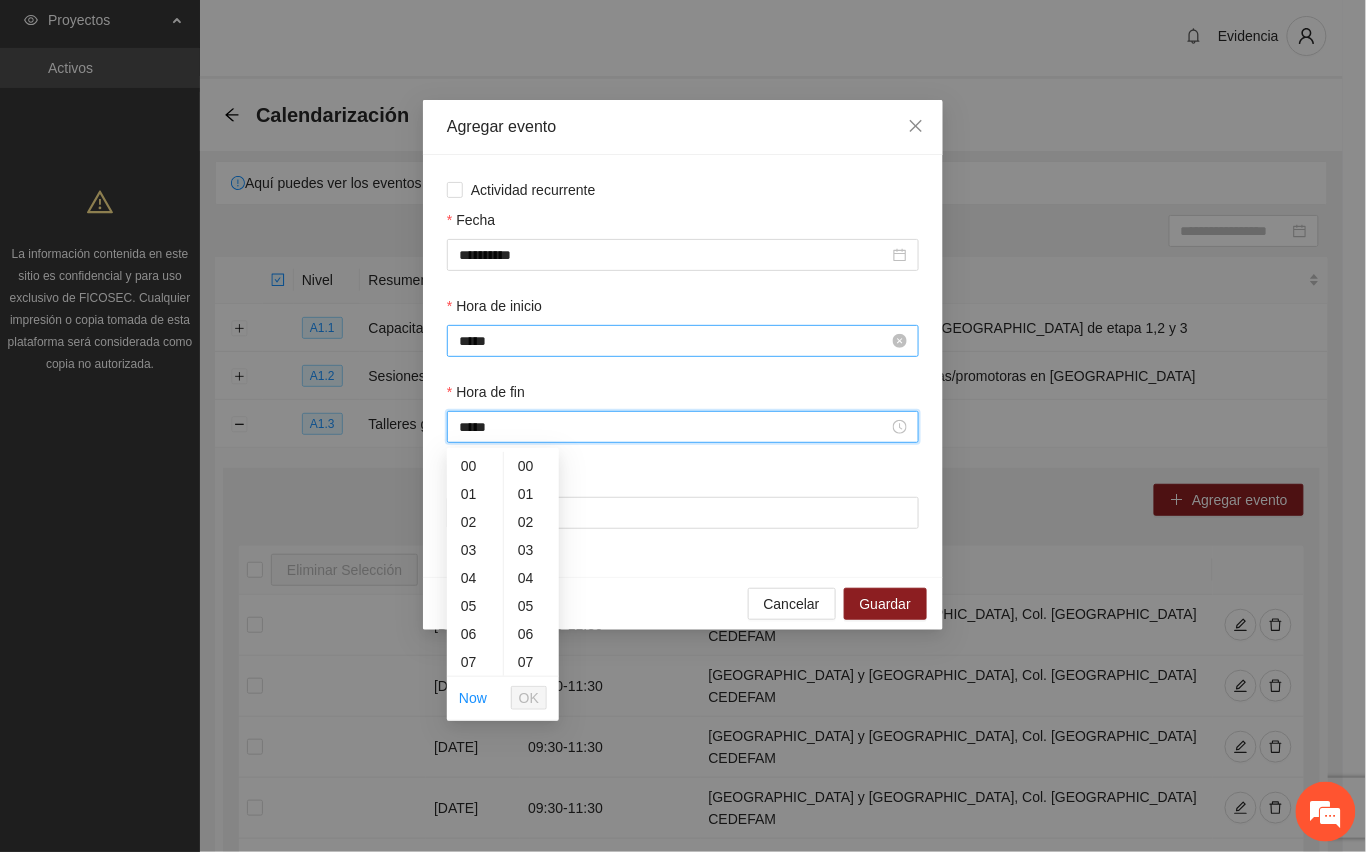 scroll, scrollTop: 202, scrollLeft: 0, axis: vertical 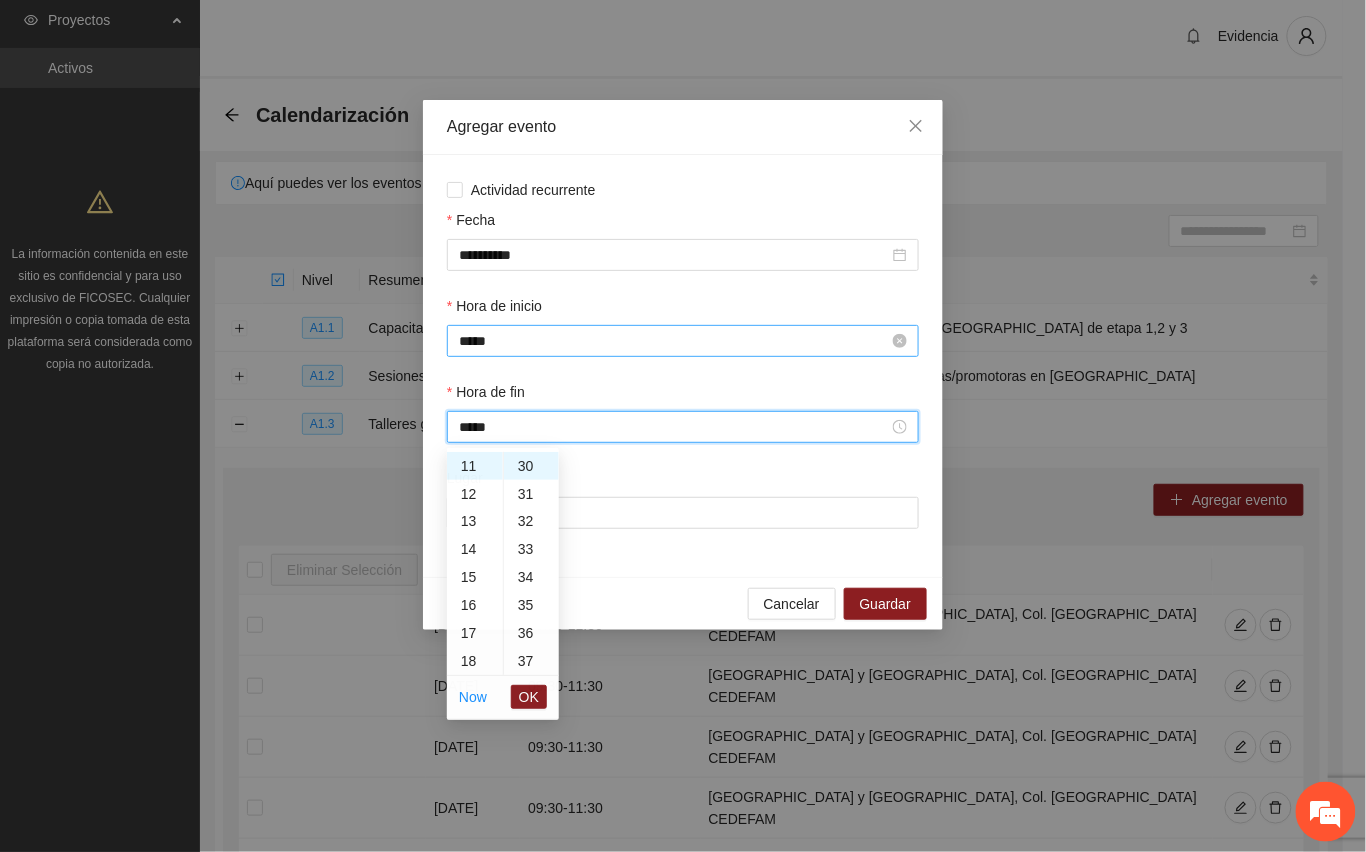 type on "*****" 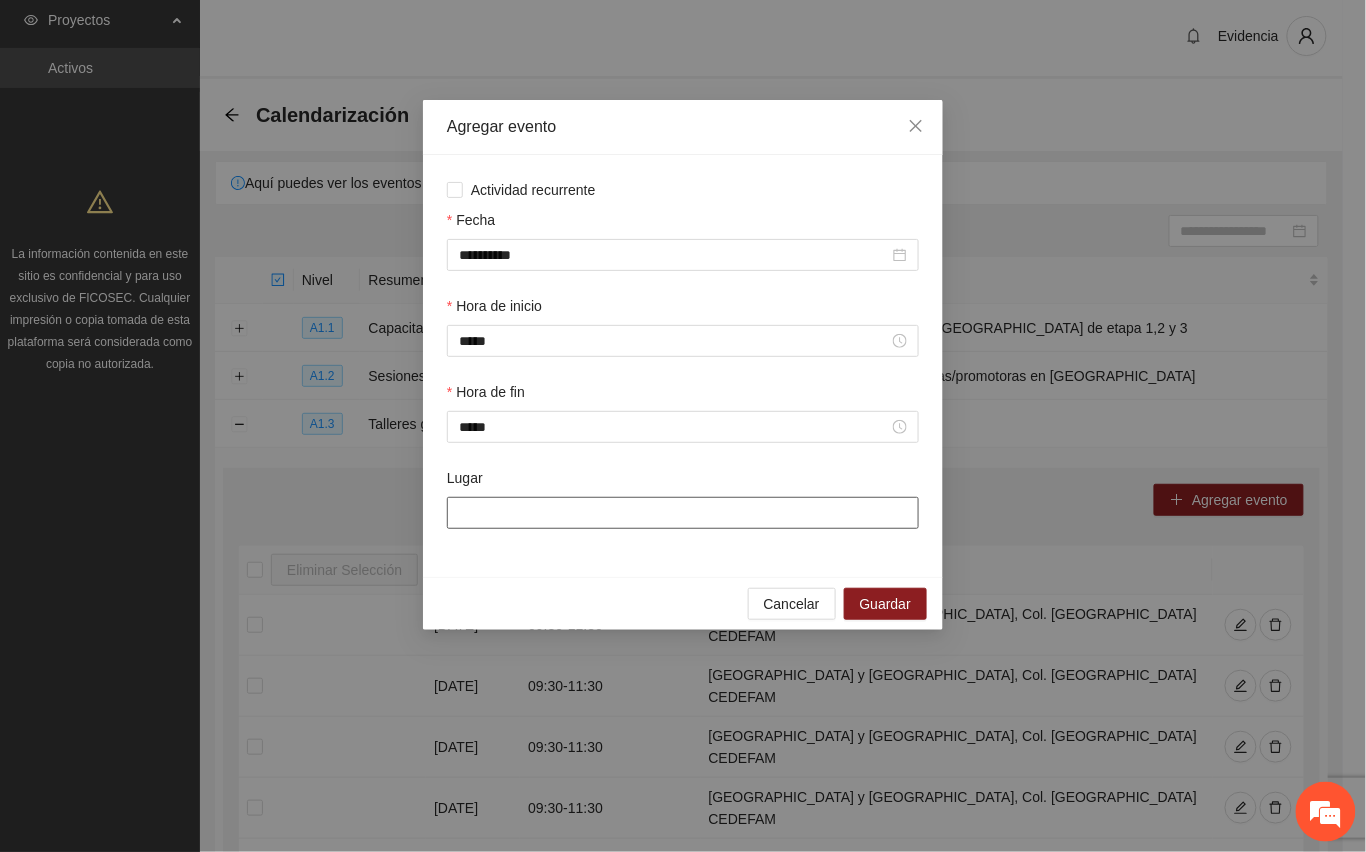 click on "Lugar" at bounding box center [683, 513] 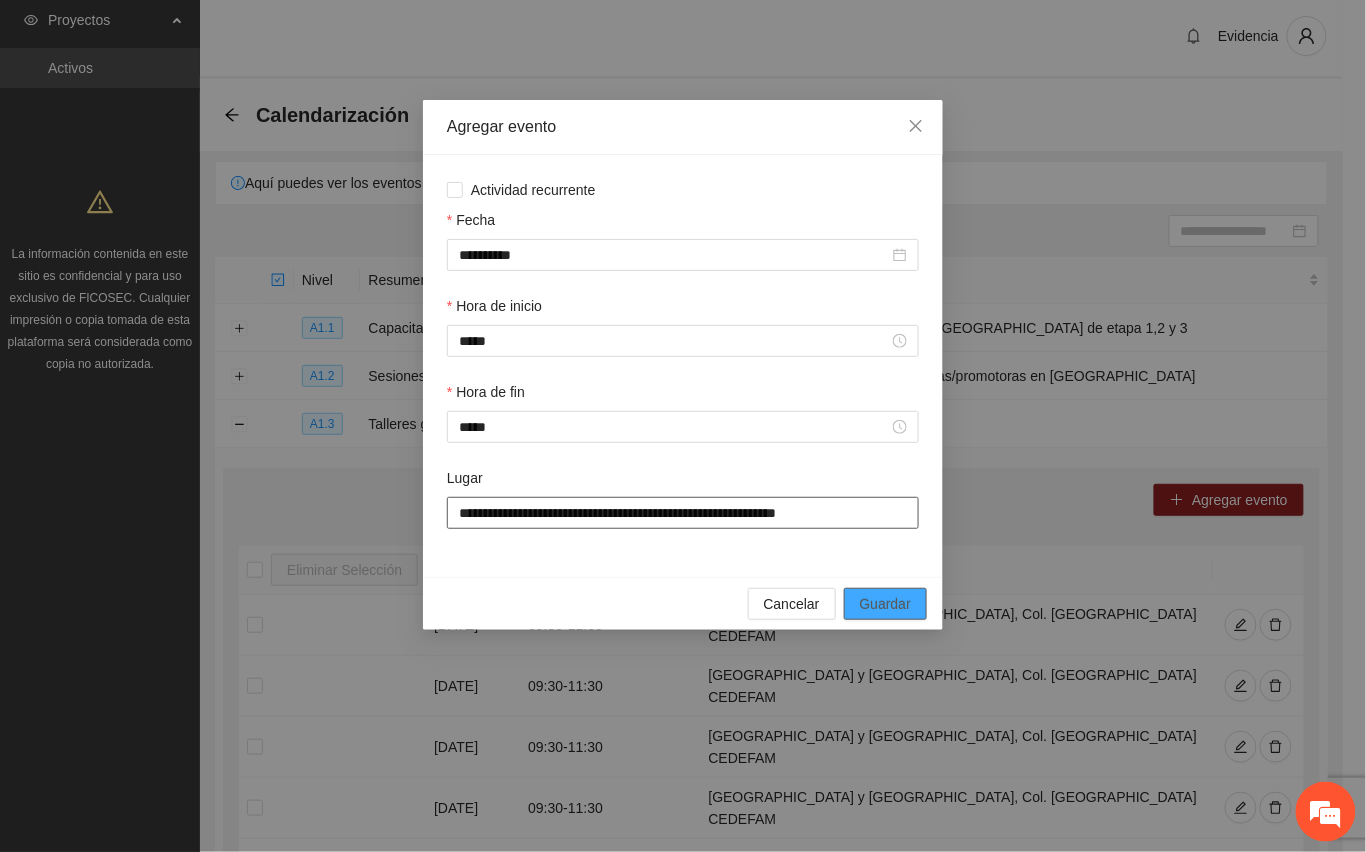 type on "**********" 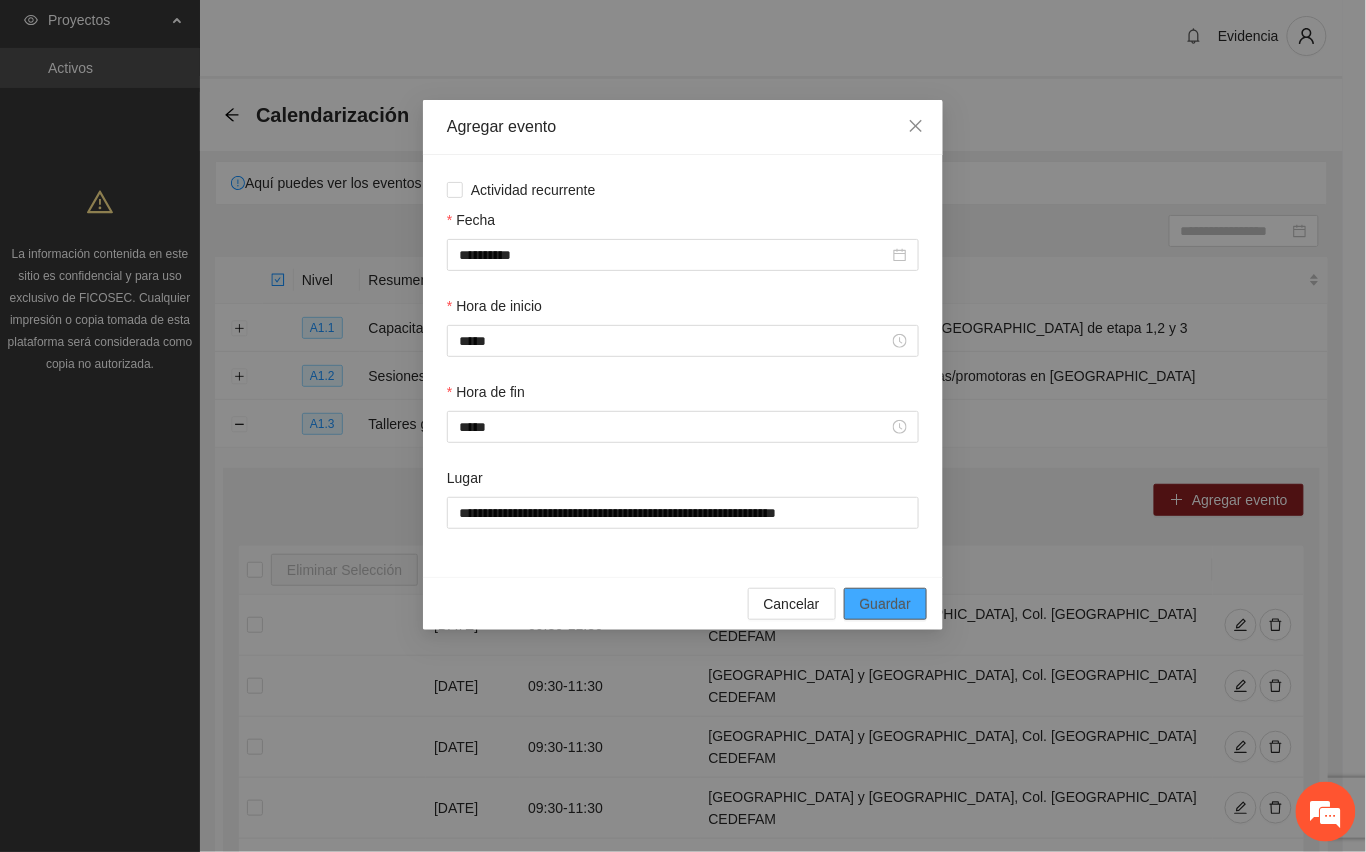 click on "Guardar" at bounding box center [885, 604] 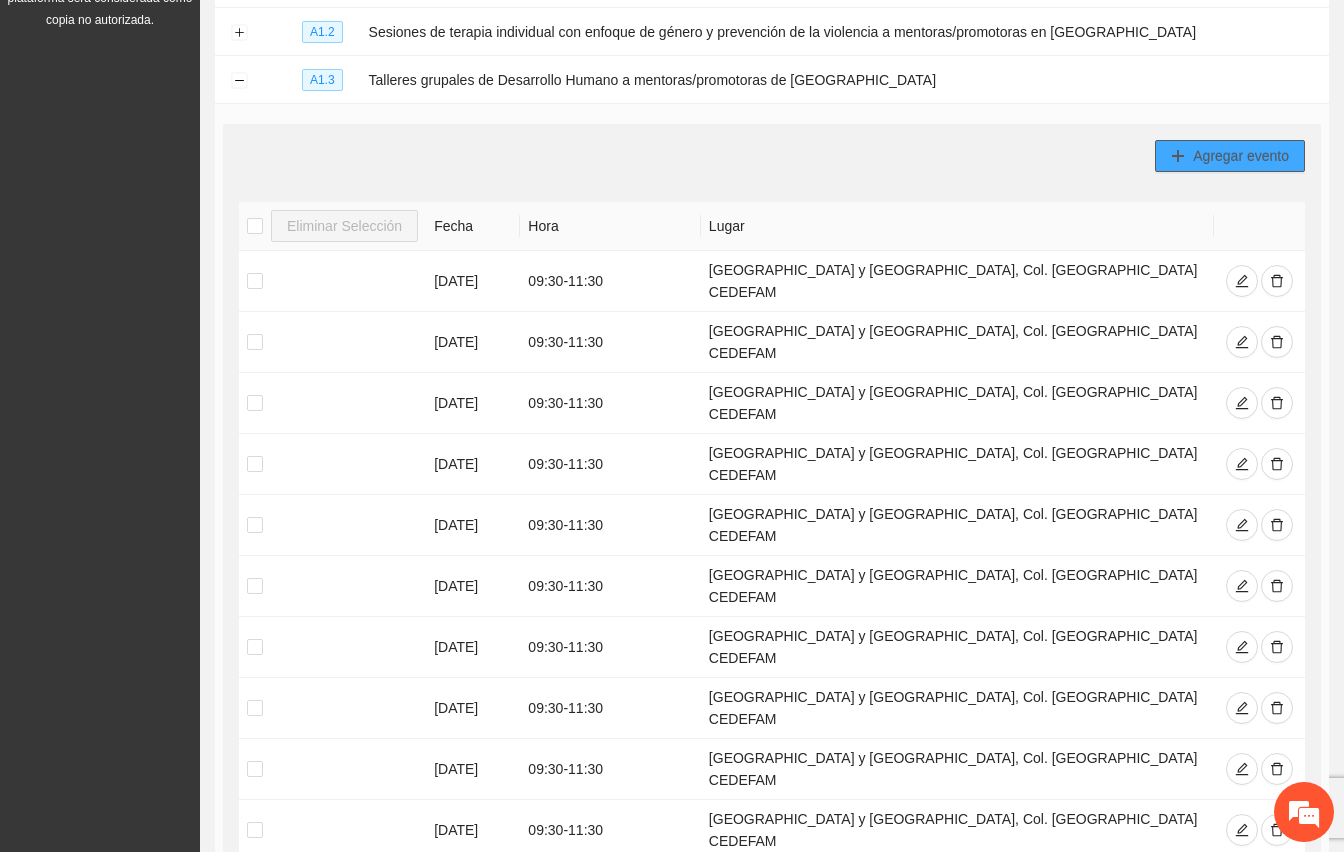 scroll, scrollTop: 350, scrollLeft: 0, axis: vertical 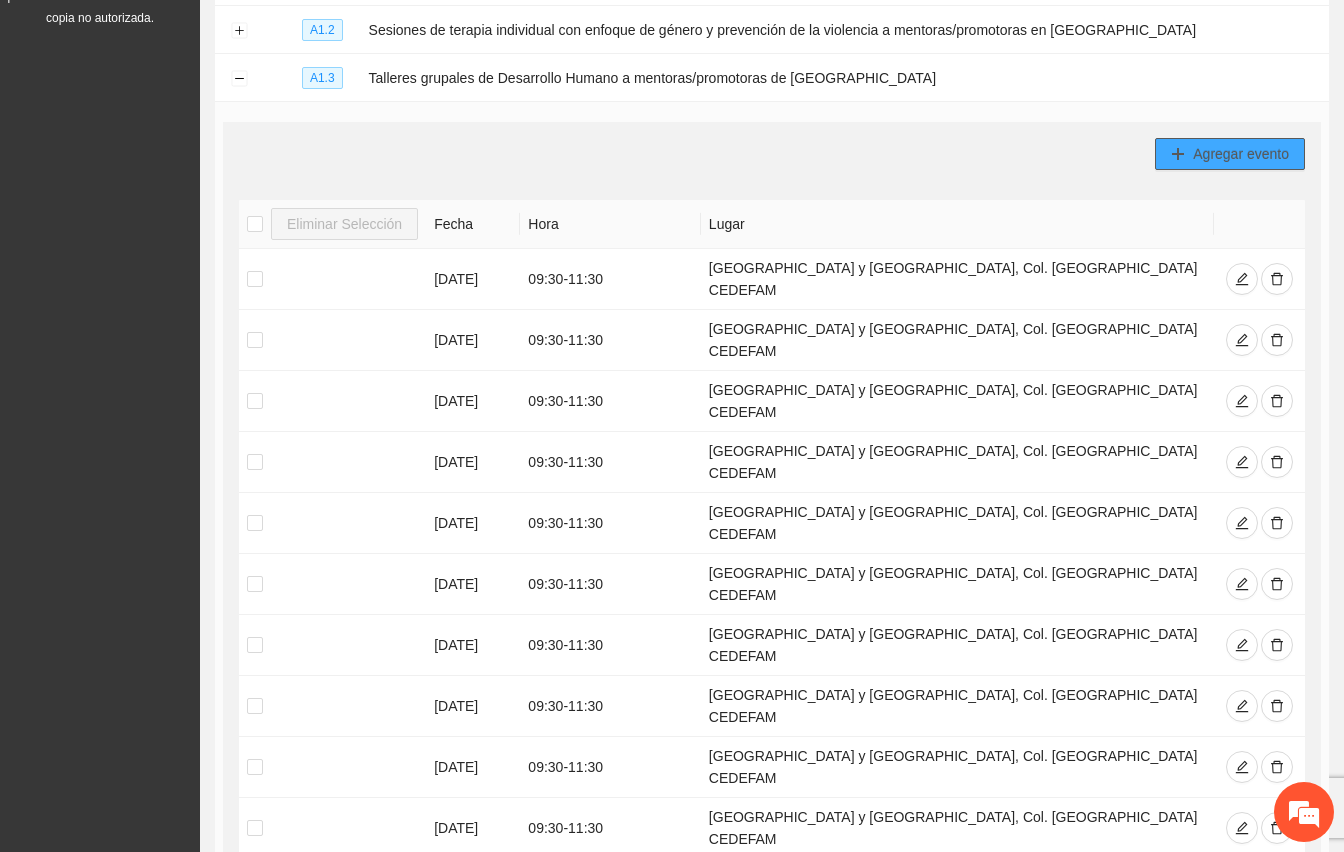 type 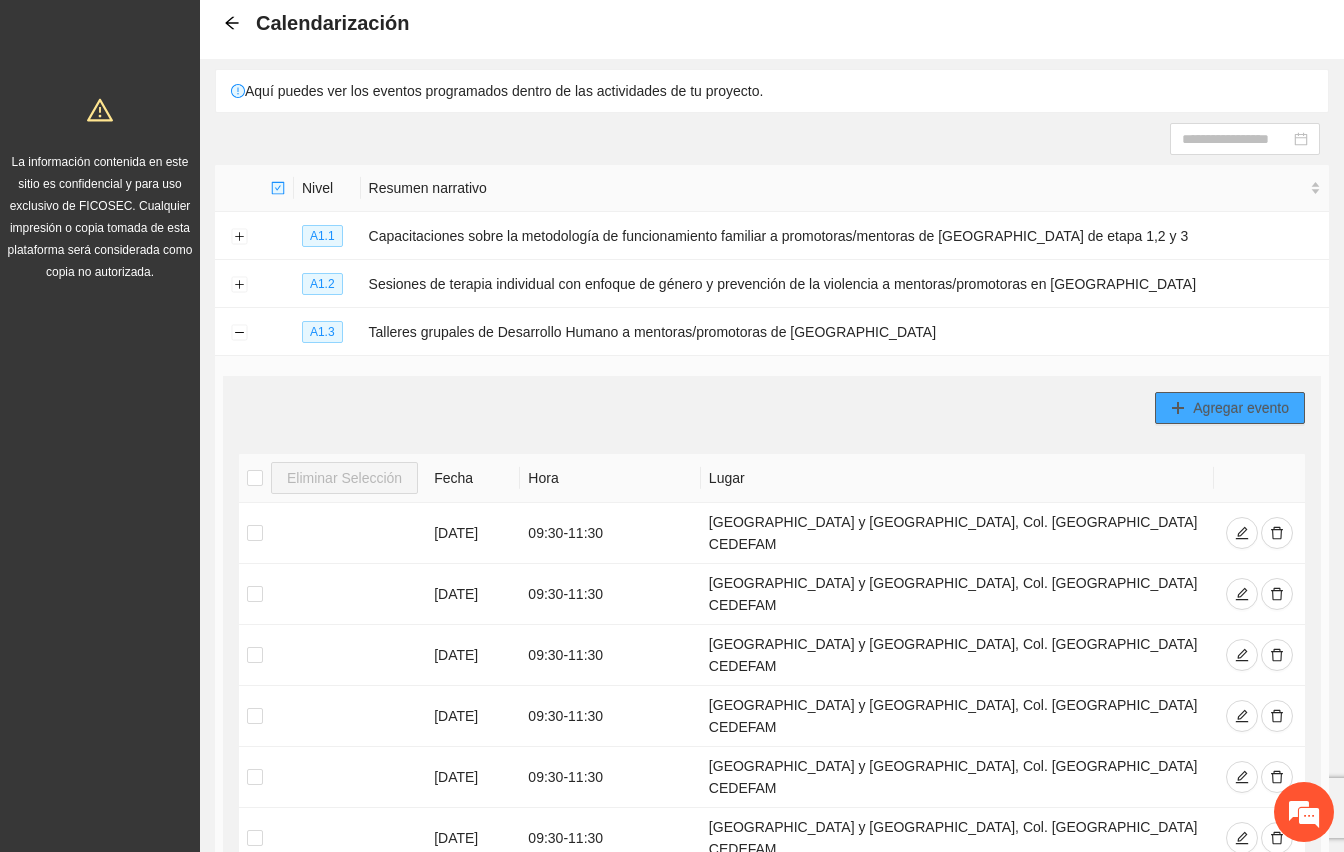 scroll, scrollTop: 0, scrollLeft: 0, axis: both 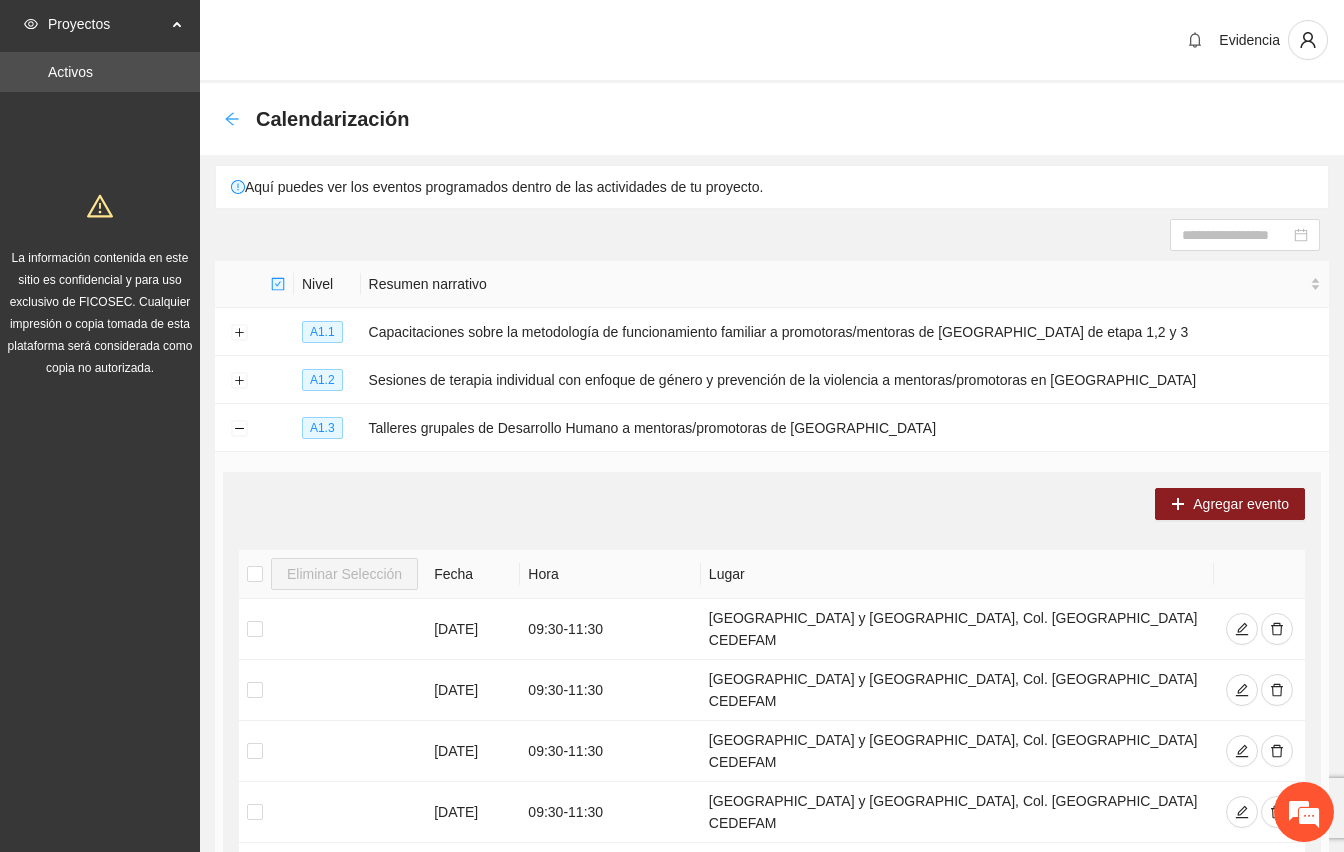 click 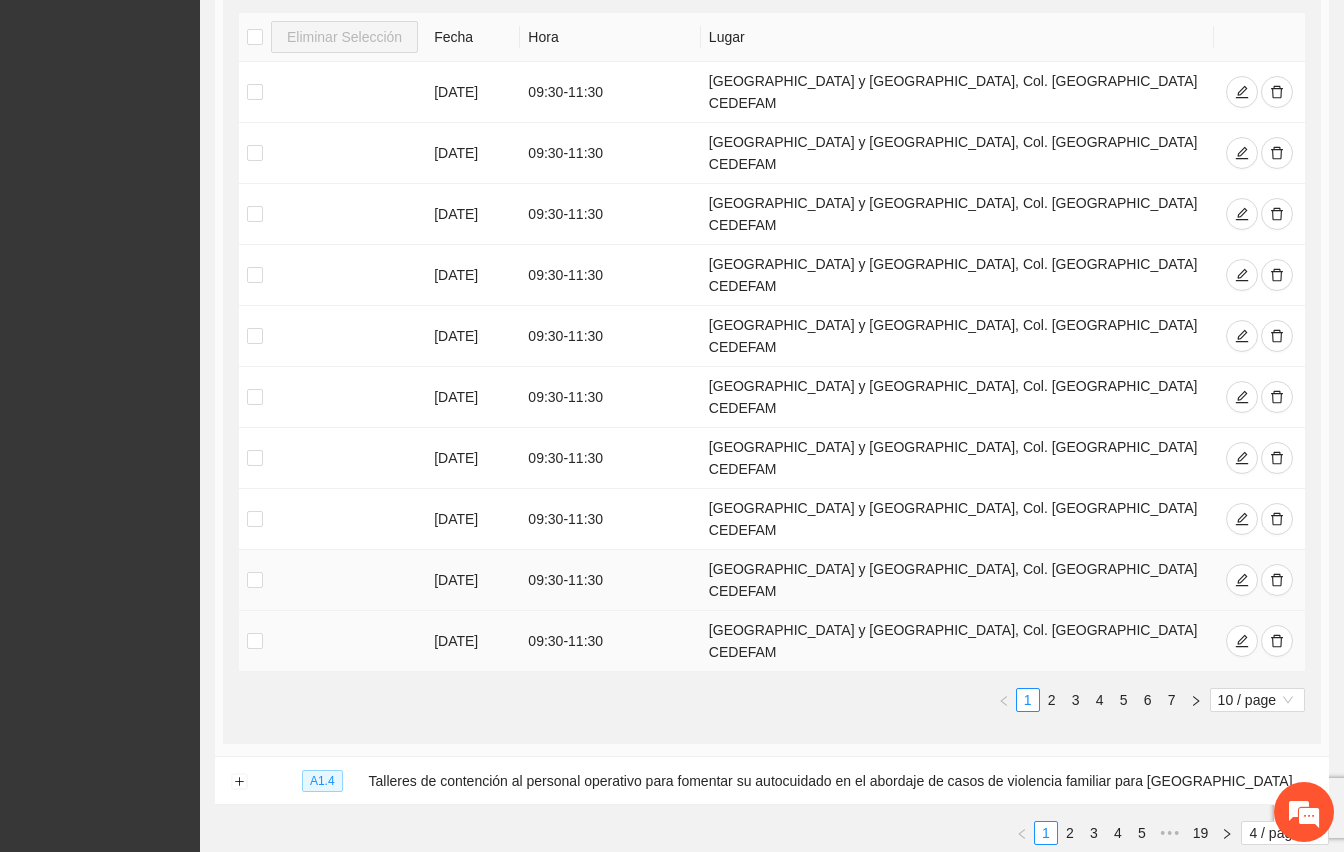 scroll, scrollTop: 0, scrollLeft: 0, axis: both 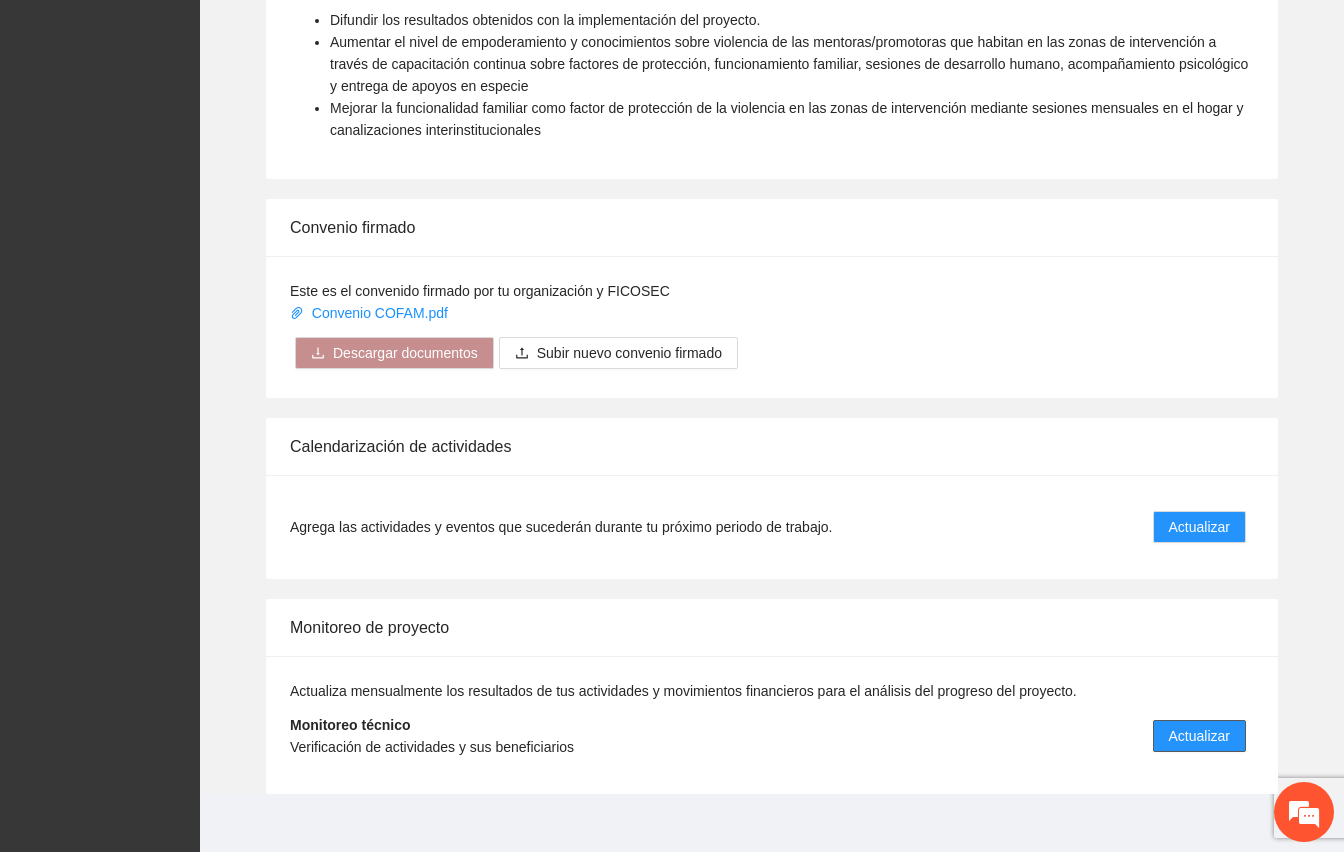 click on "Actualizar" at bounding box center [1199, 736] 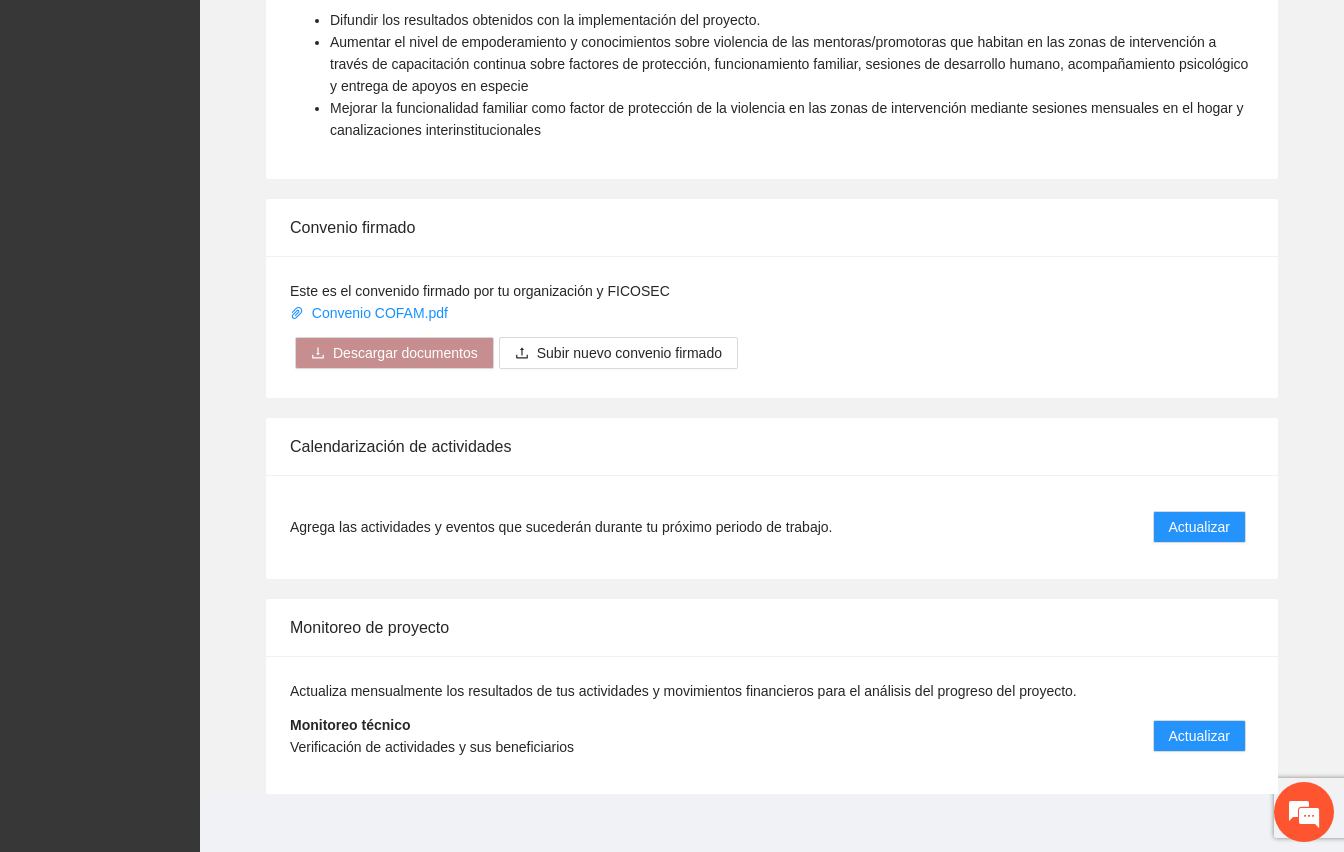 scroll, scrollTop: 0, scrollLeft: 0, axis: both 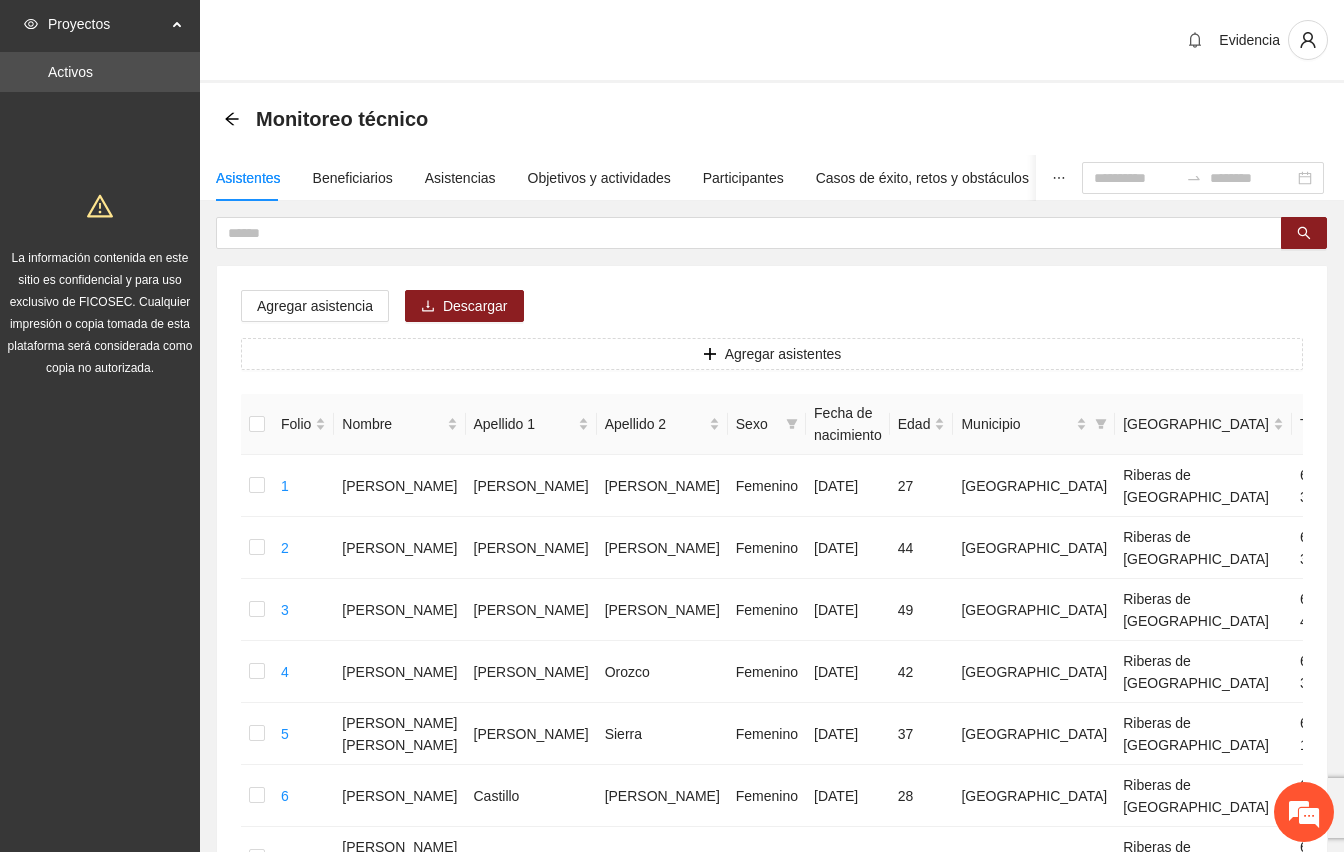 click on "Evidencia" at bounding box center (772, 41) 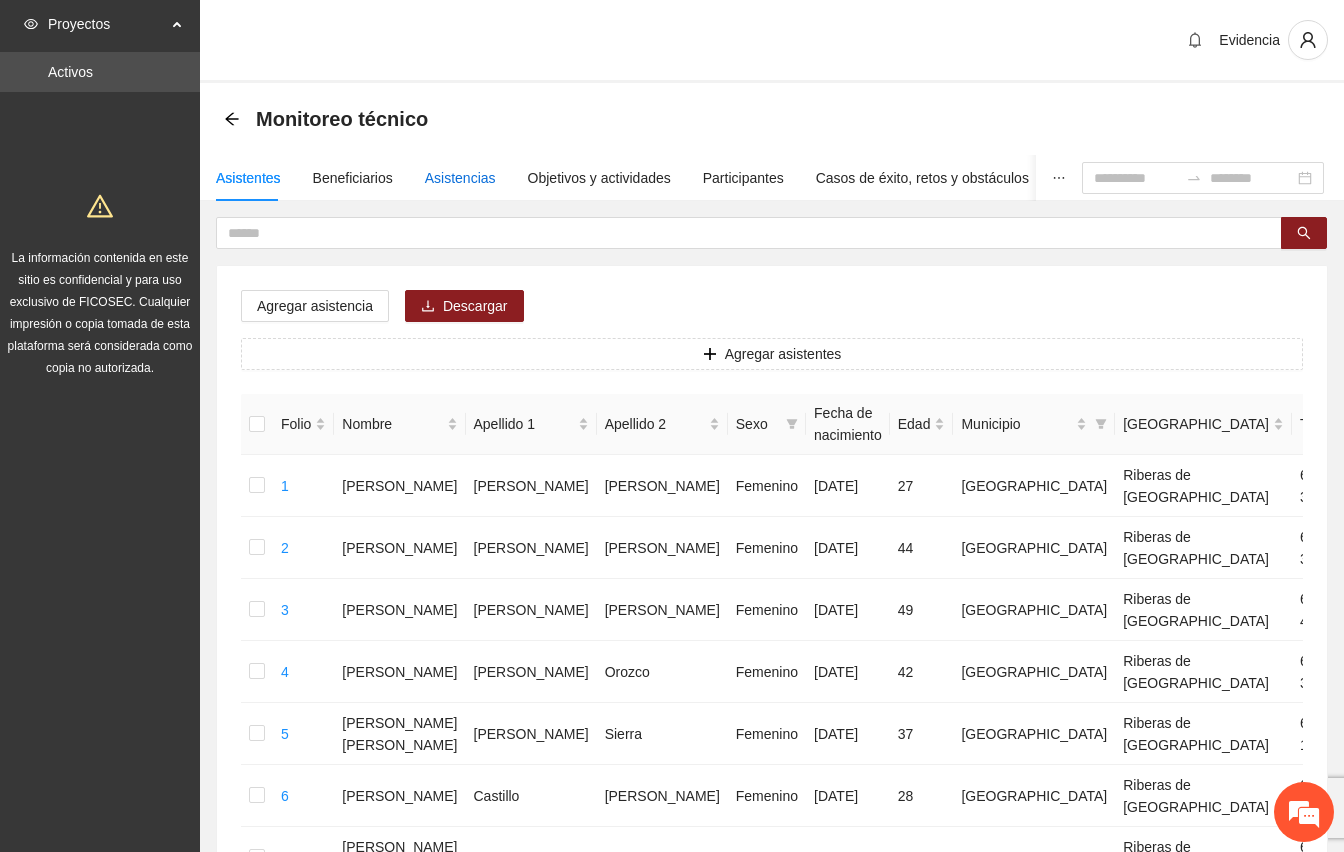 click on "Asistencias" at bounding box center [460, 178] 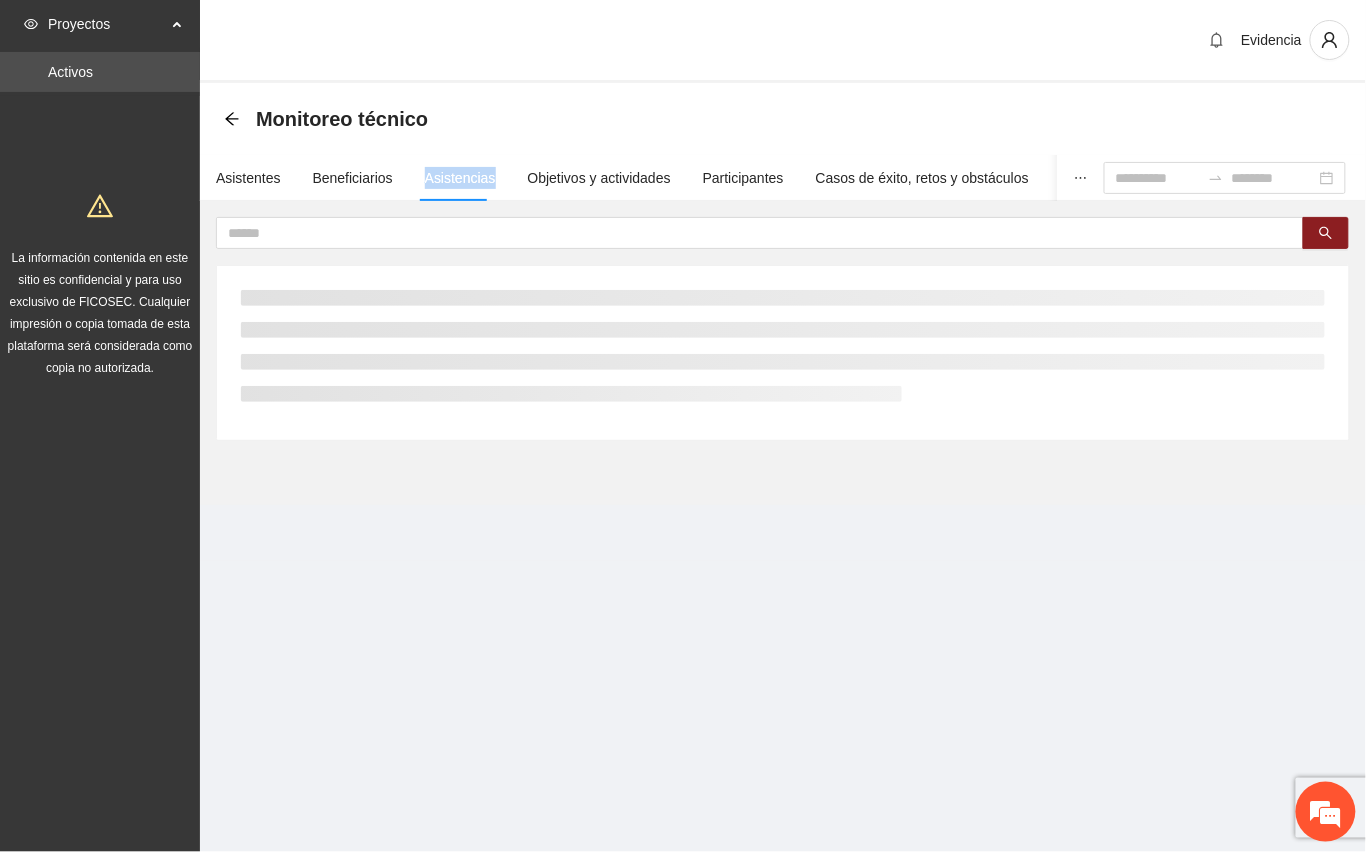 click on "Asistencias" at bounding box center [460, 178] 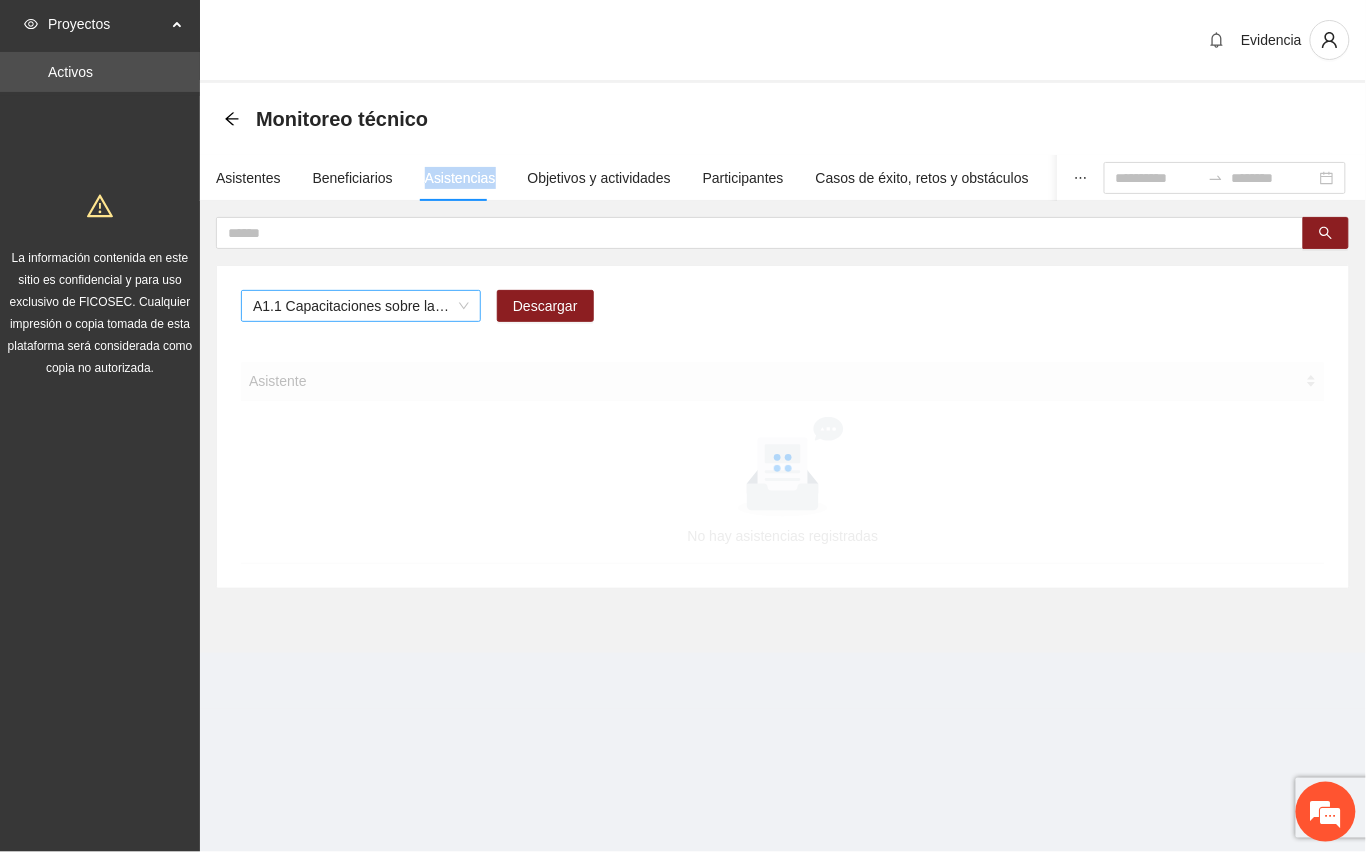 click on "A1.1 Capacitaciones sobre la metodología de funcionamiento familiar a promotoras/mentoras de [GEOGRAPHIC_DATA]  de etapa 1,2 y 3" at bounding box center [361, 306] 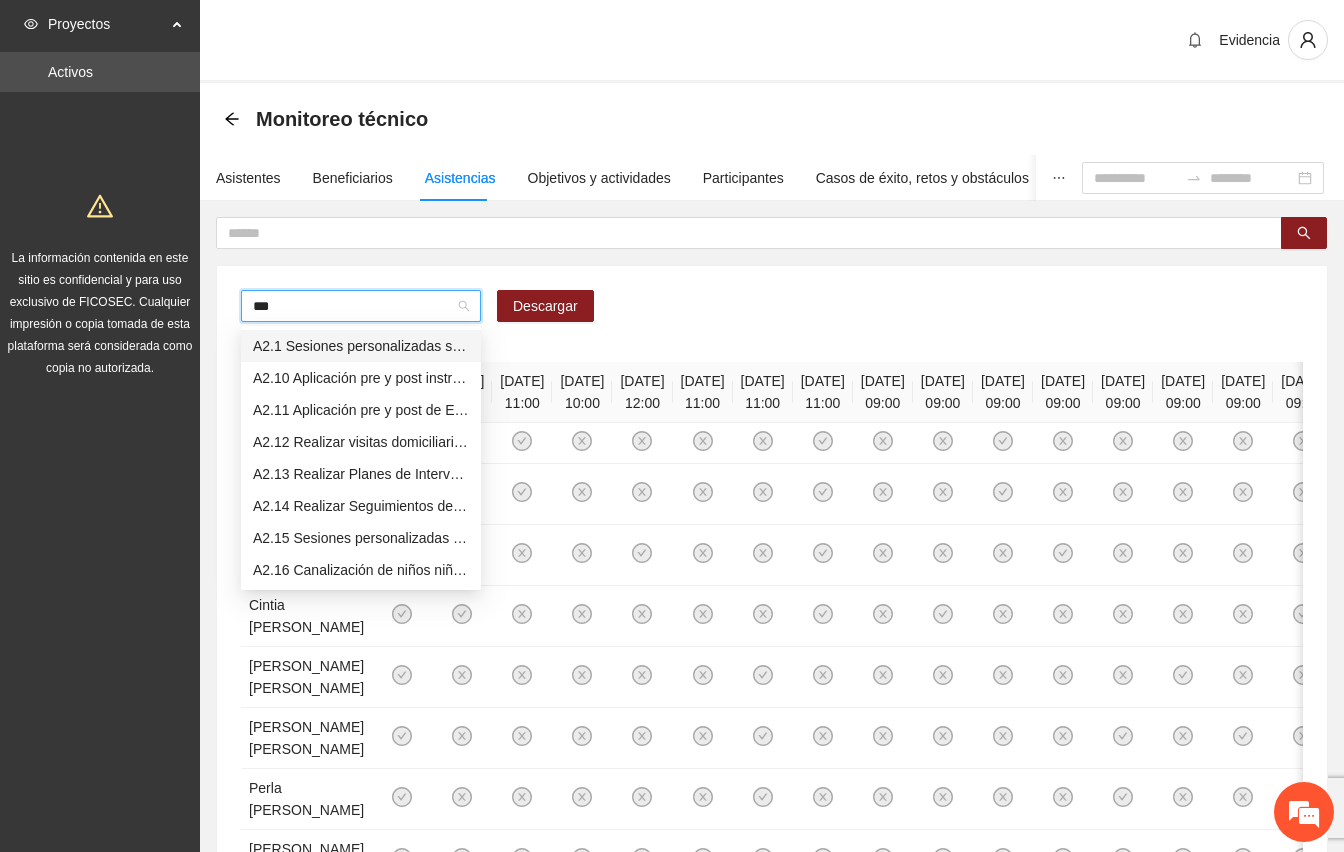 type on "****" 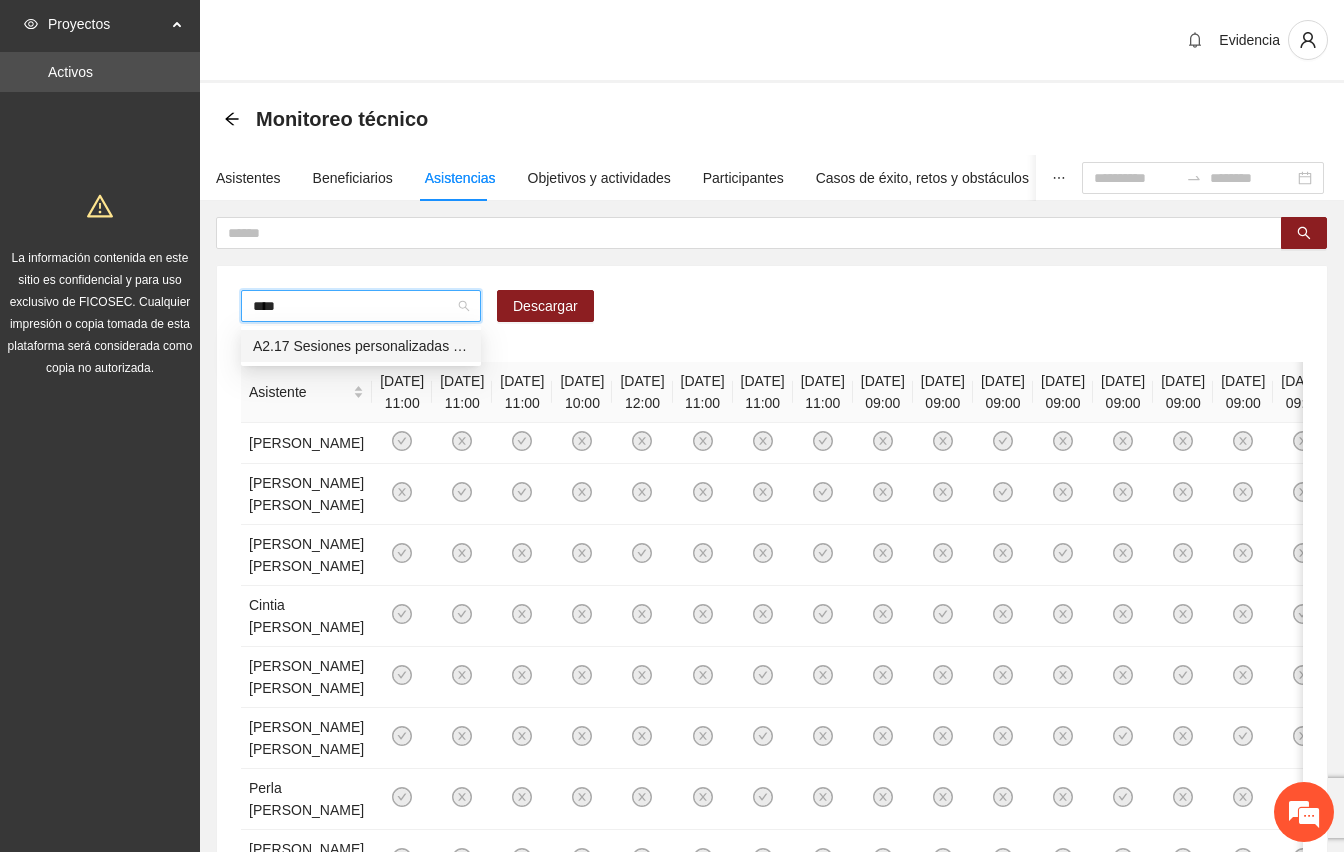 type 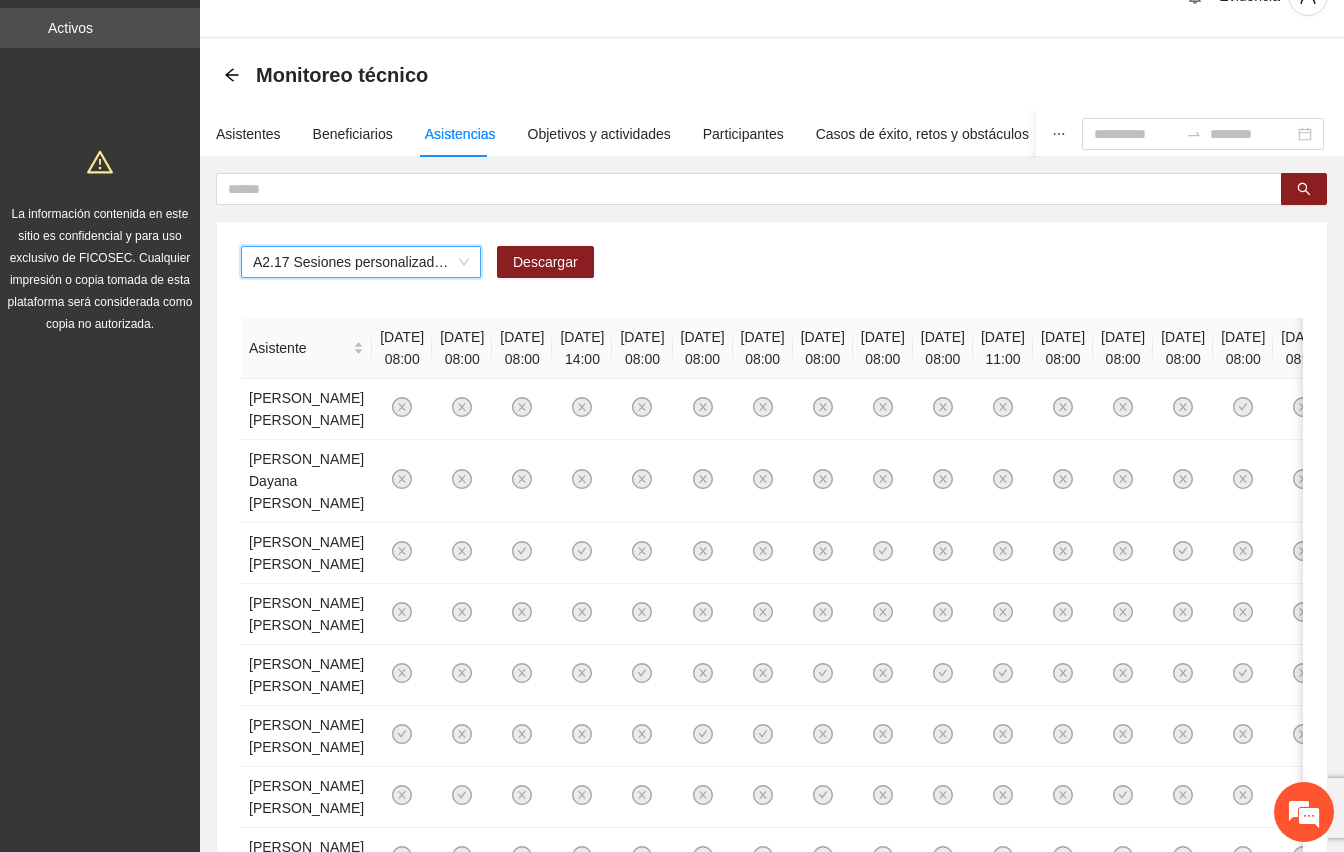 scroll, scrollTop: 0, scrollLeft: 0, axis: both 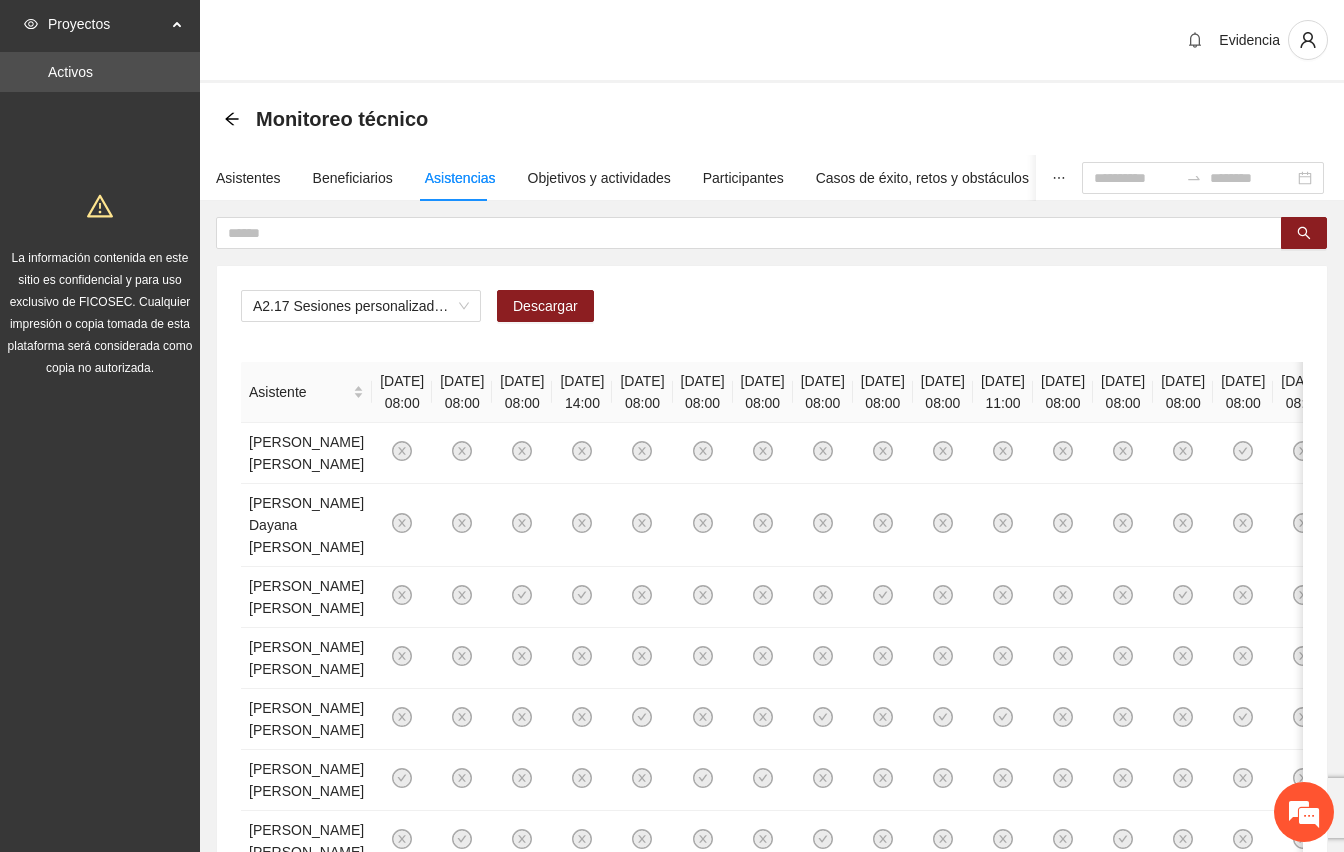 click on "Asistentes Beneficiarios Asistencias Objetivos y actividades Participantes Casos de éxito, retos y obstáculos Cronograma Visita de campo y entregables" at bounding box center [772, 178] 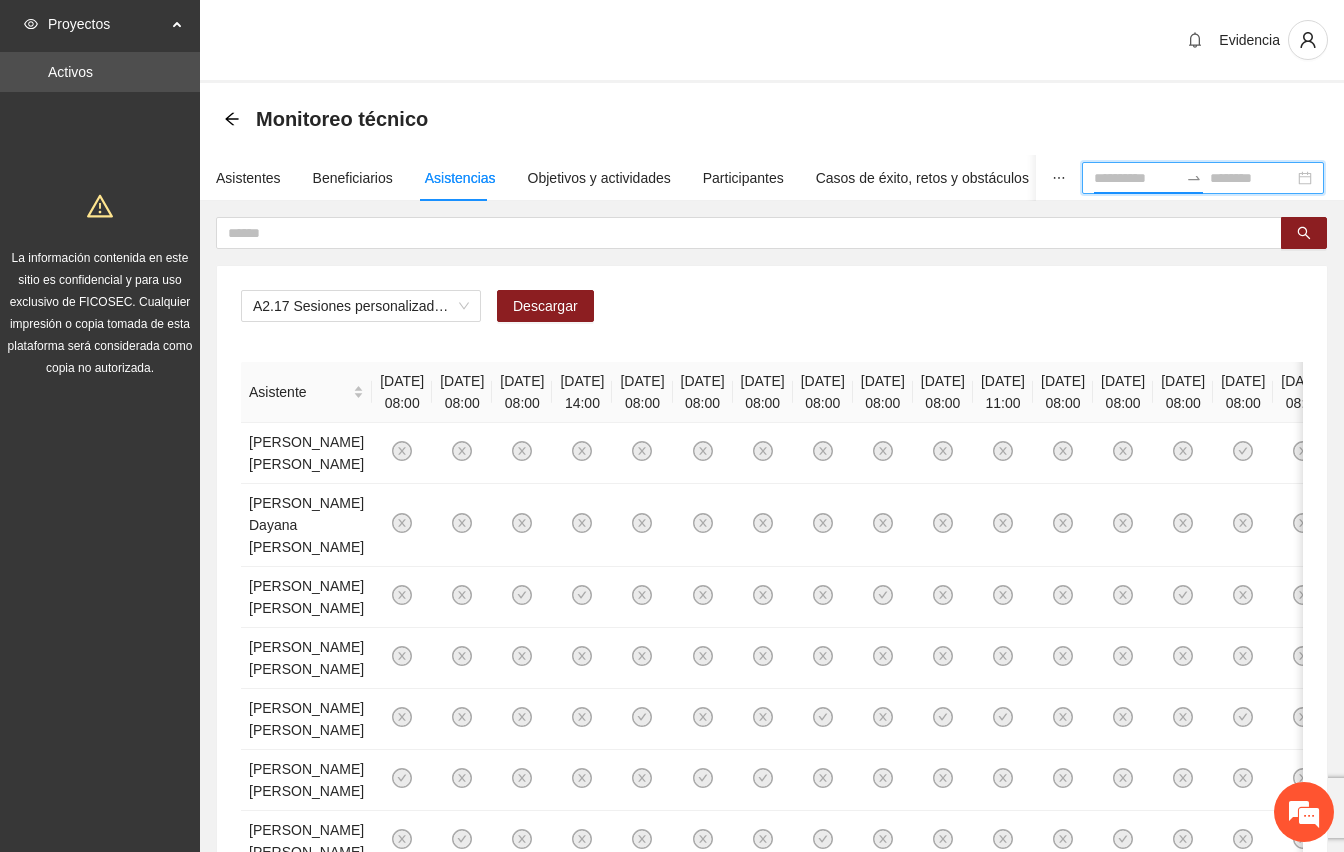 click at bounding box center (1136, 178) 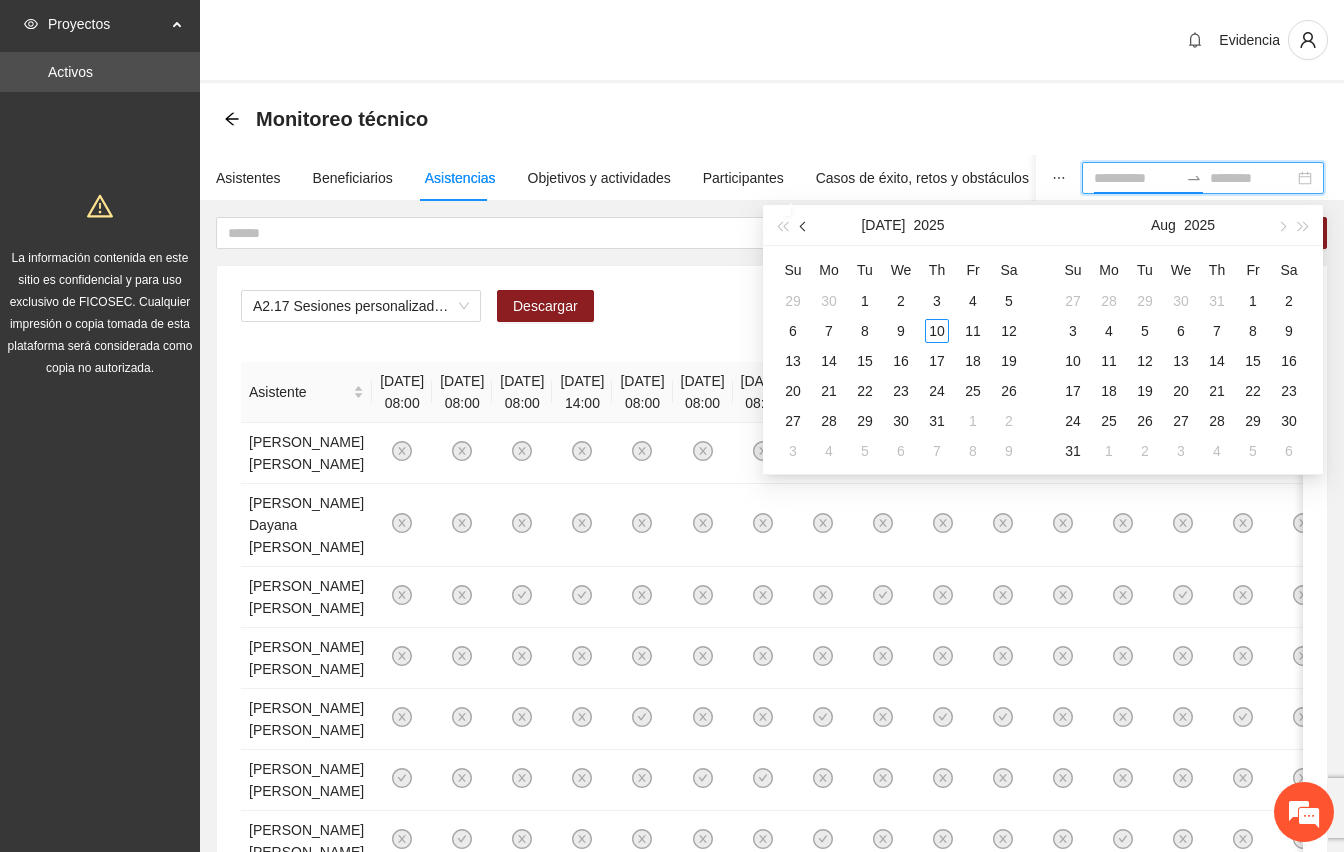 click at bounding box center (804, 225) 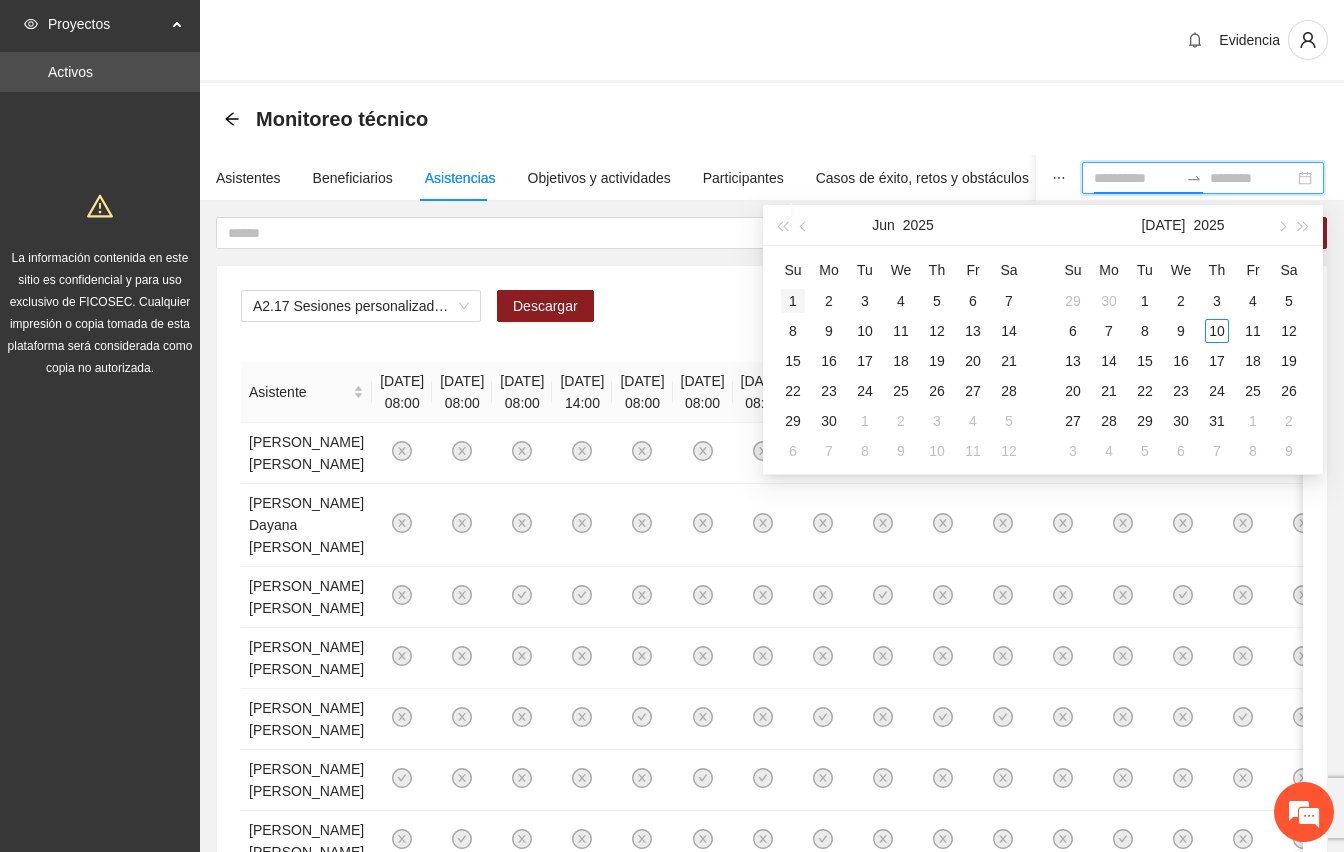 type on "**********" 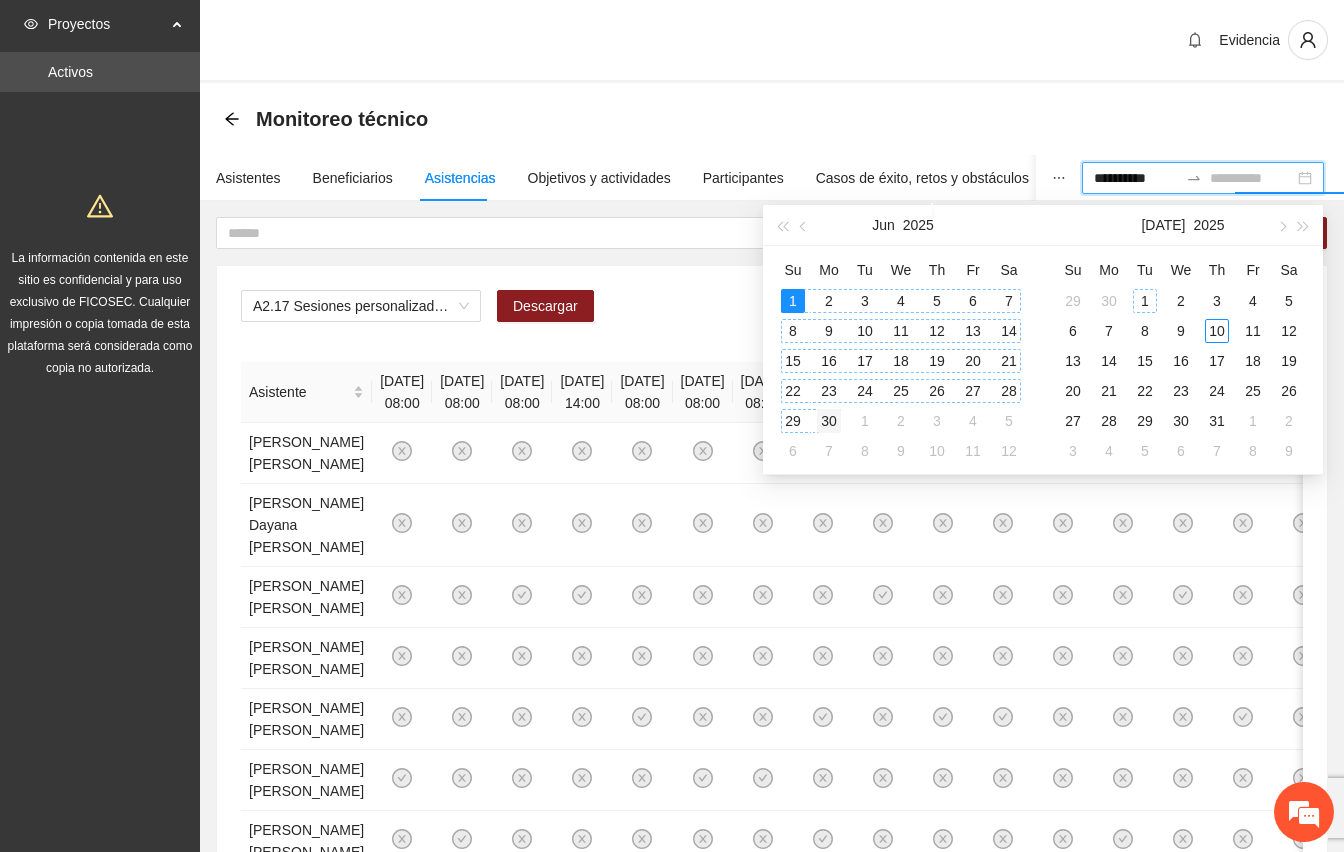 type on "**********" 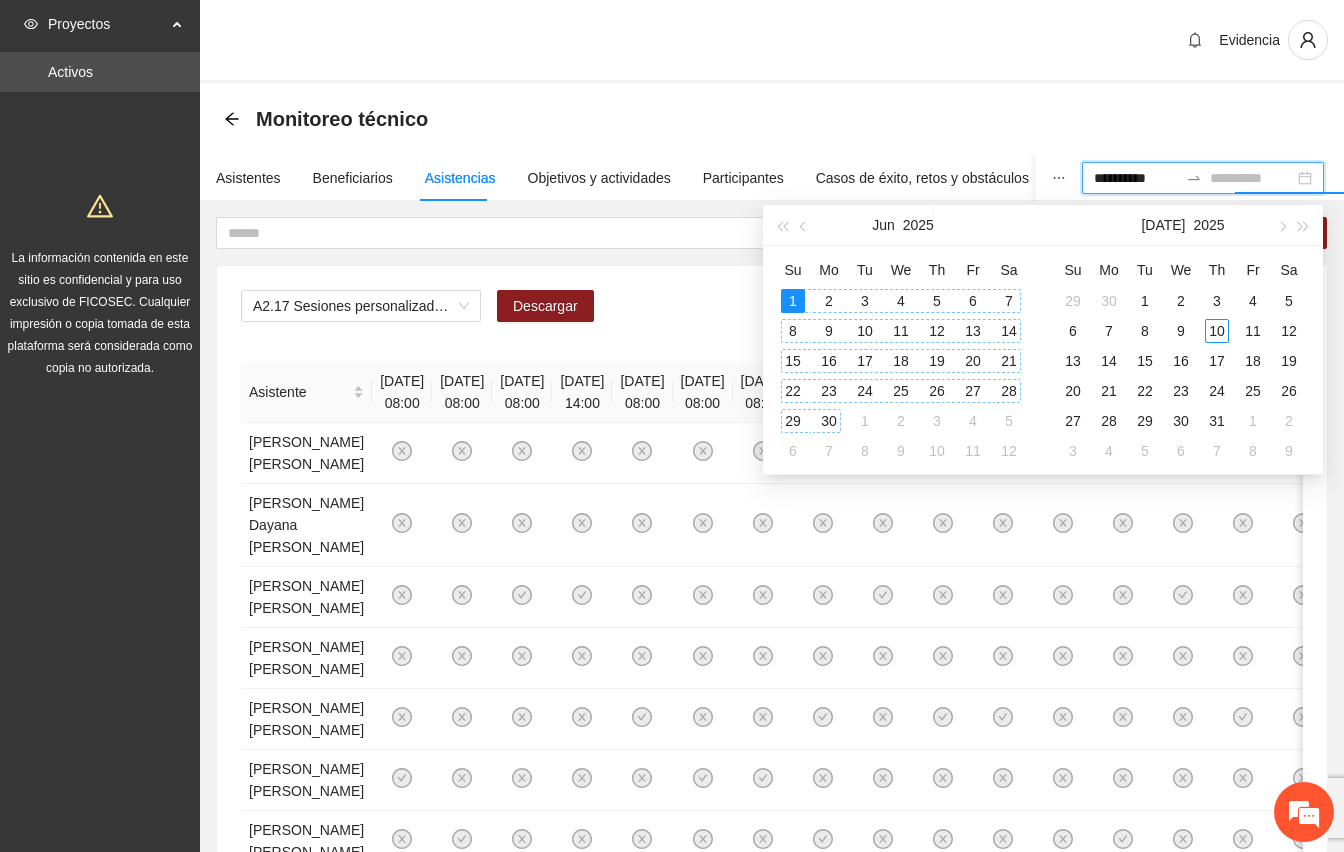click on "30" at bounding box center (829, 421) 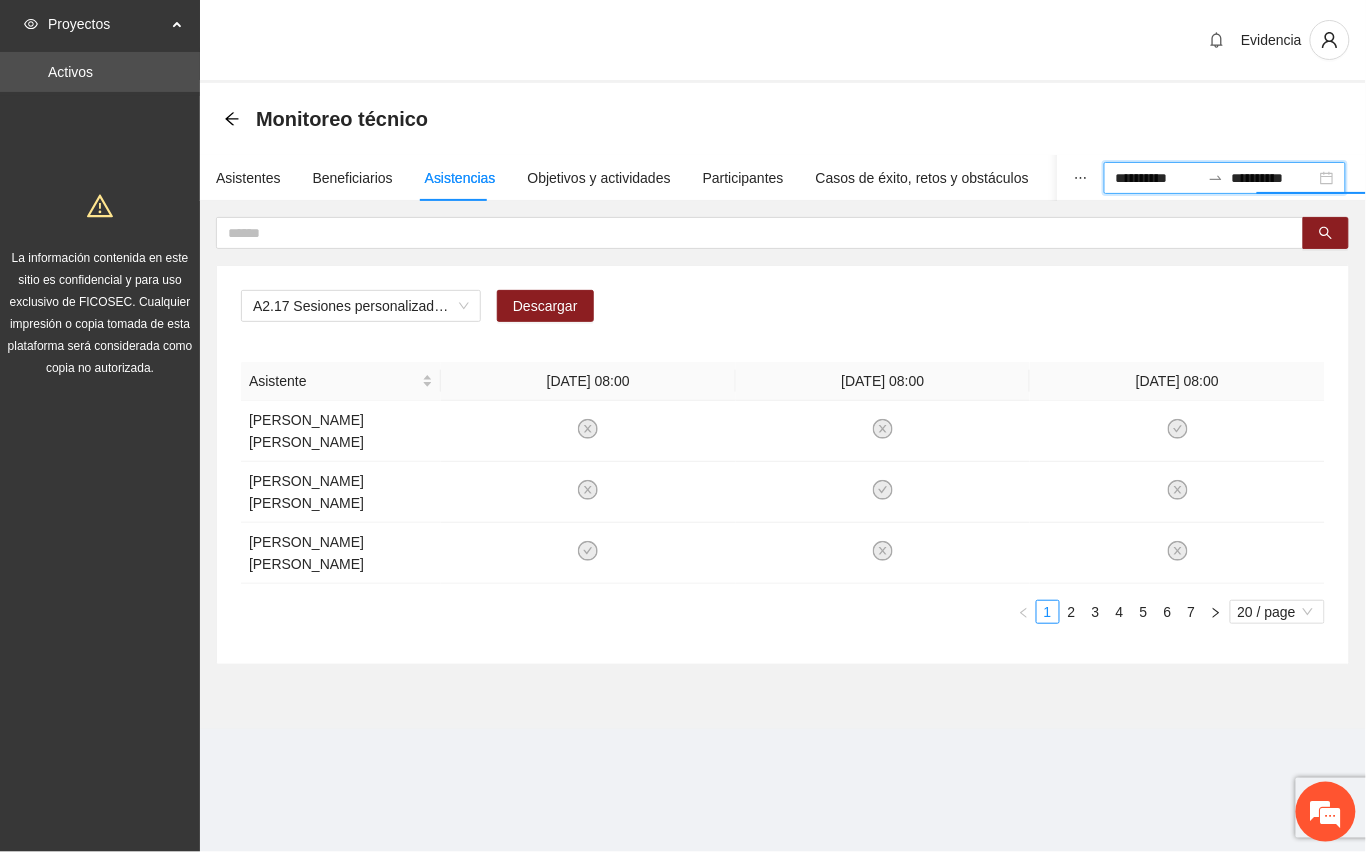 click on "Evidencia" at bounding box center (783, 41) 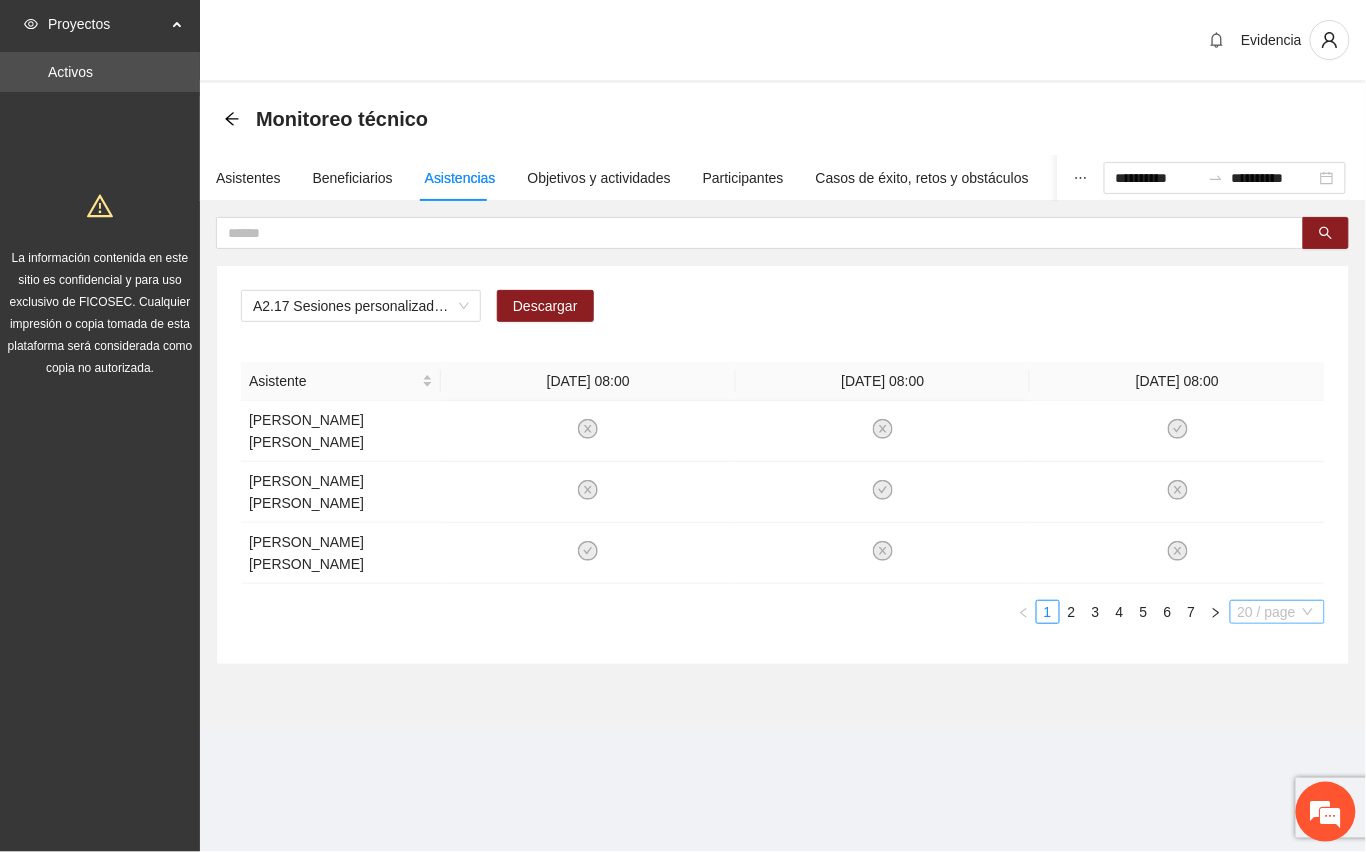 click on "20 / page" at bounding box center (1277, 612) 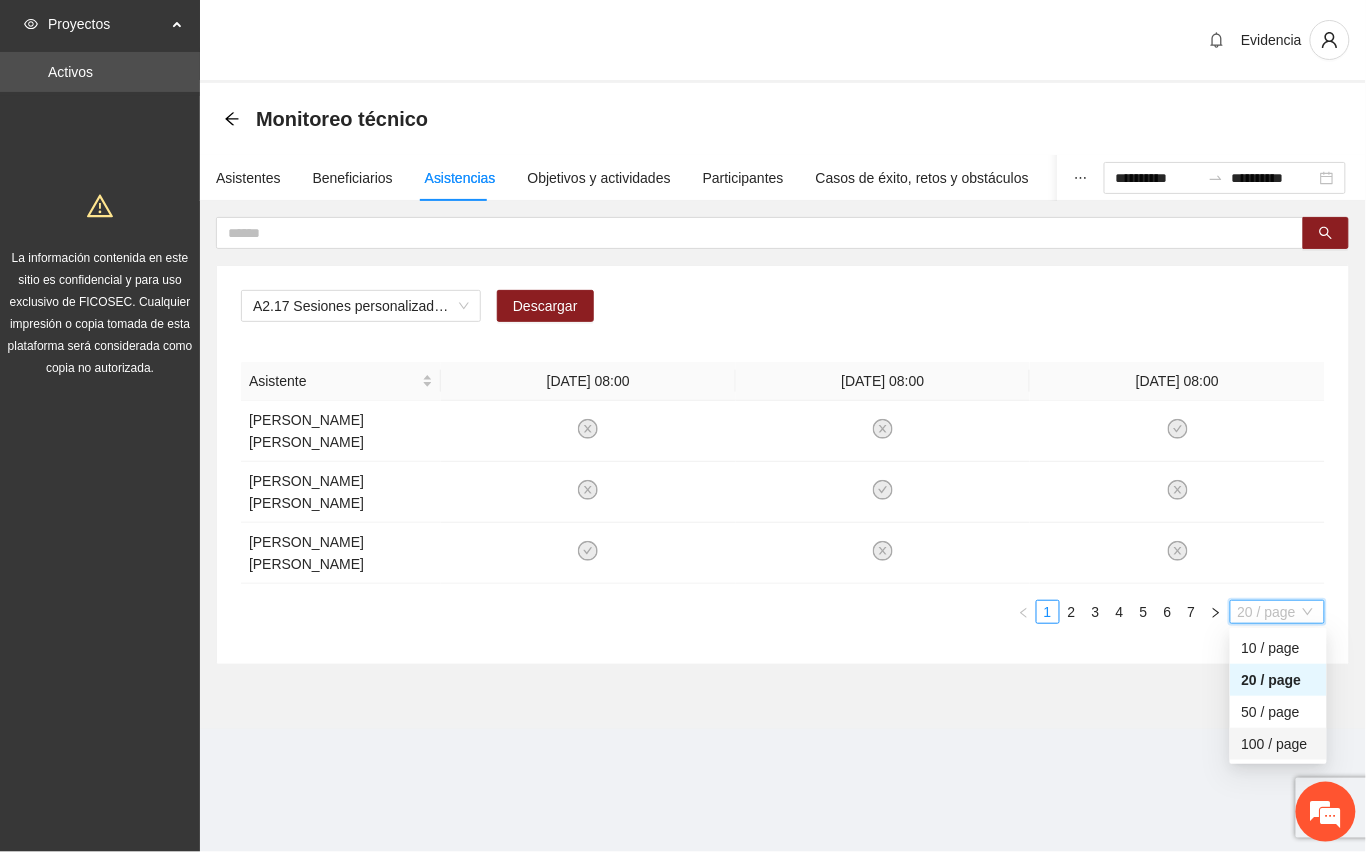 click on "100 / page" at bounding box center [1278, 744] 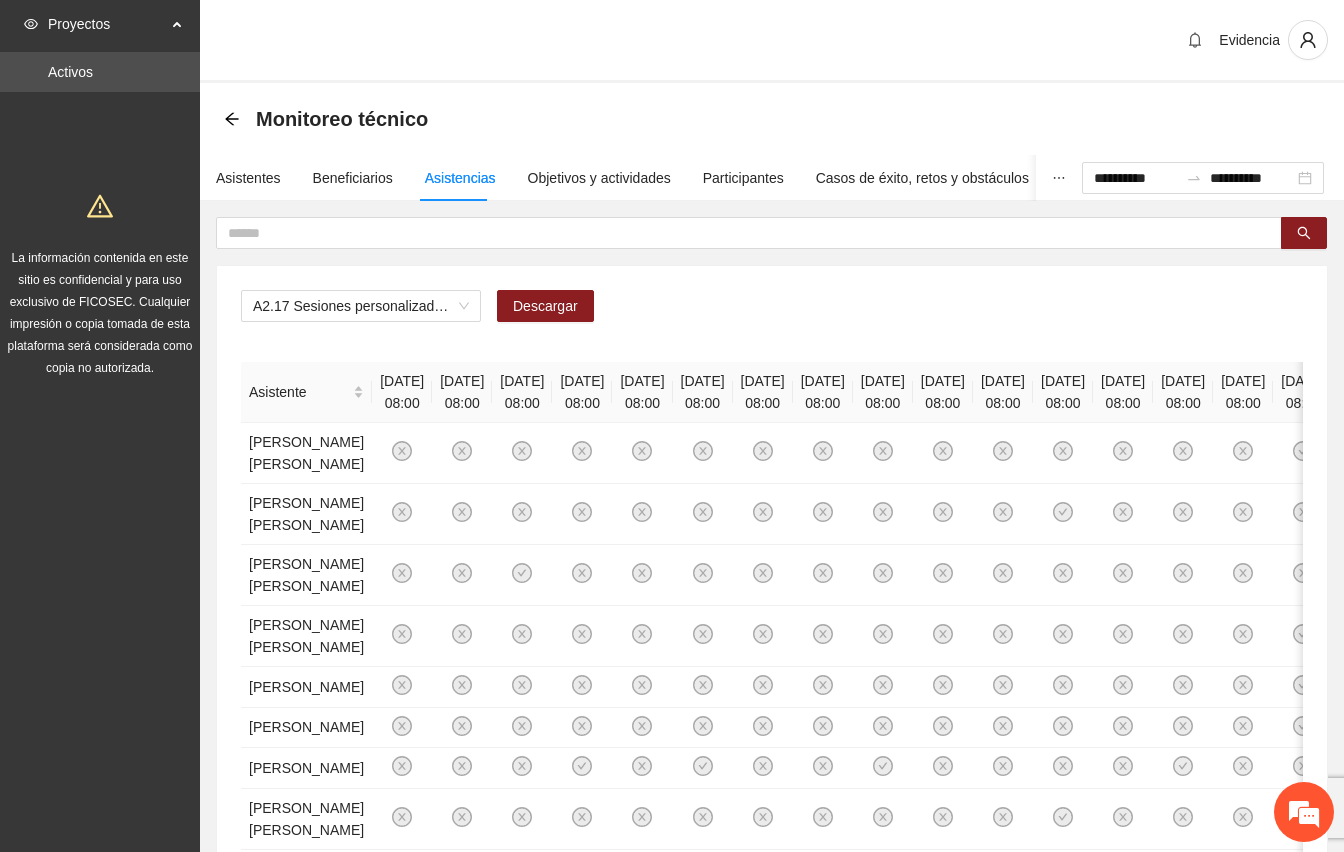 click on "Evidencia" at bounding box center (772, 41) 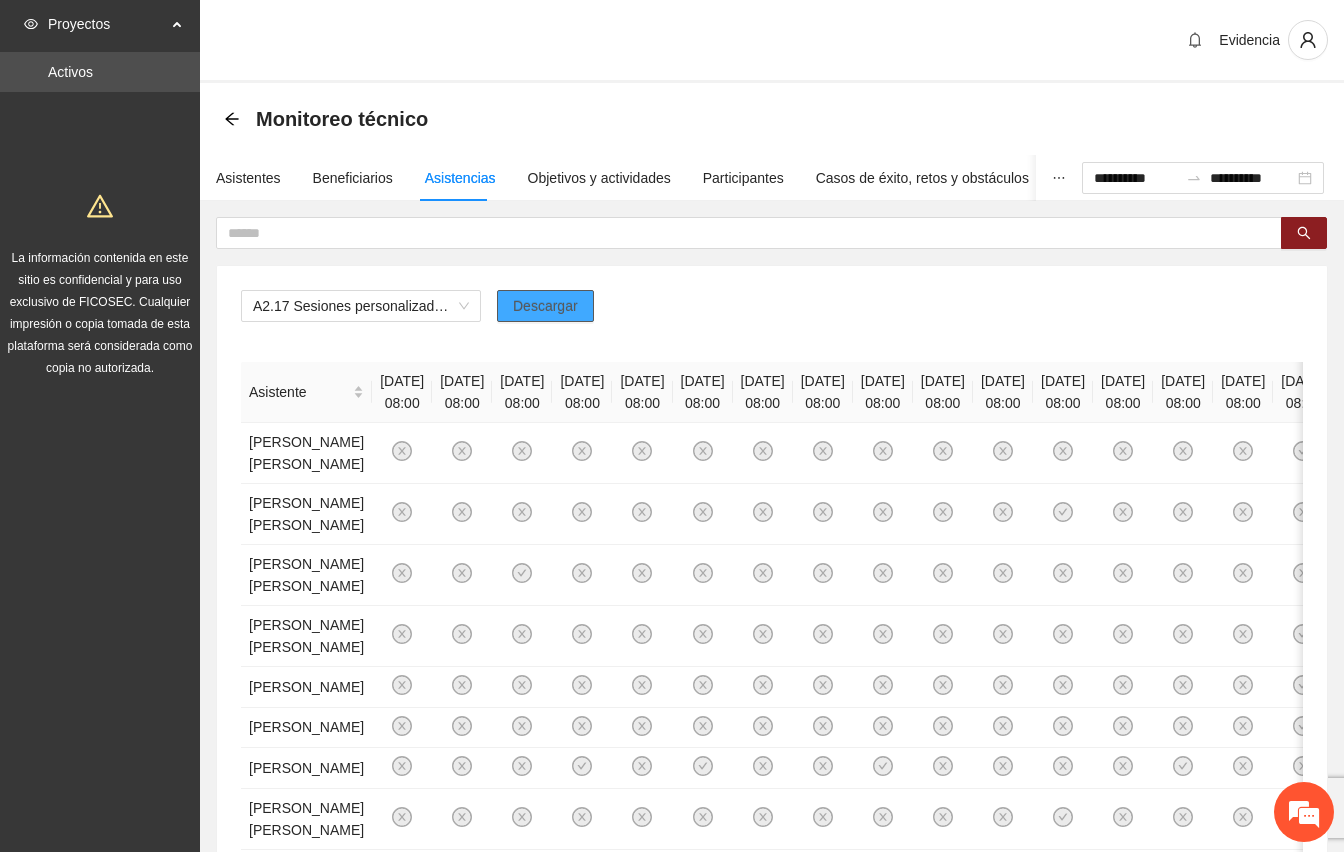 click on "Descargar" at bounding box center (545, 306) 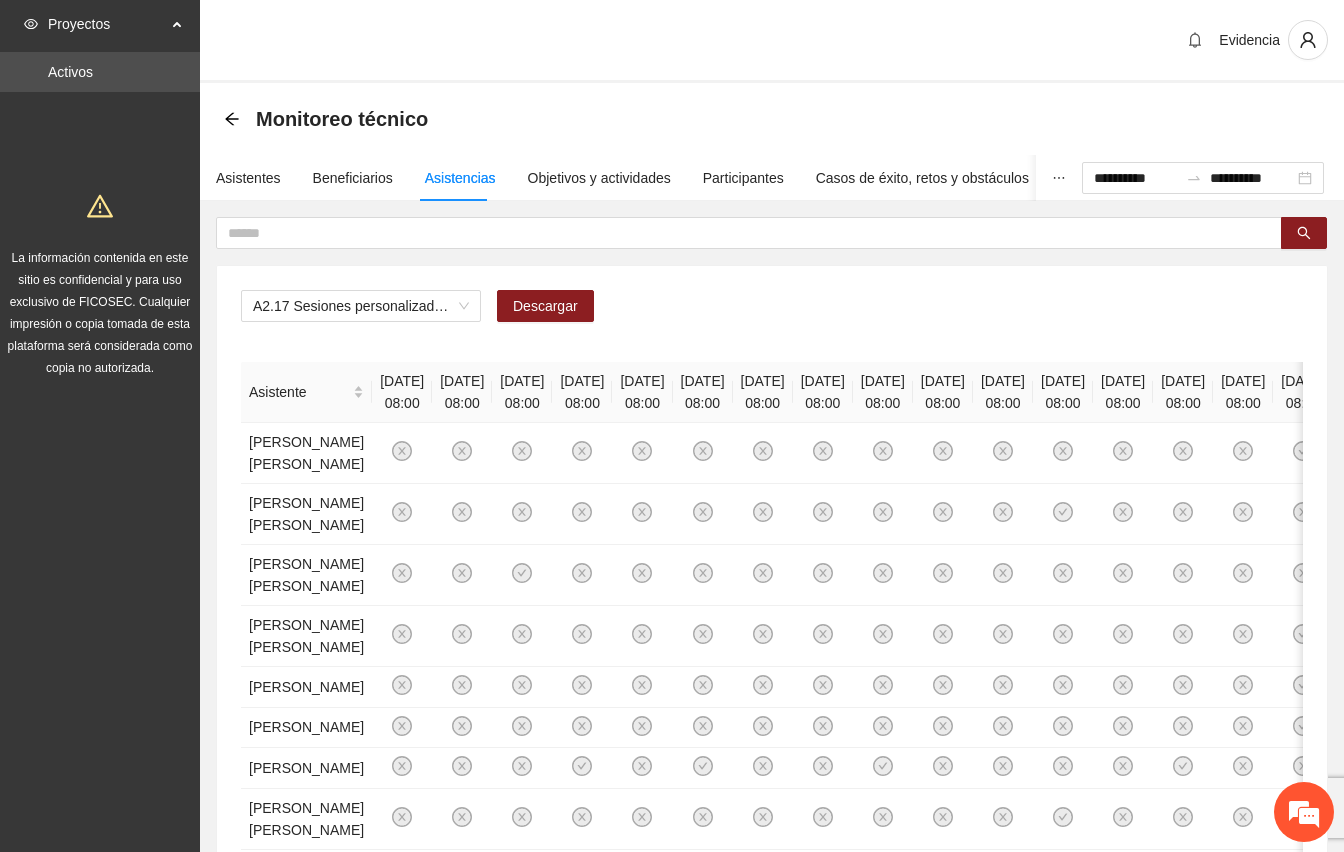 click on "A2.17 Sesiones personalizadas sobre fortalecimiento de factores de protección de la violencia en los domicilios de las familias de Vistas de [GEOGRAPHIC_DATA]" at bounding box center (772, 314) 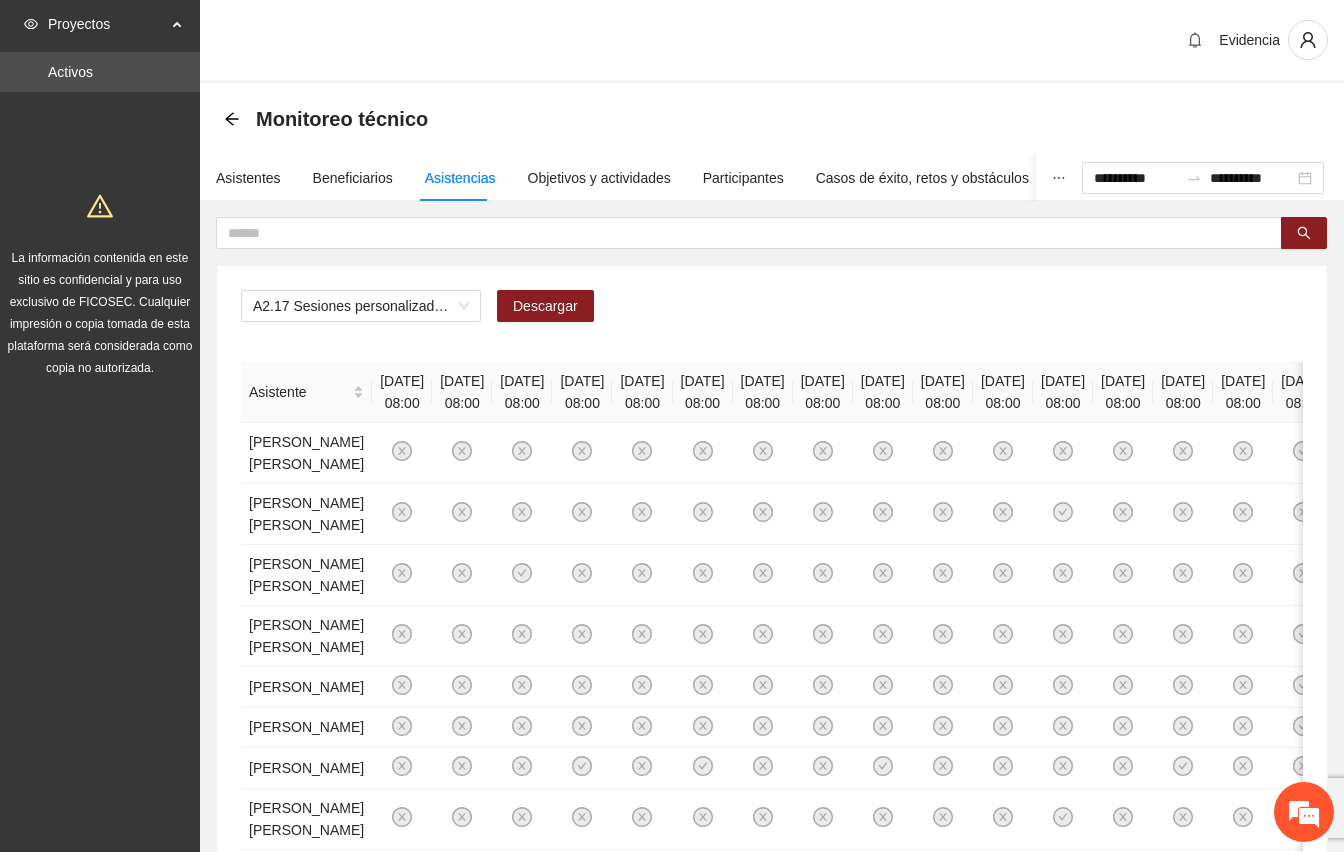 click on "Evidencia" at bounding box center (772, 41) 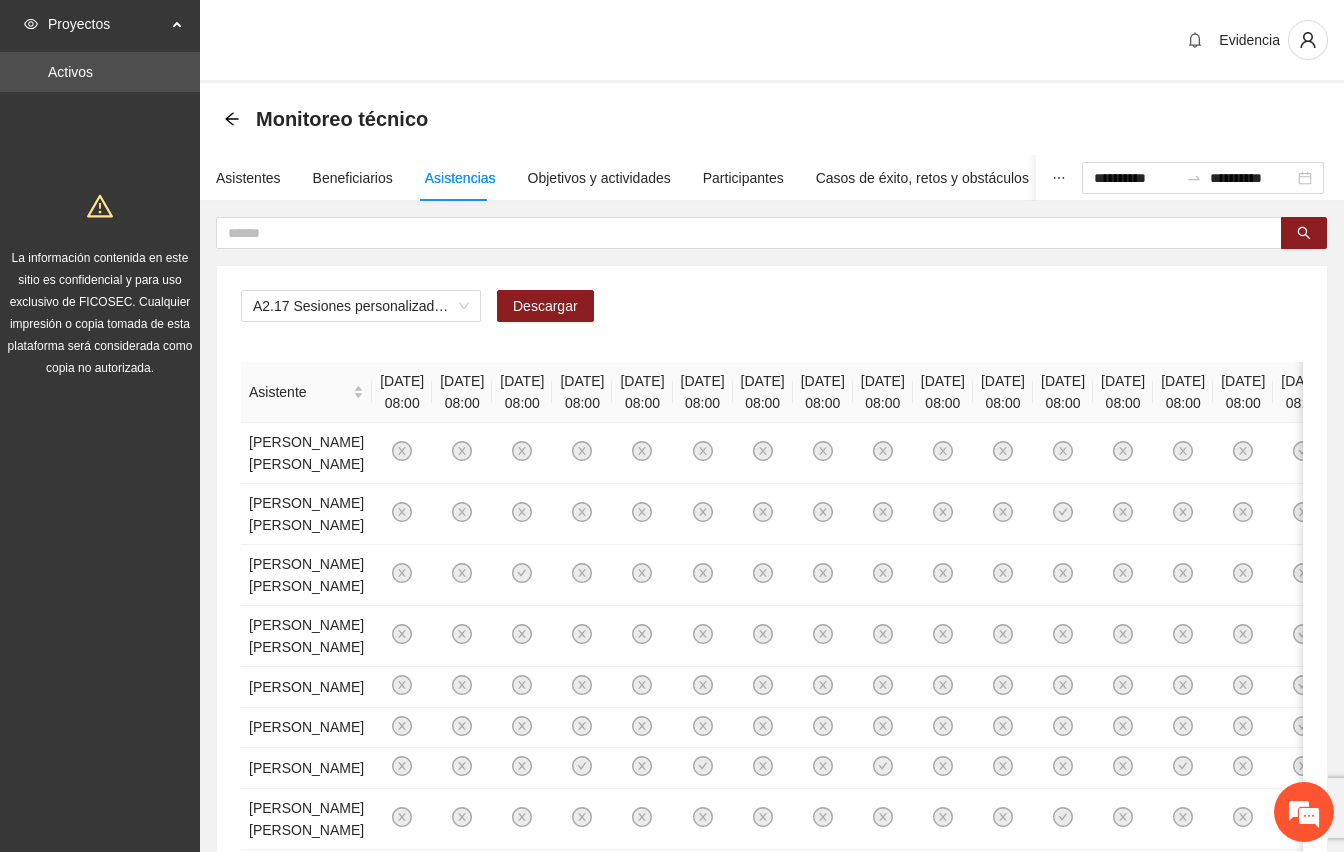 click on "Evidencia" at bounding box center (772, 41) 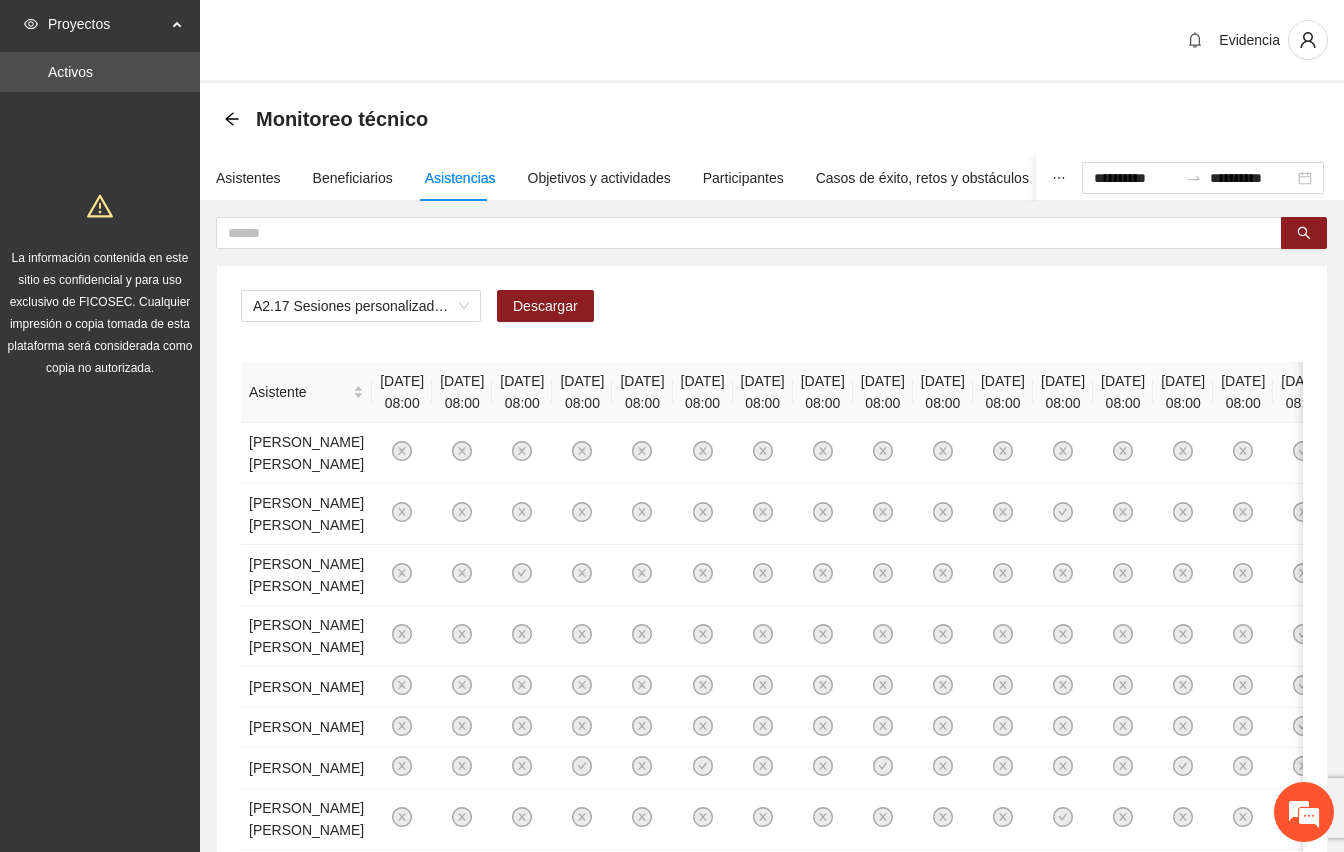 click on "A2.17 Sesiones personalizadas sobre fortalecimiento de factores de protección de la violencia en los domicilios de las familias de Vistas de [GEOGRAPHIC_DATA]" at bounding box center [772, 314] 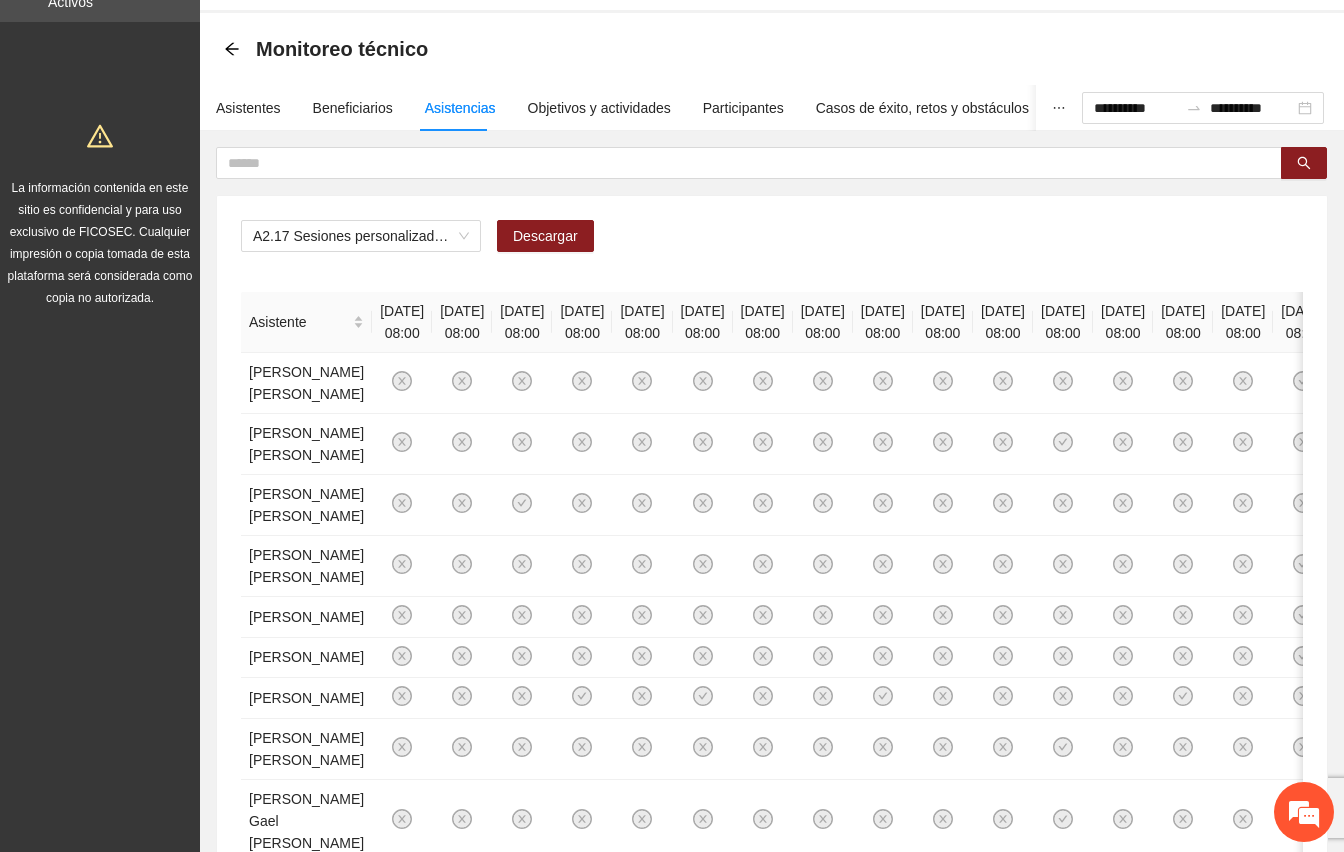 scroll, scrollTop: 0, scrollLeft: 0, axis: both 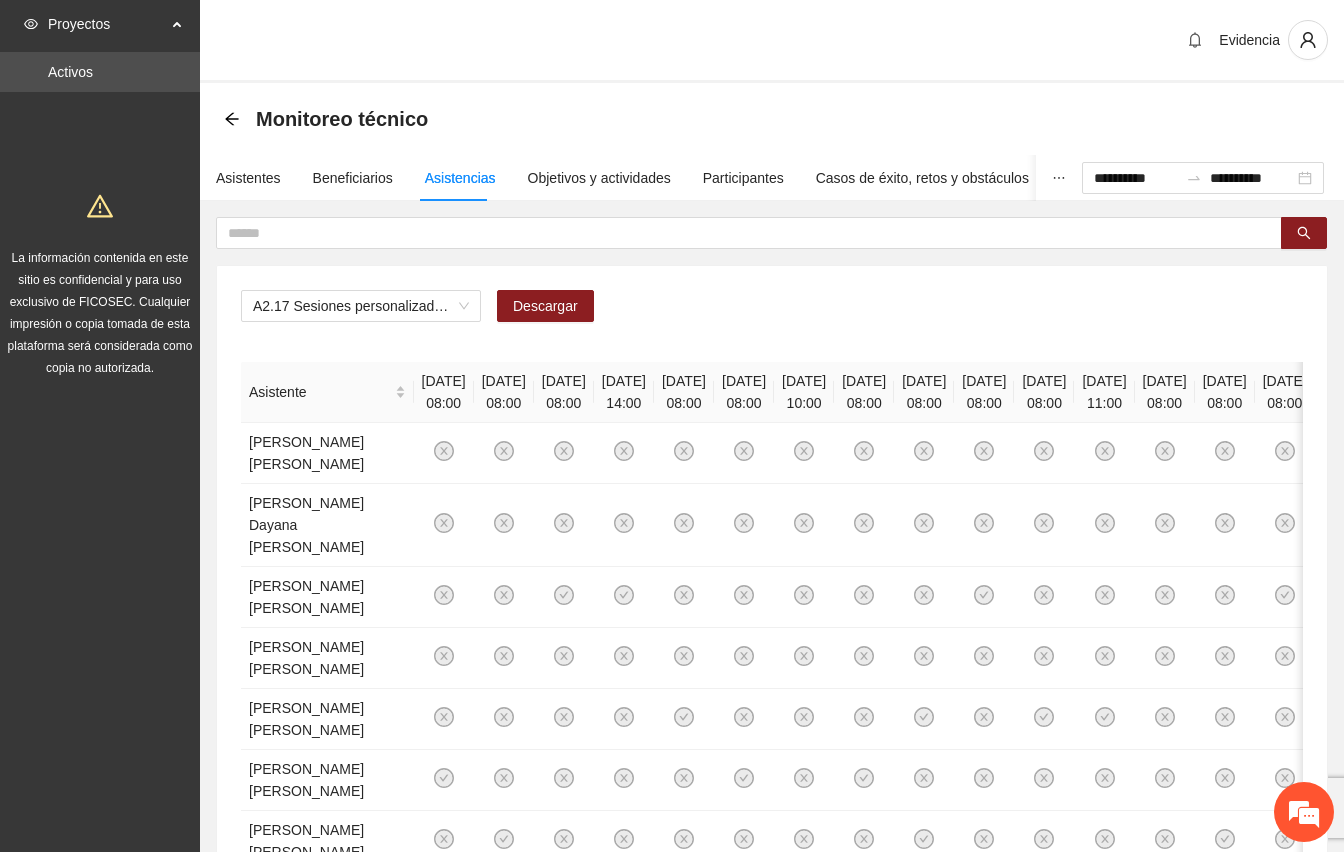 type 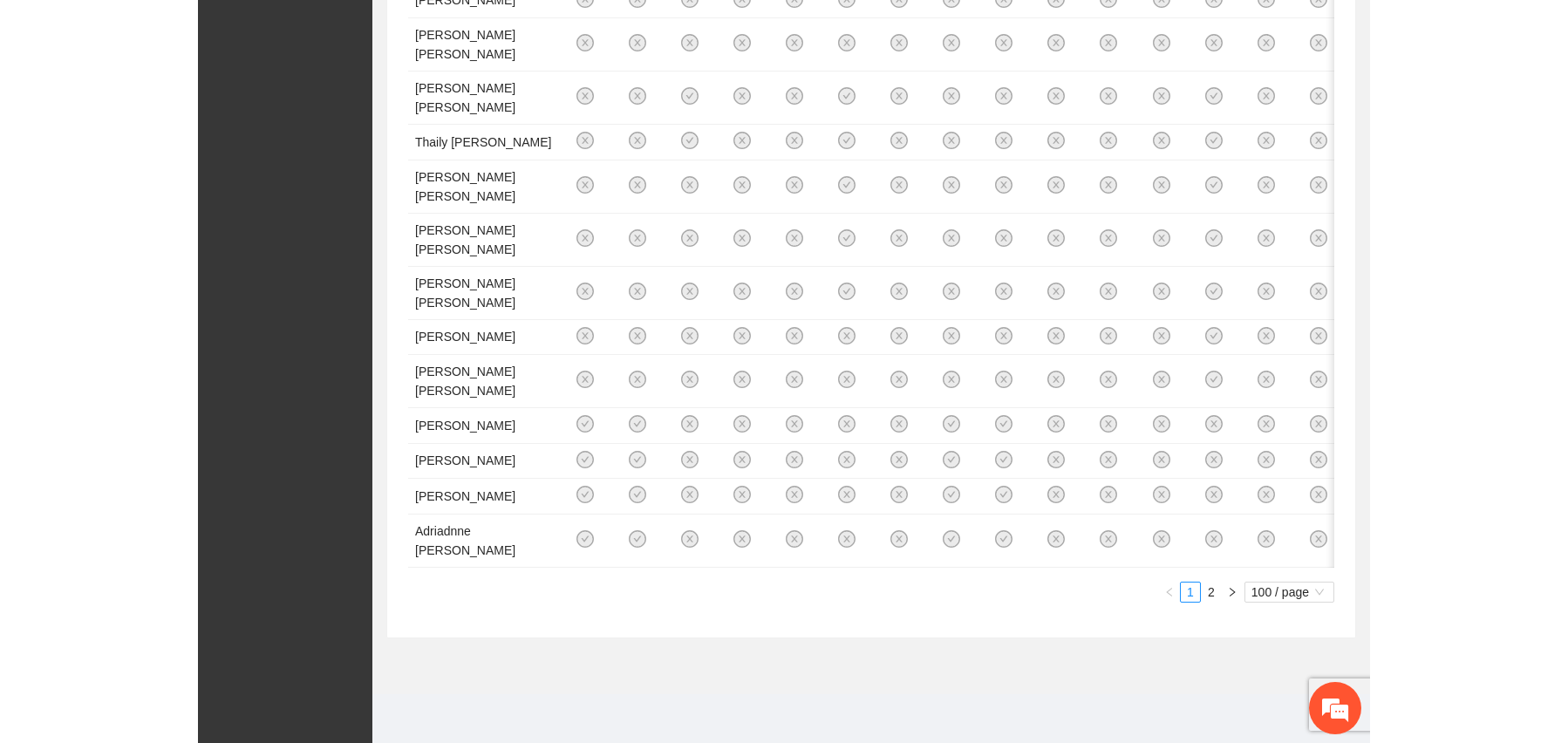 scroll, scrollTop: 8030, scrollLeft: 0, axis: vertical 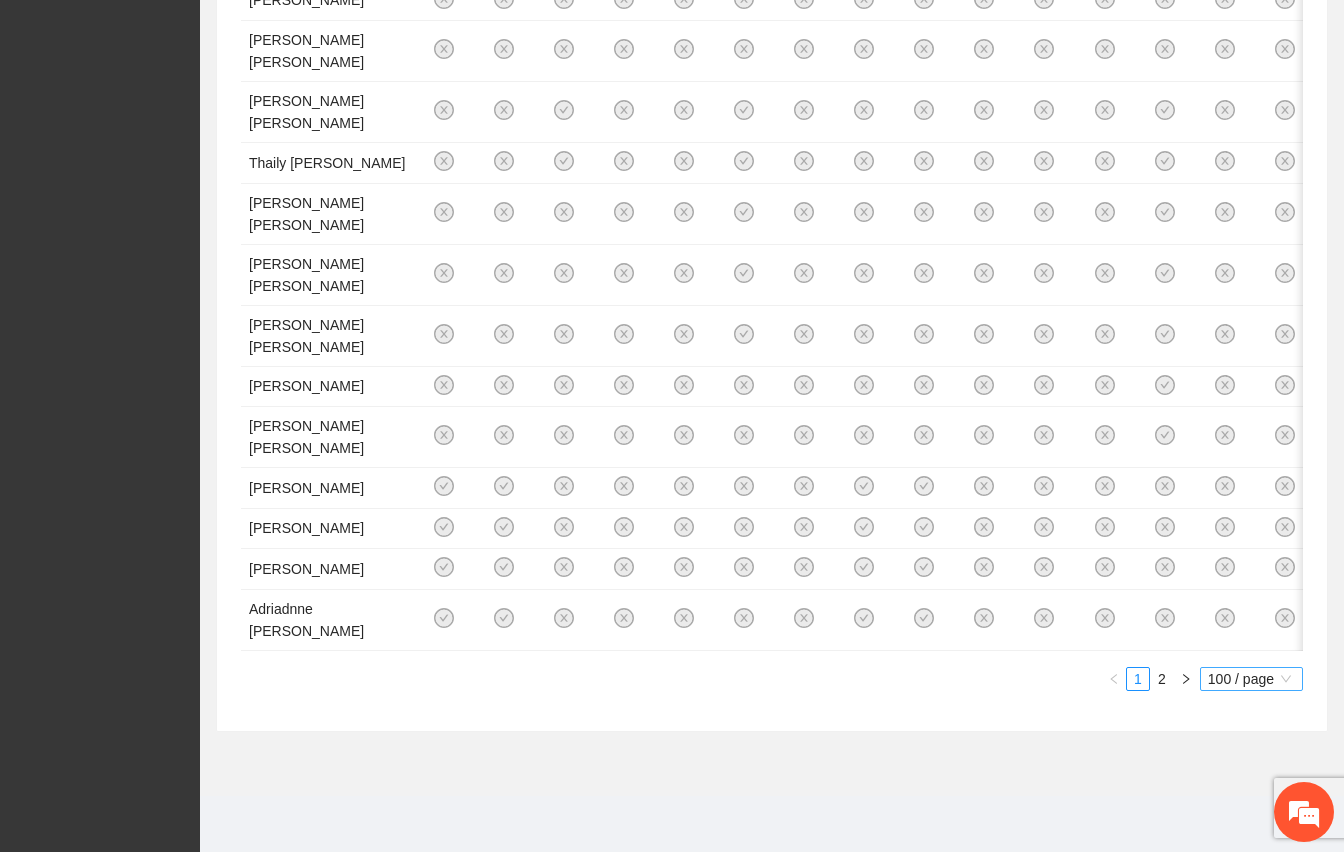 click on "100 / page" at bounding box center [1251, 679] 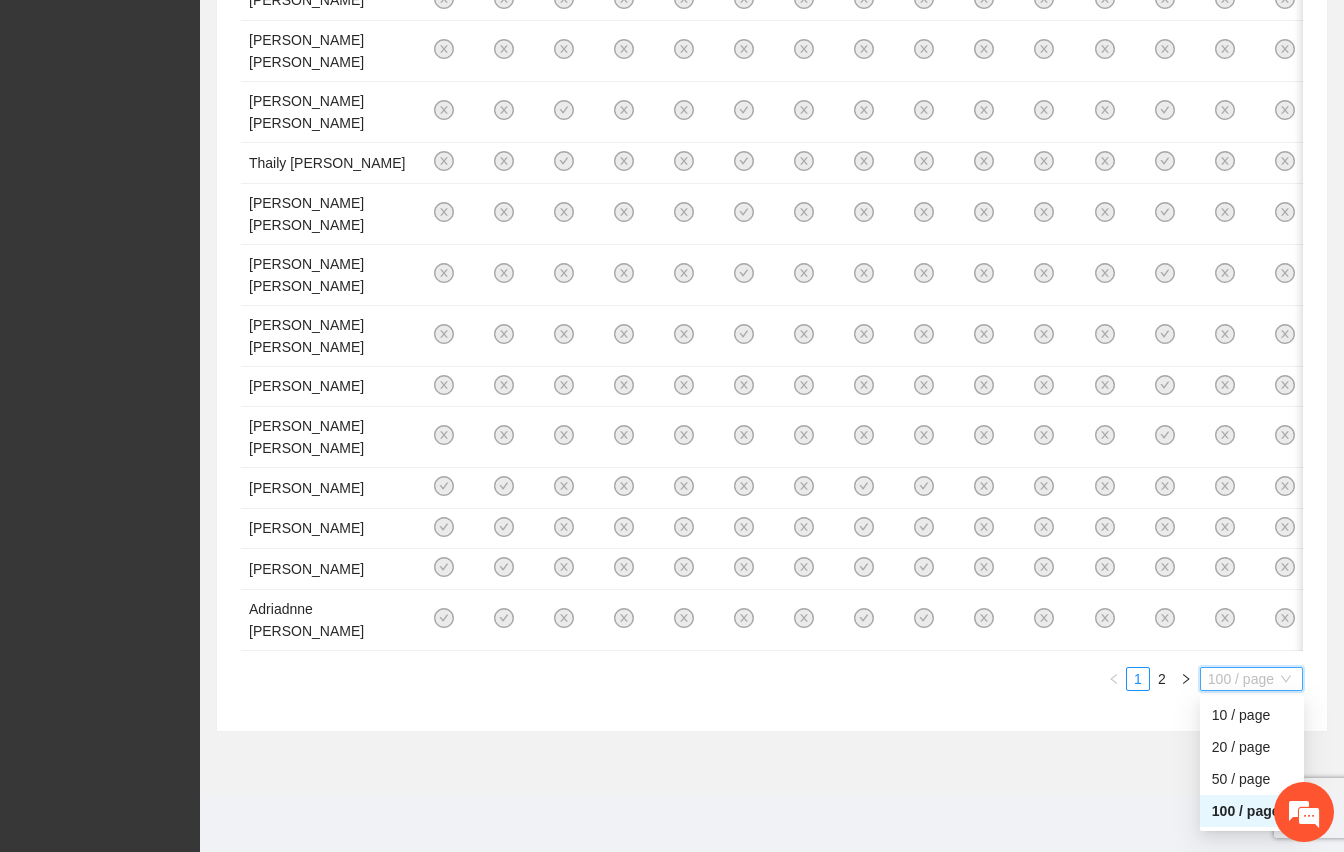 click on "100 / page" at bounding box center (1252, 811) 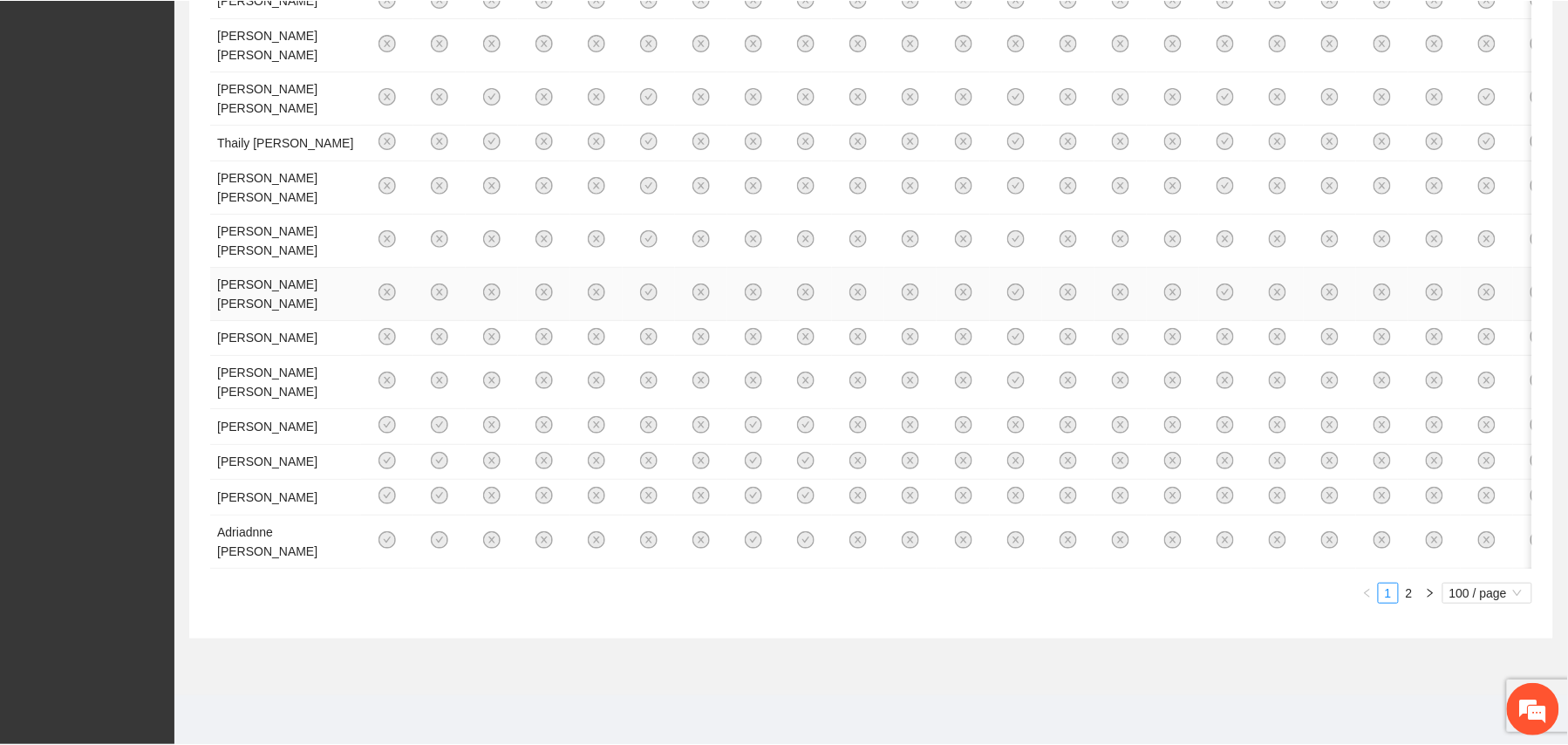 scroll, scrollTop: 8030, scrollLeft: 0, axis: vertical 